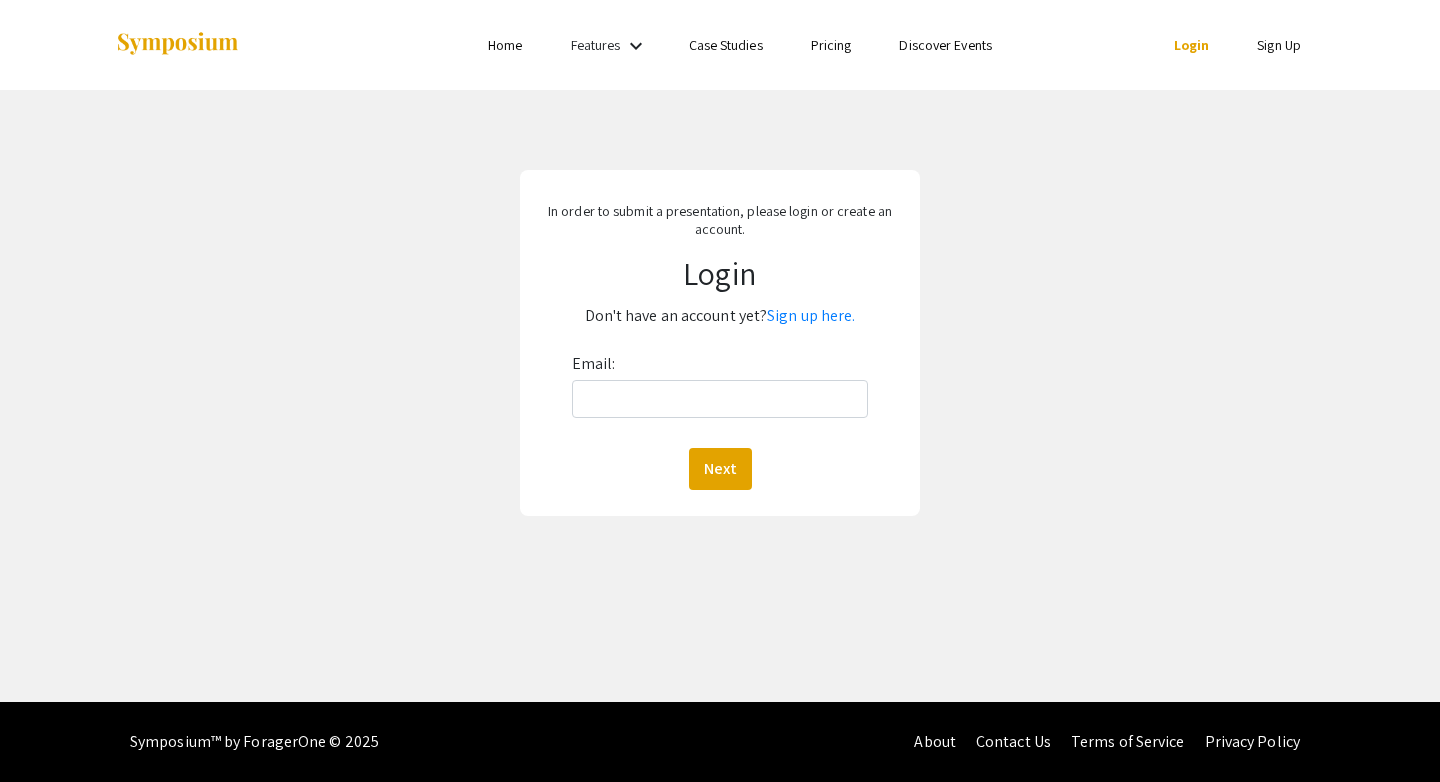scroll, scrollTop: 0, scrollLeft: 0, axis: both 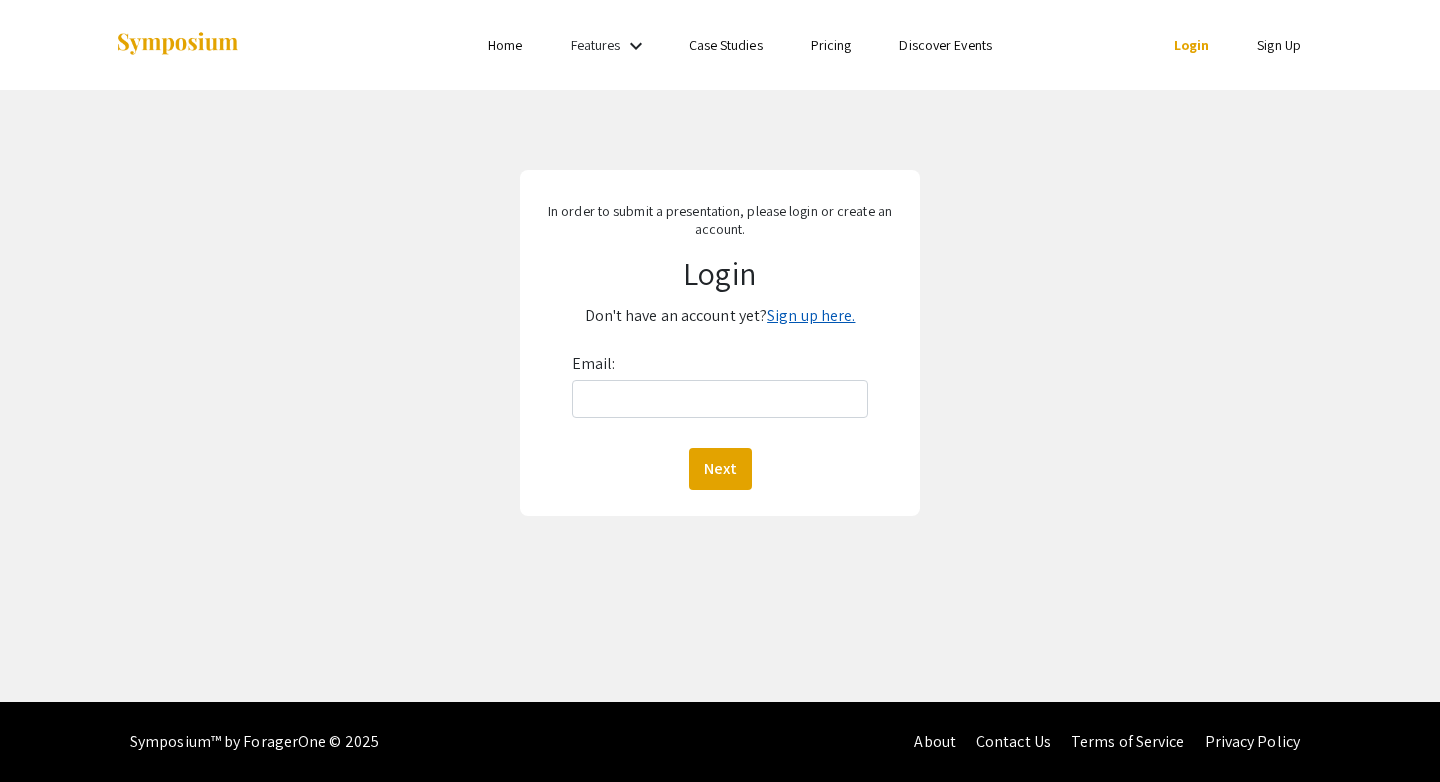 click on "Sign up here." 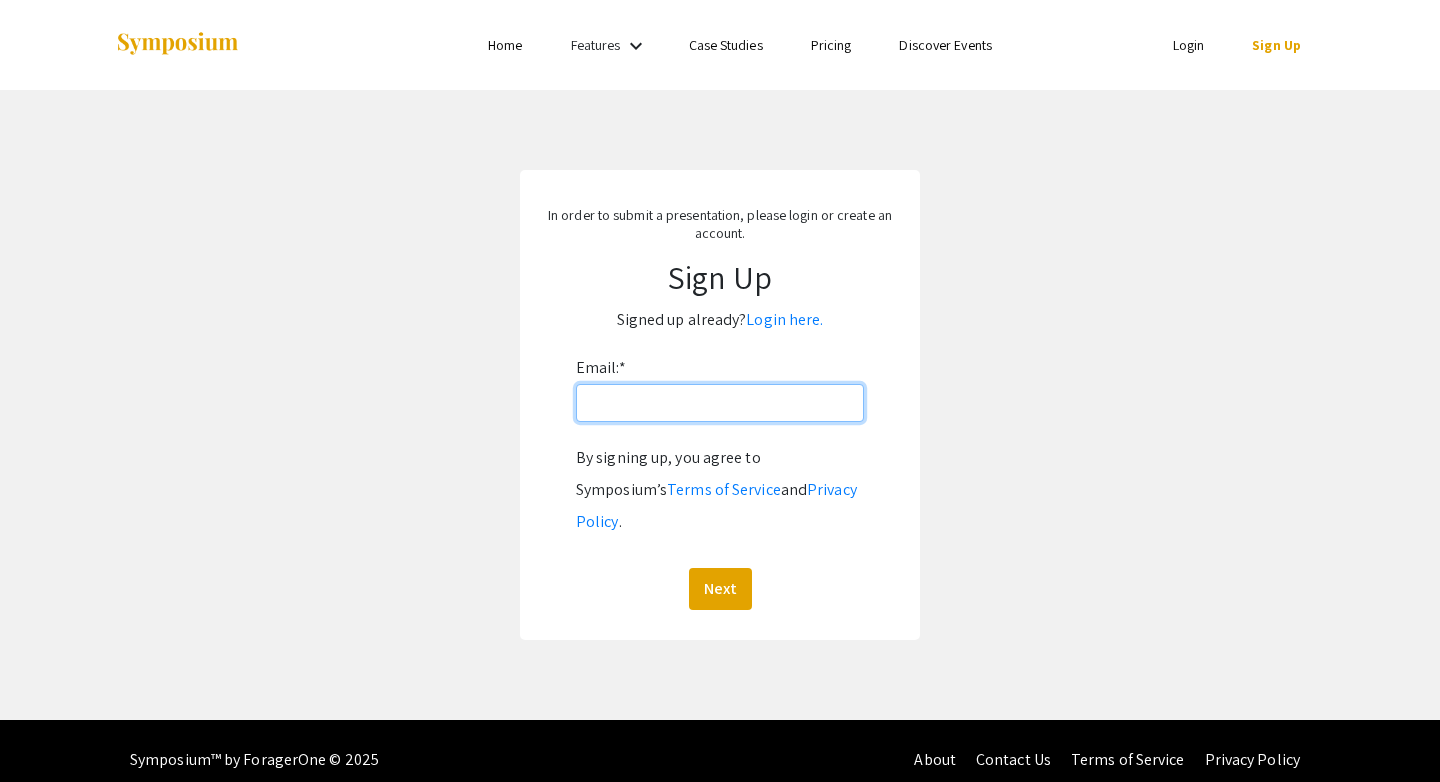 click on "Email:  *" at bounding box center [720, 403] 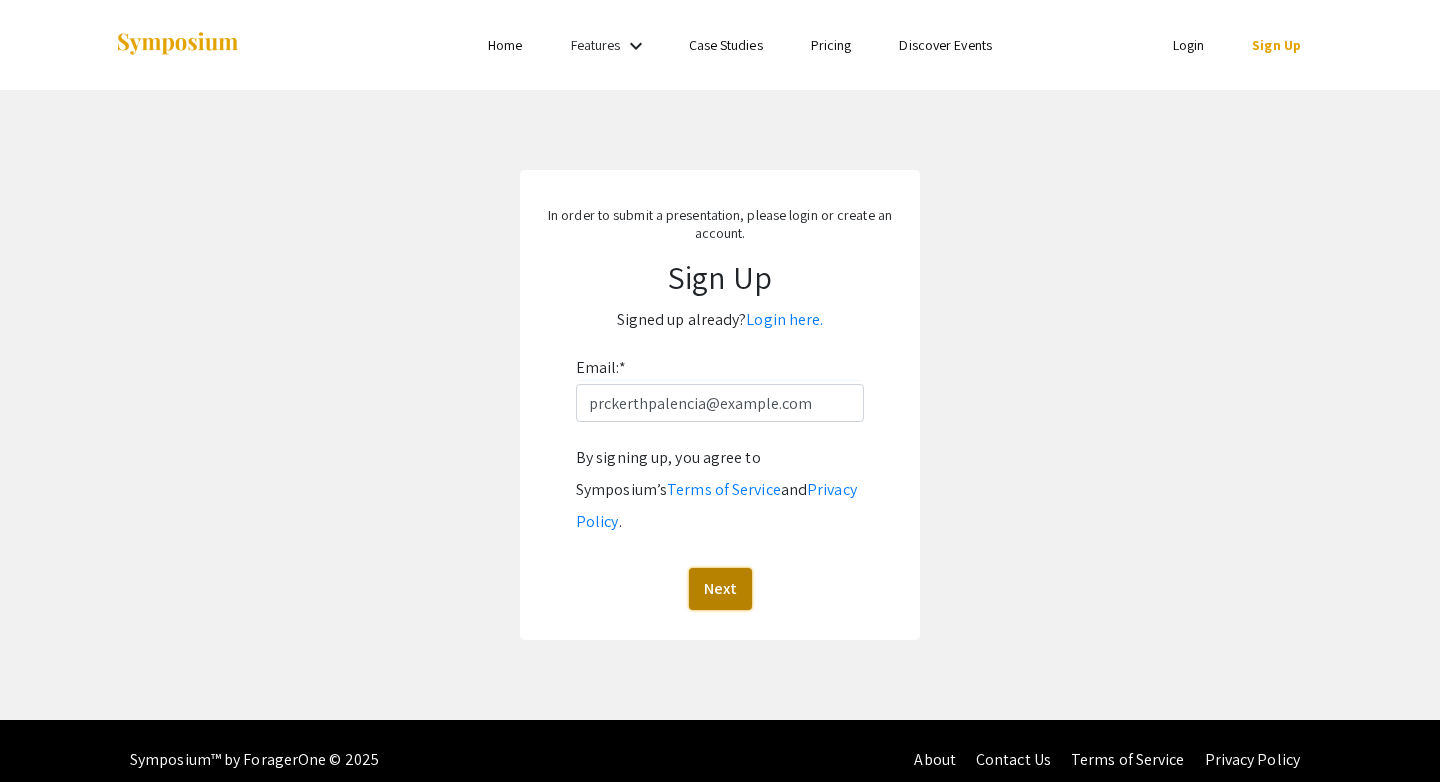 click on "Next" 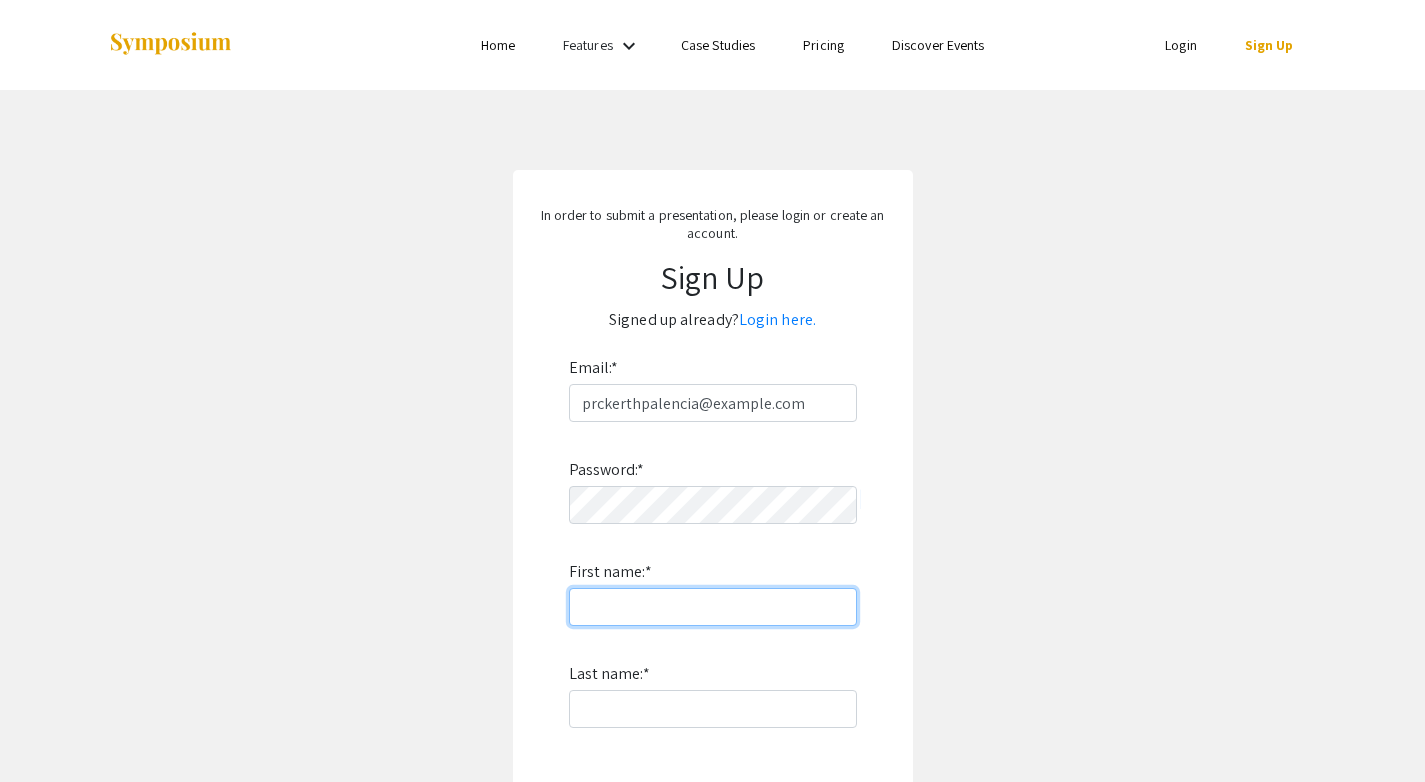 click on "First name:  *" at bounding box center (713, 607) 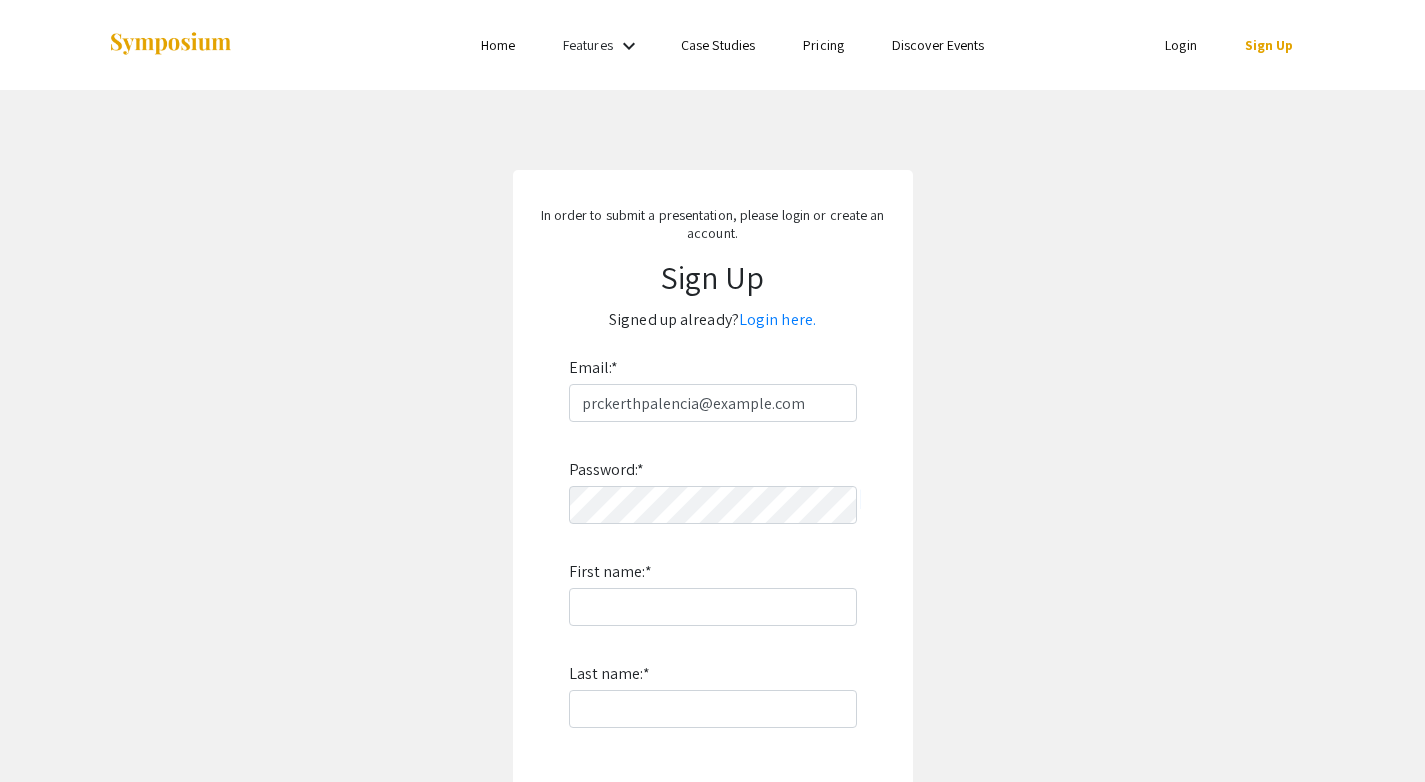 drag, startPoint x: 739, startPoint y: 630, endPoint x: 744, endPoint y: 621, distance: 10.29563 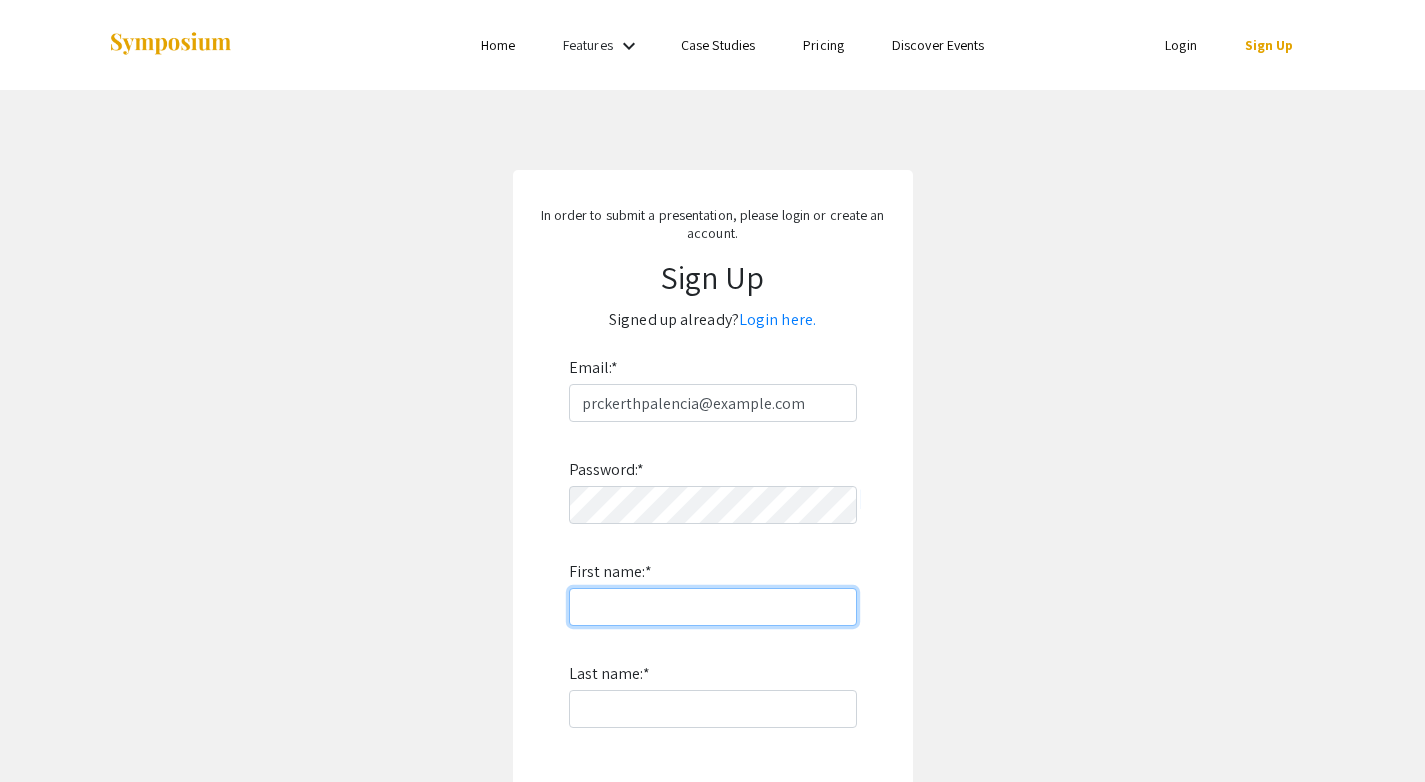 click on "First name:  *" at bounding box center [713, 607] 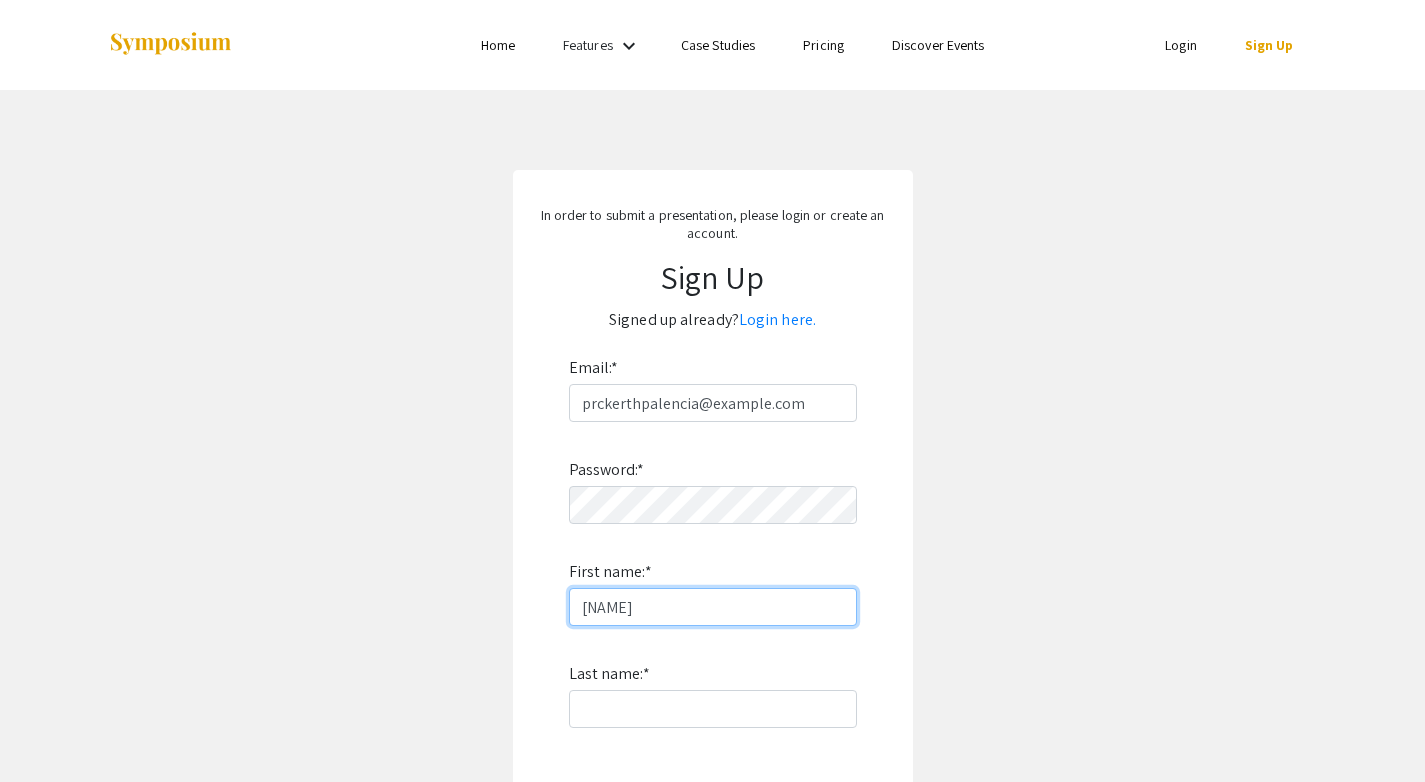 type on "[FIRST] [LAST]" 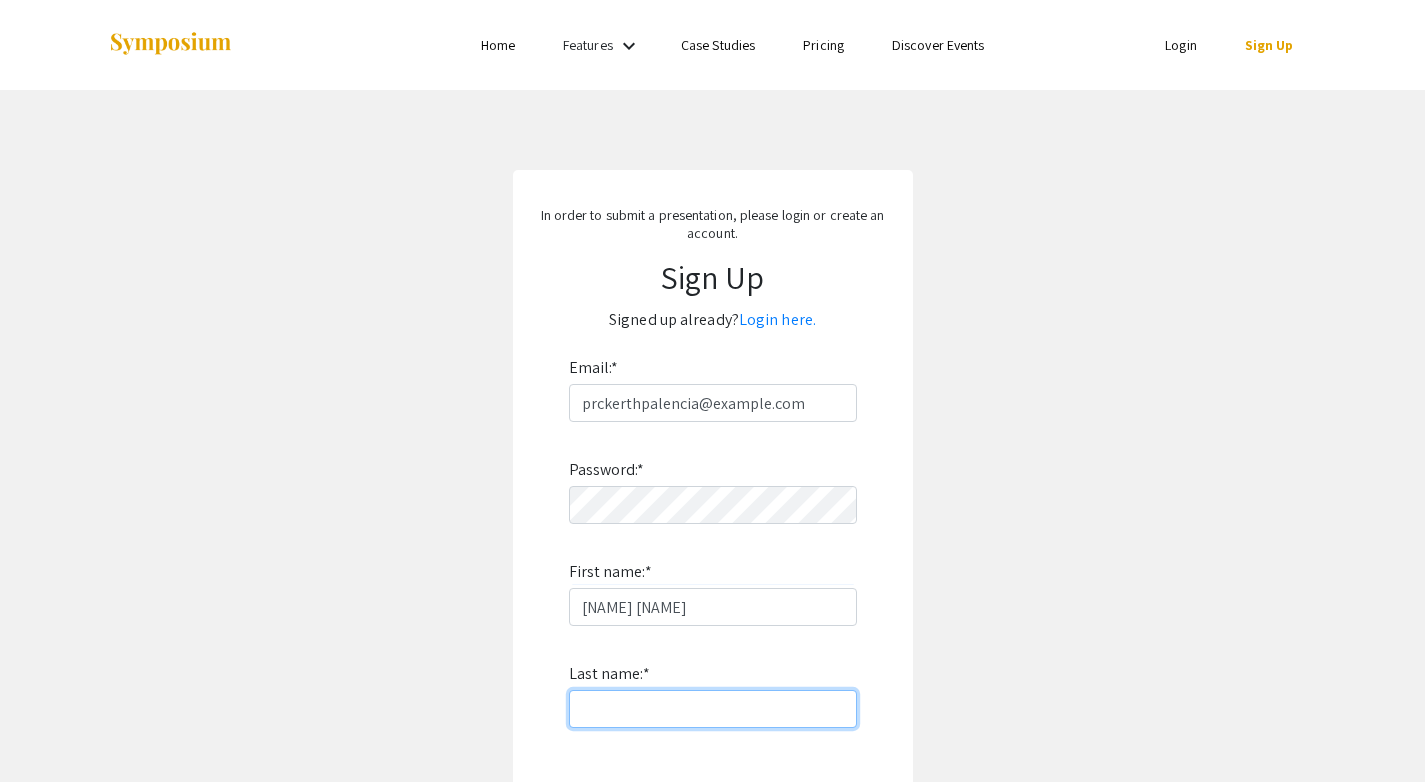 type on "[LAST]" 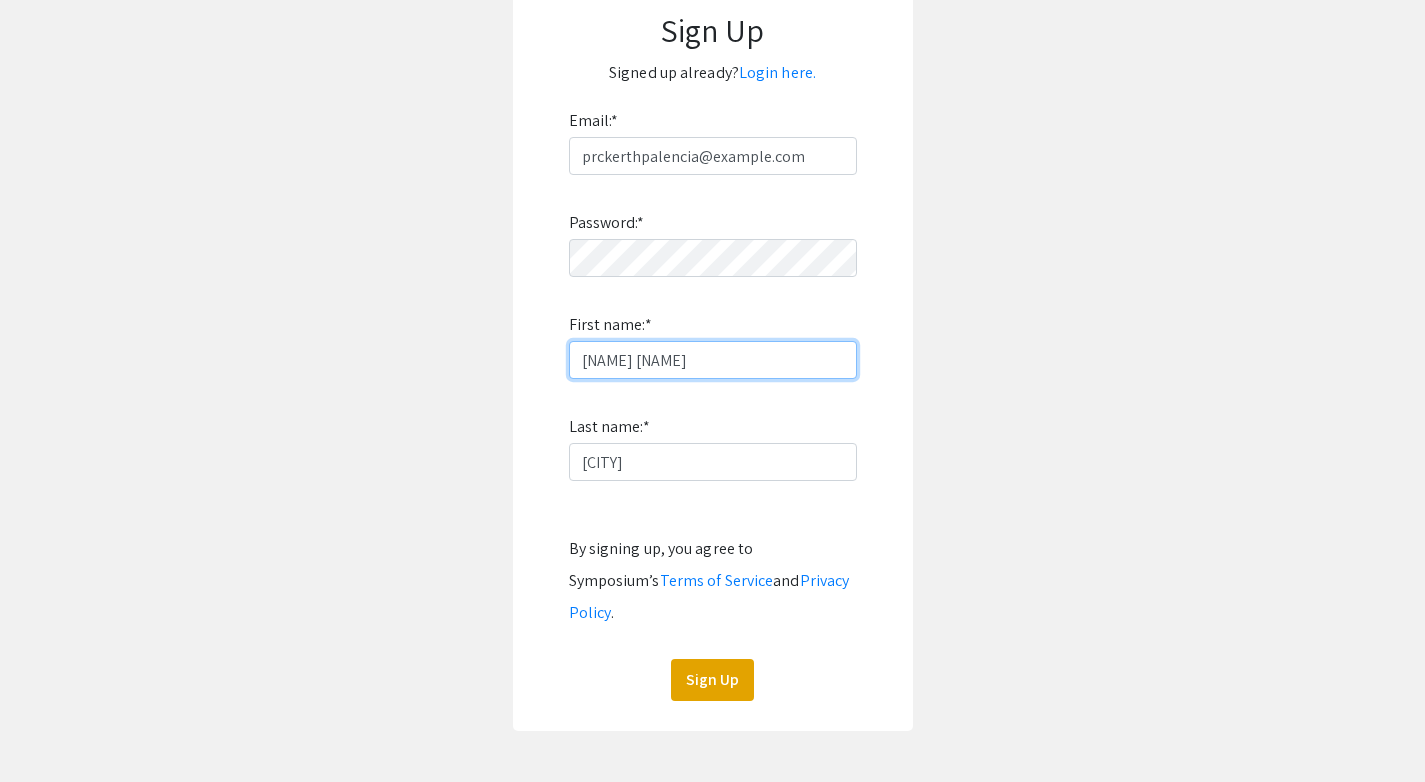 scroll, scrollTop: 304, scrollLeft: 0, axis: vertical 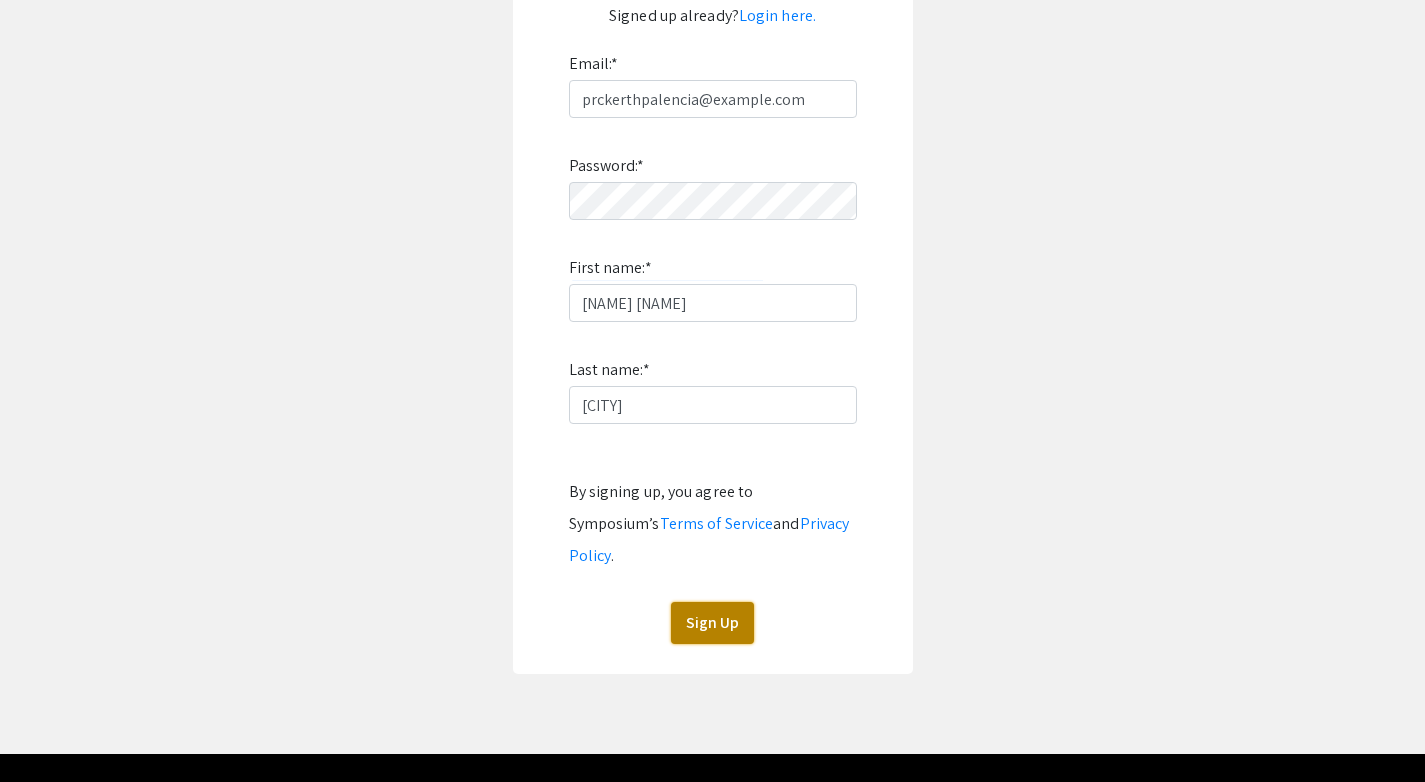 click on "Sign Up" 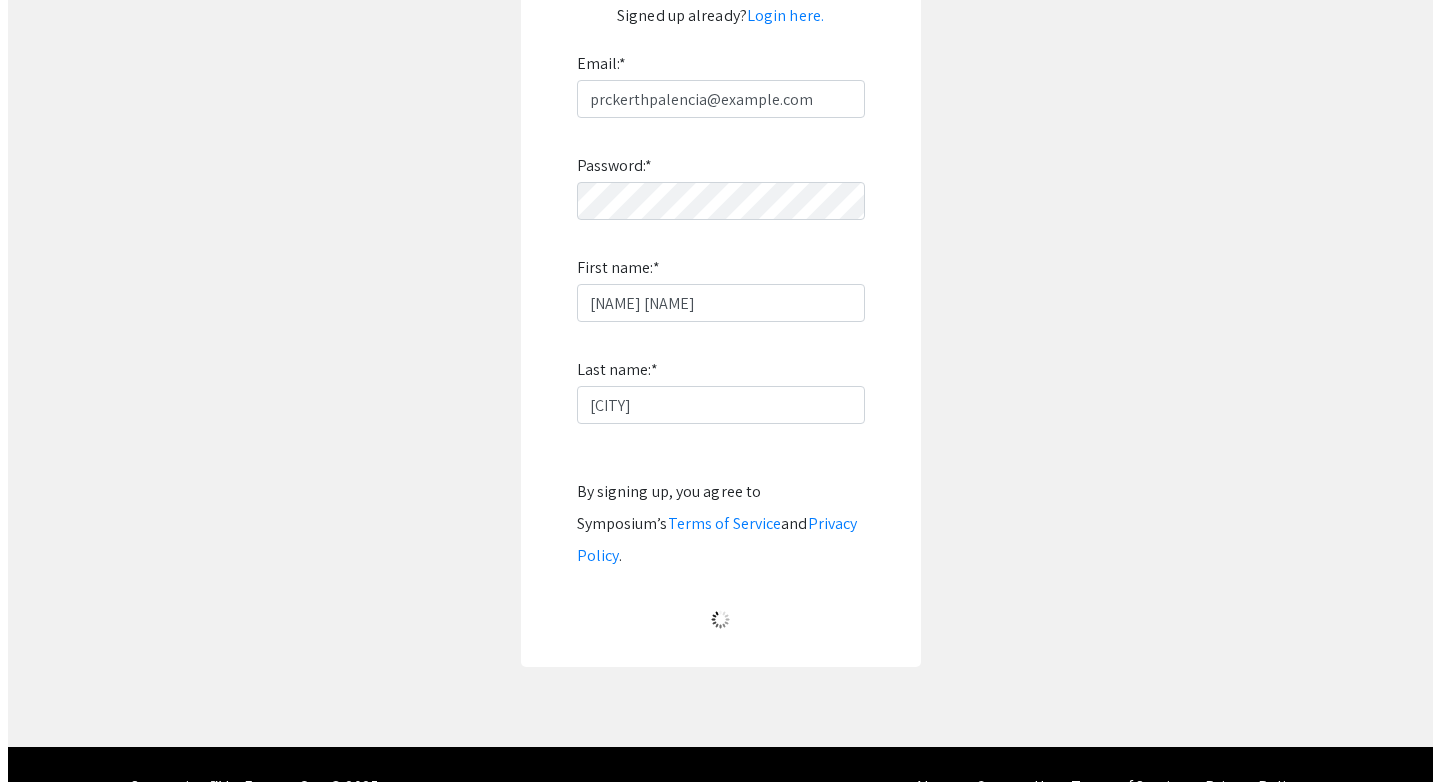 scroll, scrollTop: 0, scrollLeft: 0, axis: both 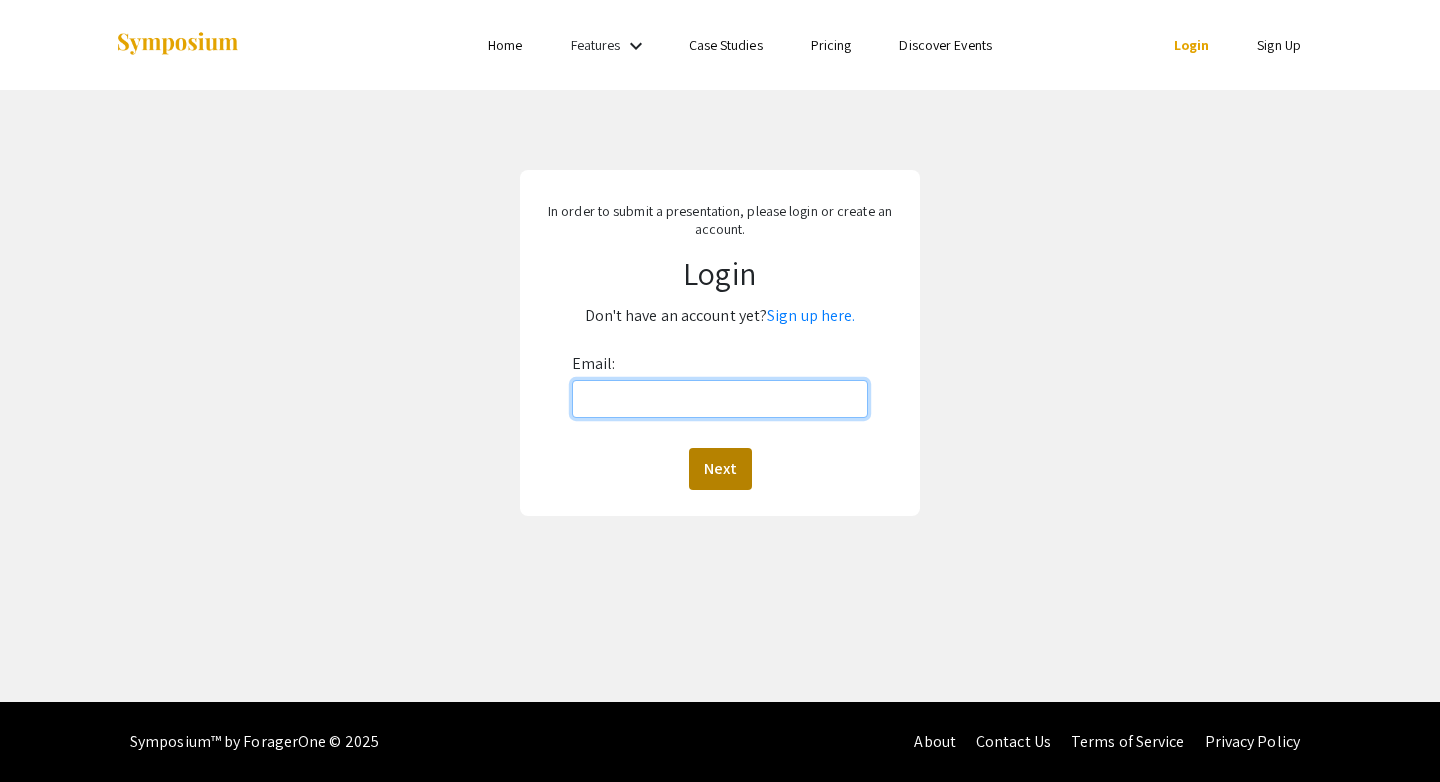 type on "[EMAIL]" 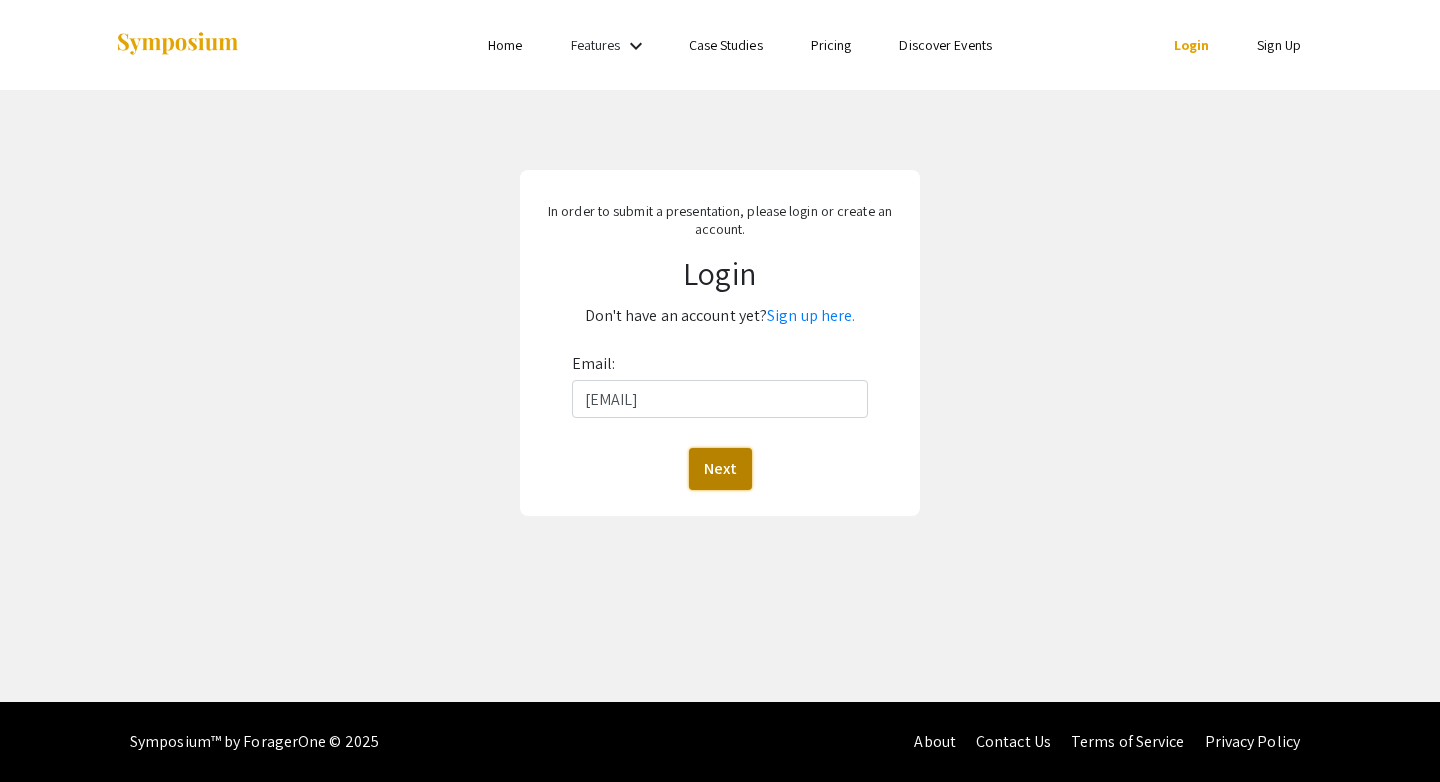 click on "Next" 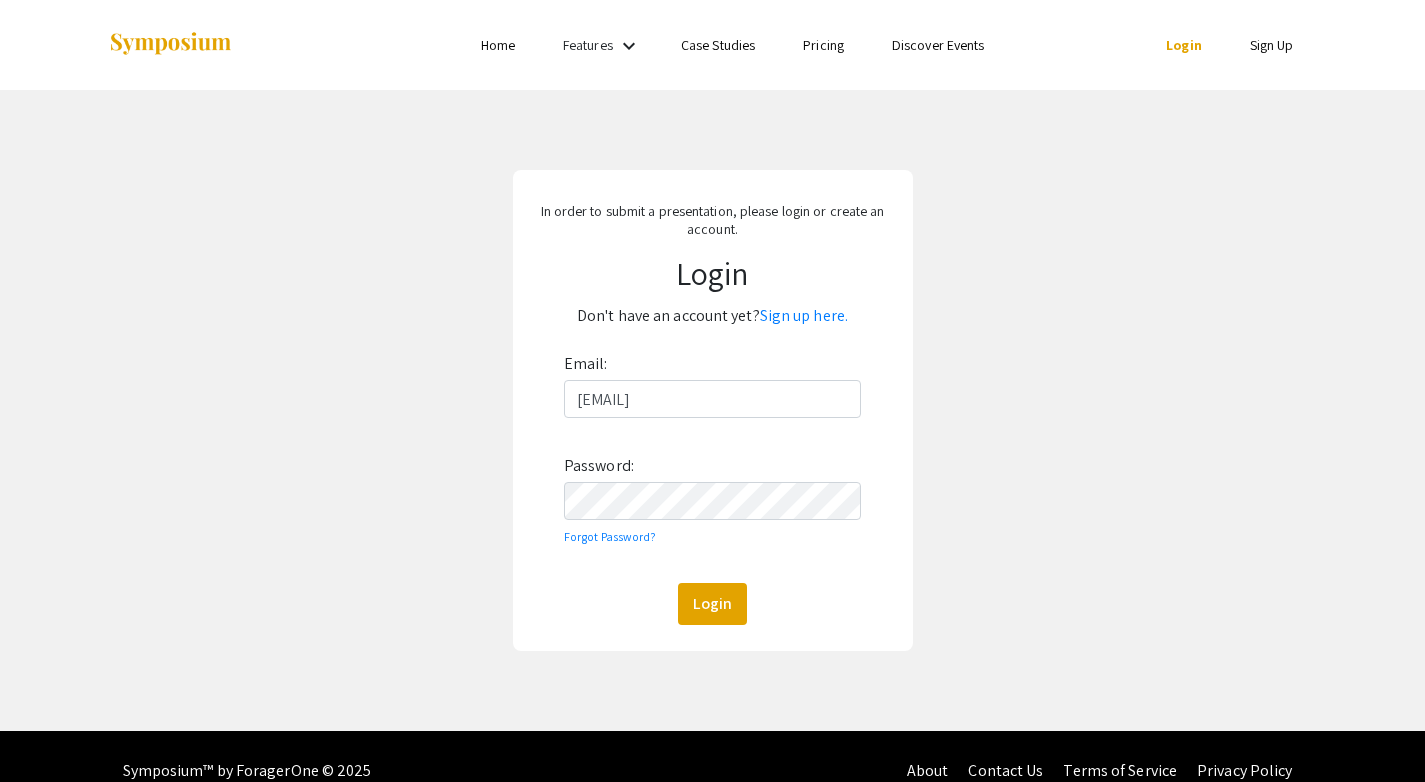 click on "Login" 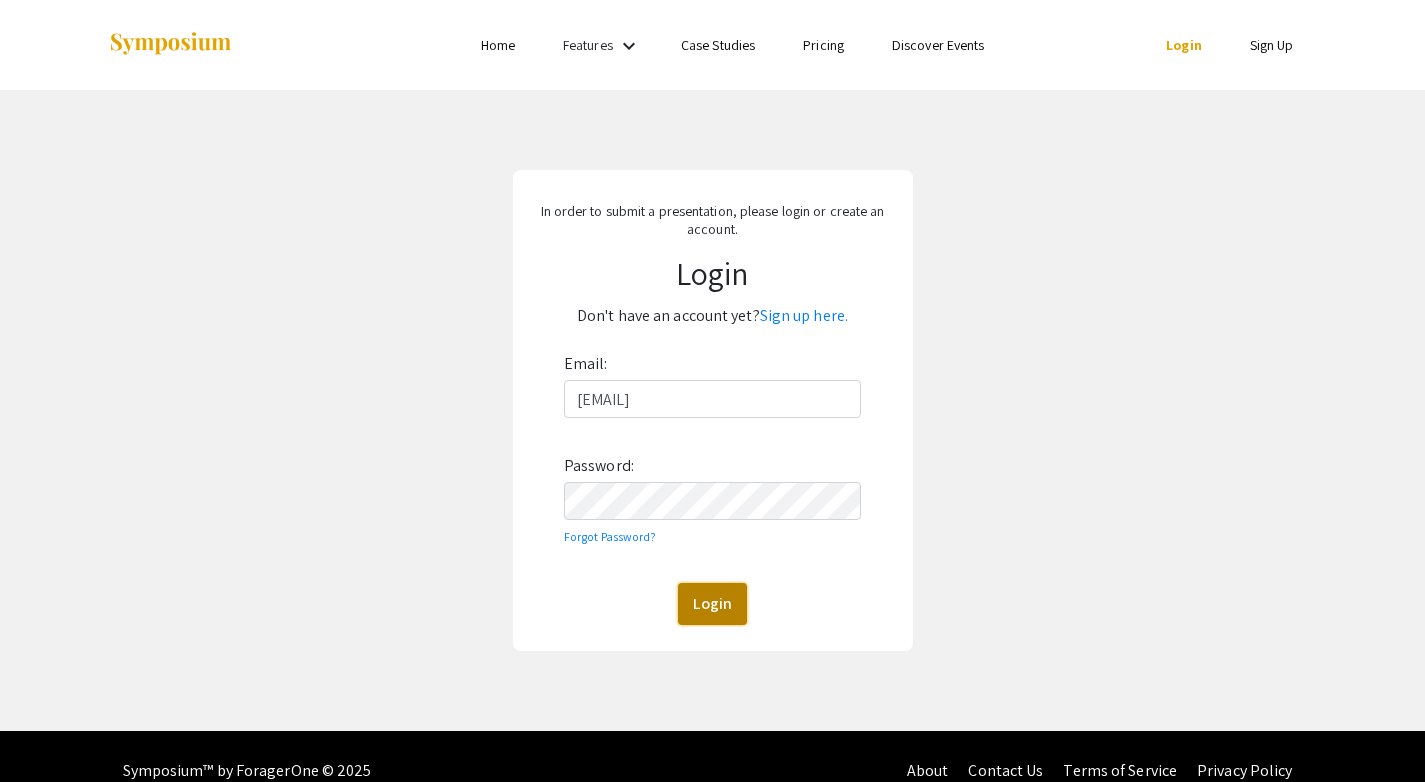 click on "Login" 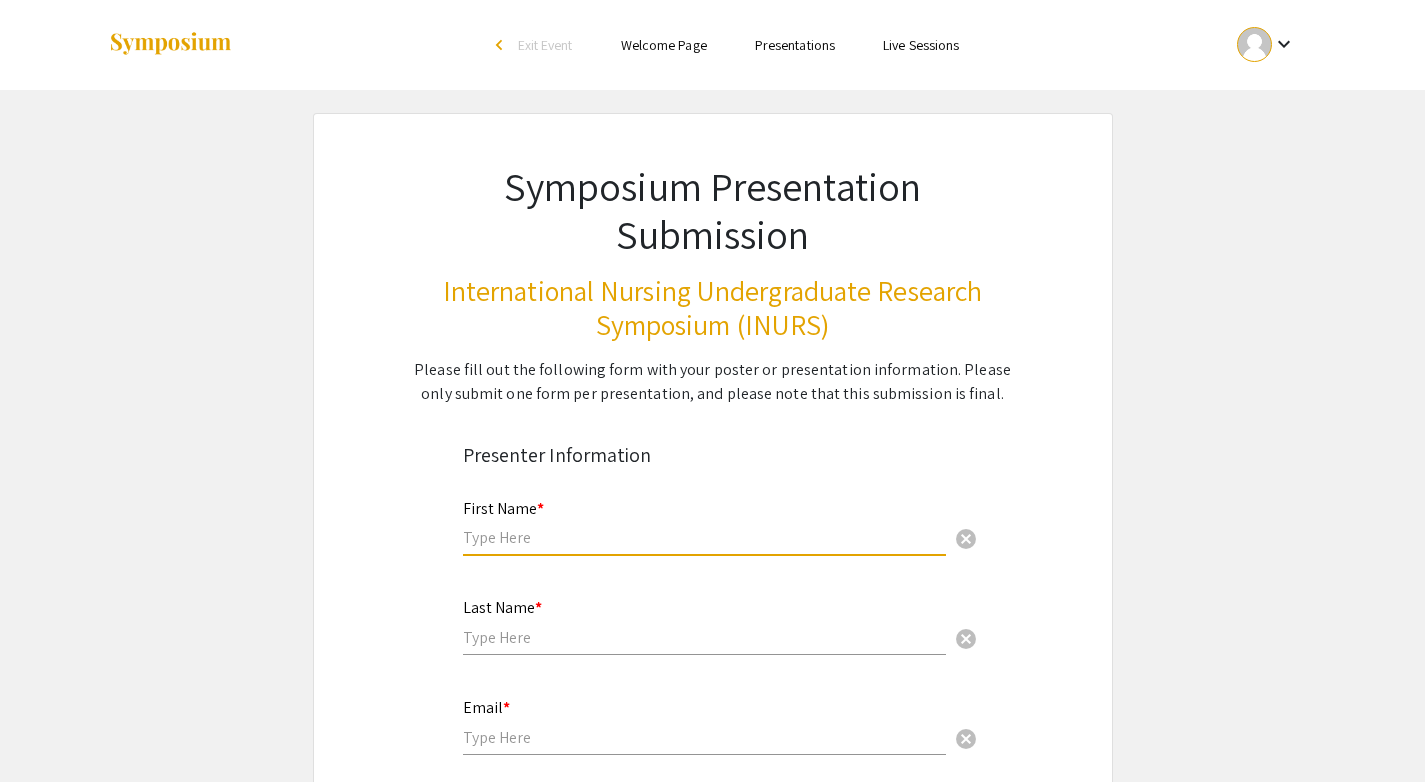 click at bounding box center [704, 537] 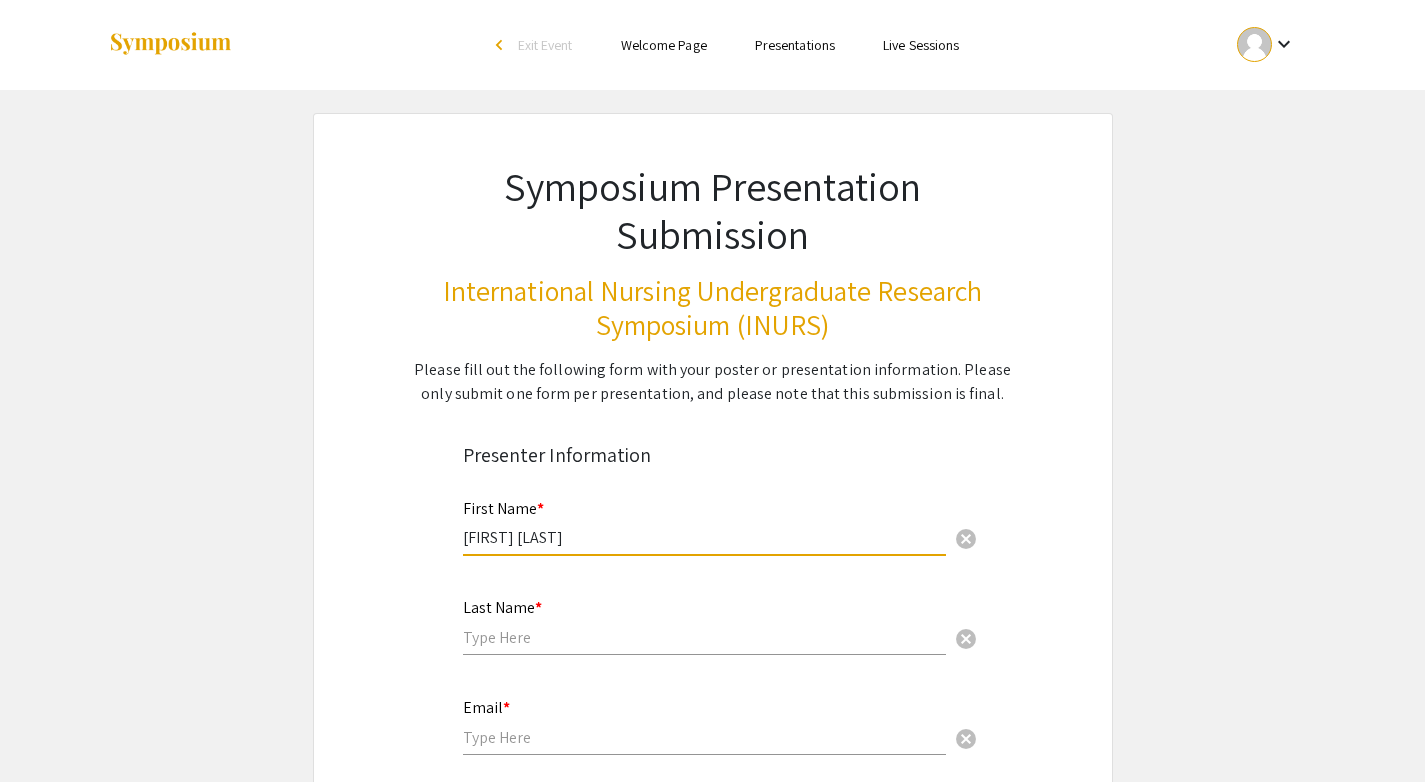 type on "[LAST]" 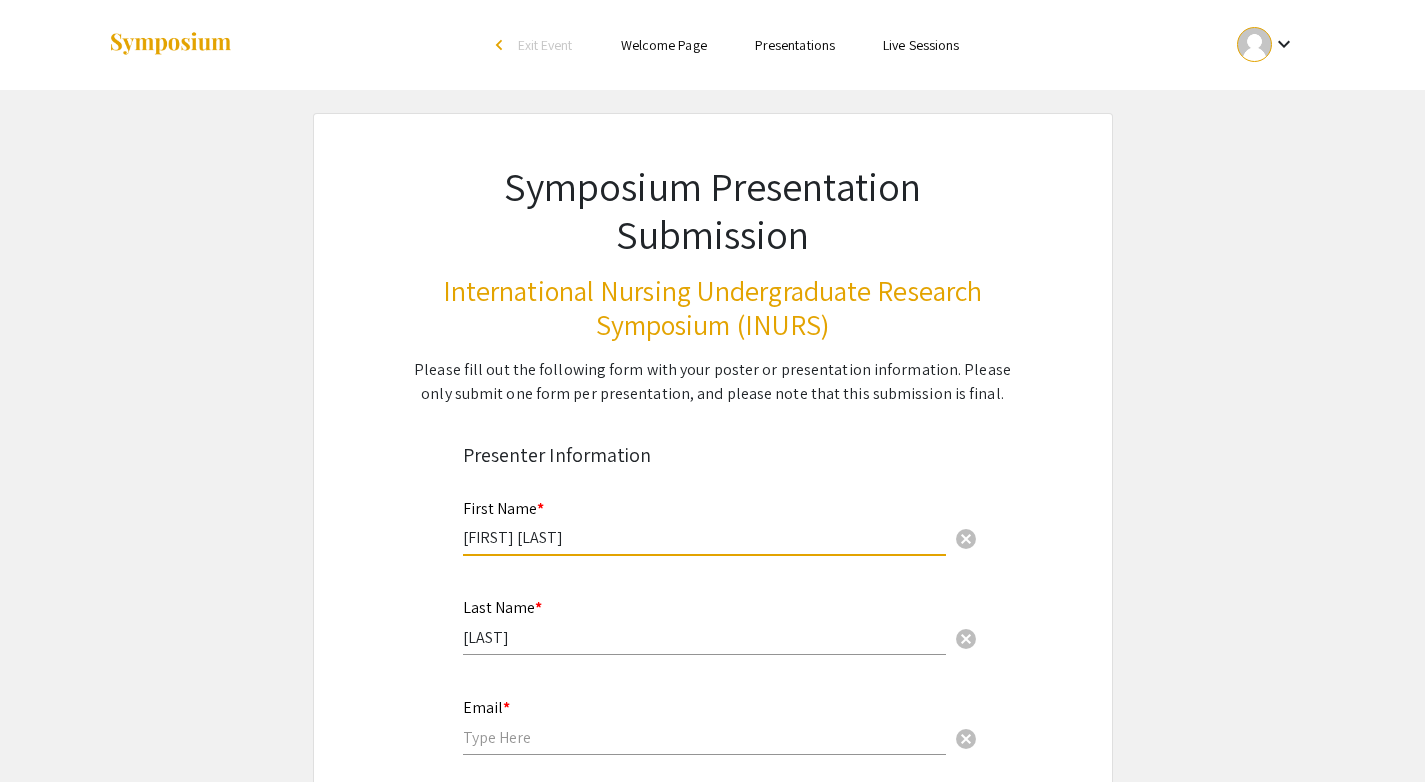 type on "[EMAIL]" 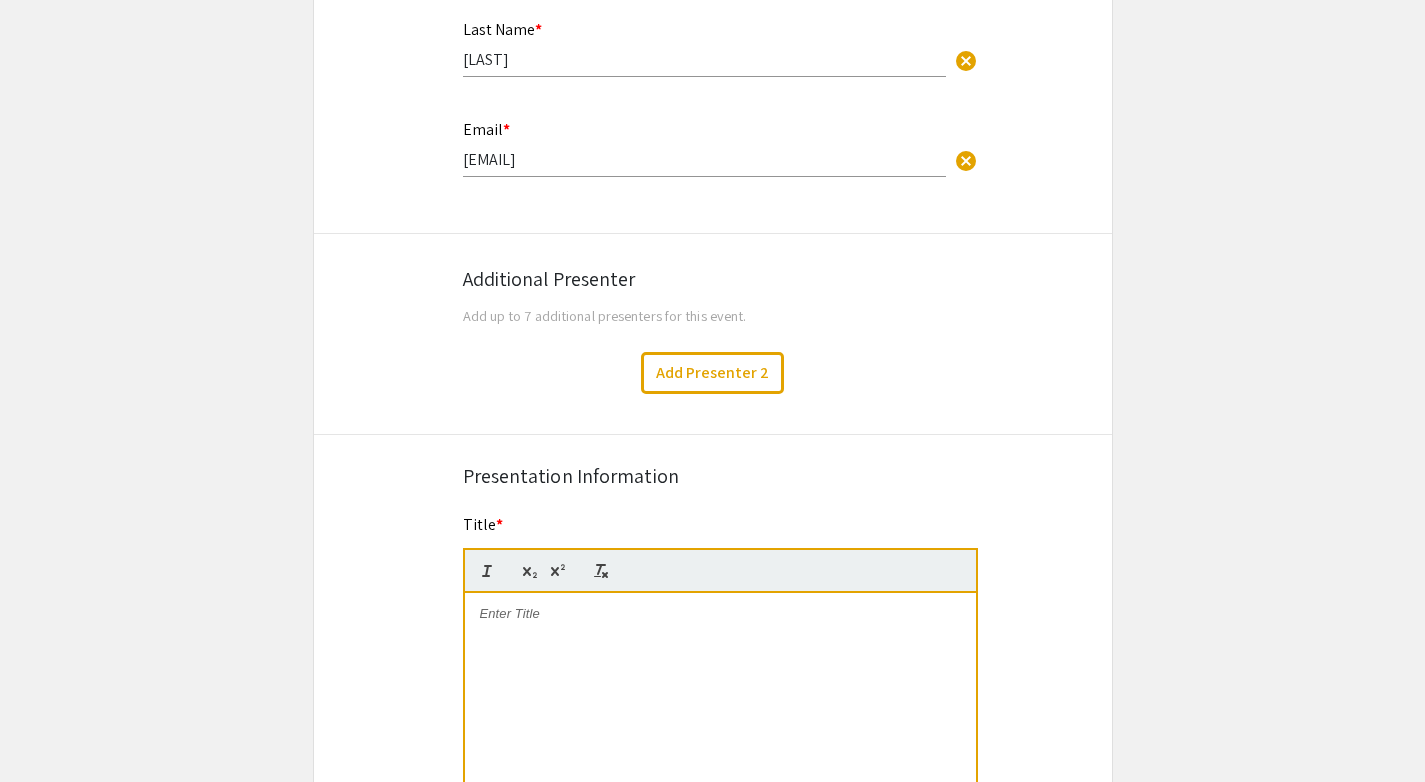 scroll, scrollTop: 601, scrollLeft: 0, axis: vertical 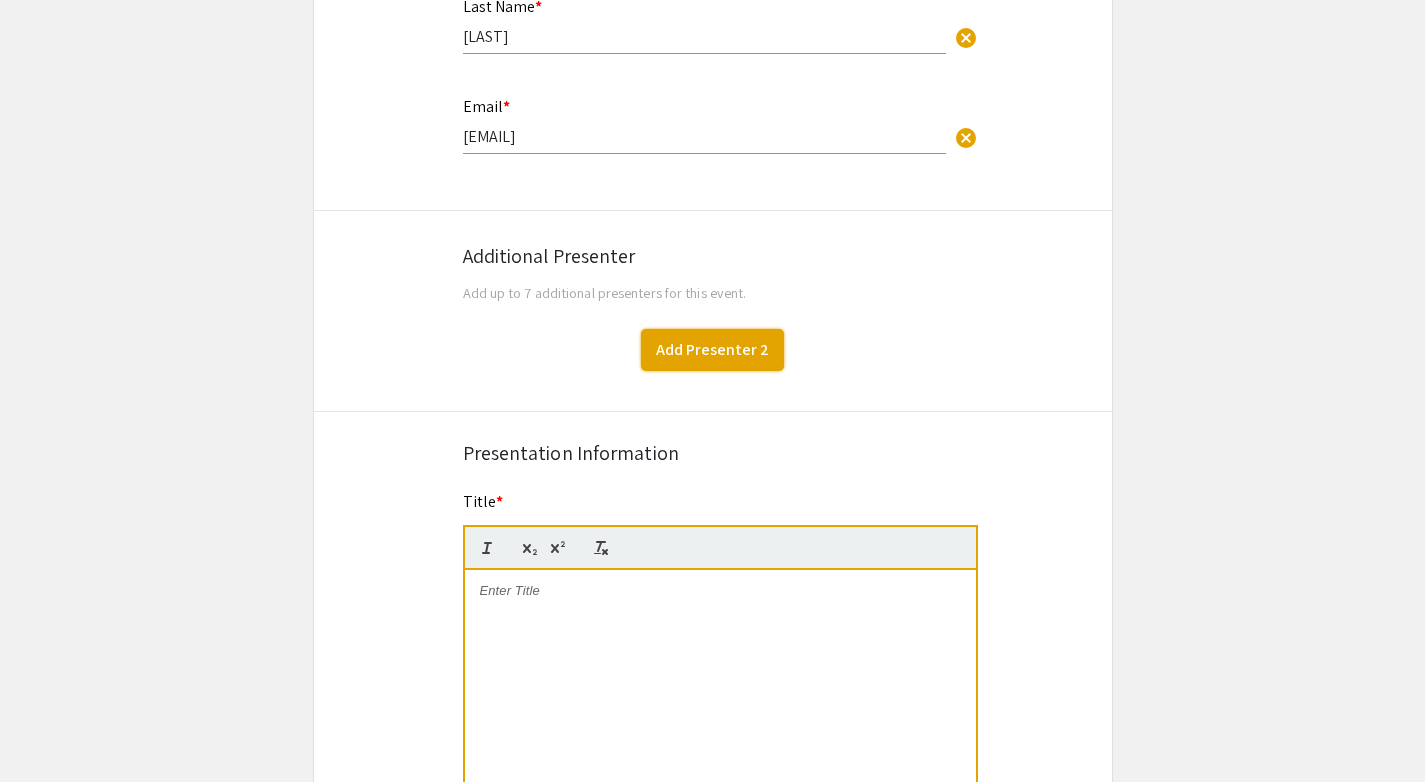 click on "Add Presenter 2" 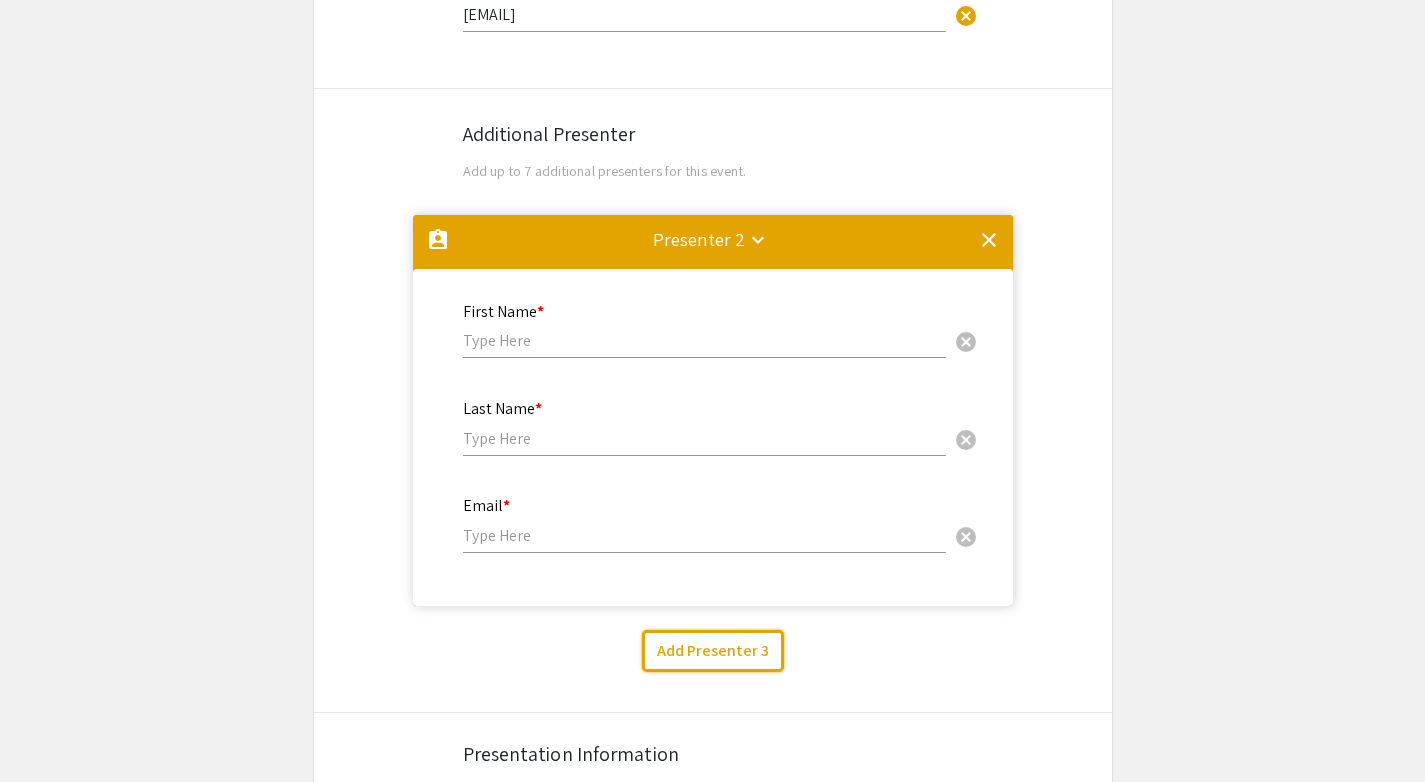 scroll, scrollTop: 720, scrollLeft: 0, axis: vertical 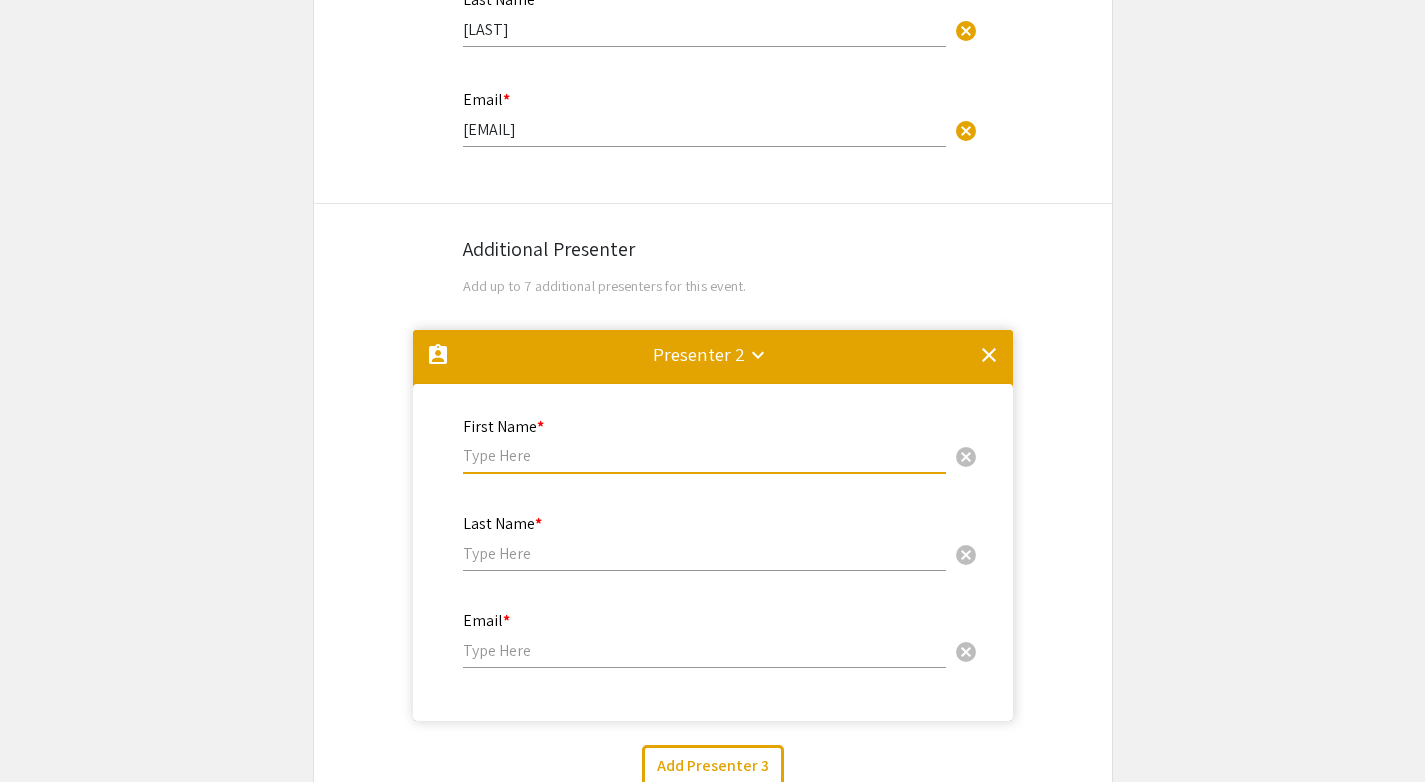 click at bounding box center (704, 455) 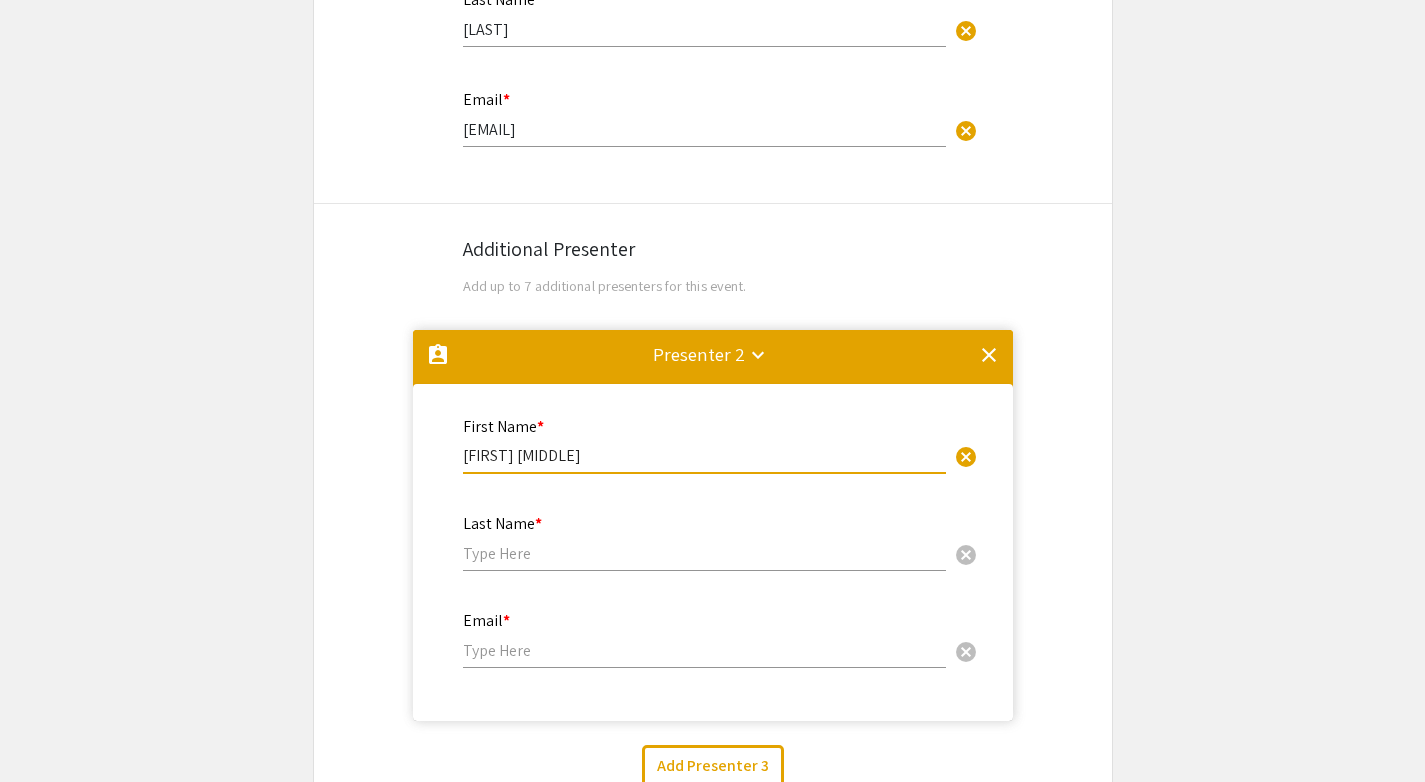 type on "[FIRST] [MIDDLE]" 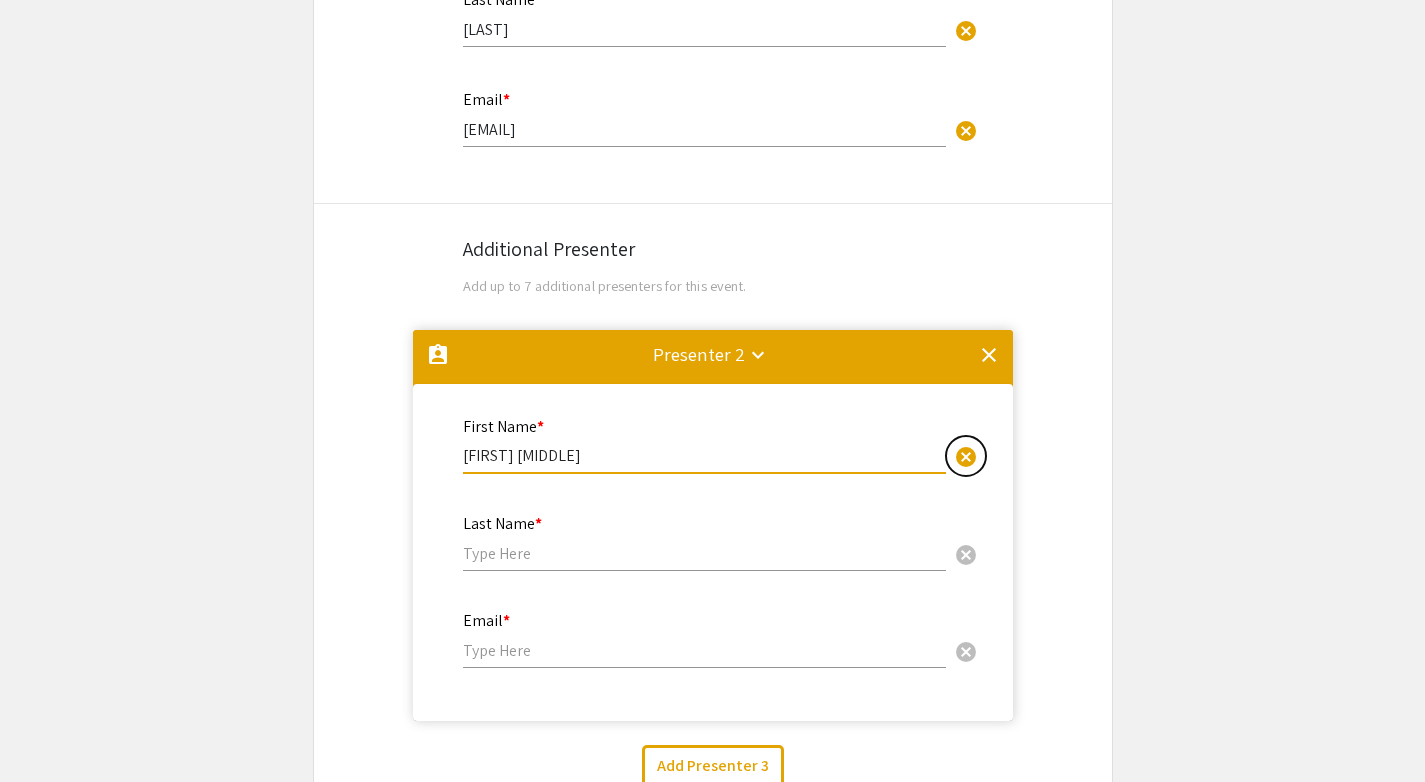 type 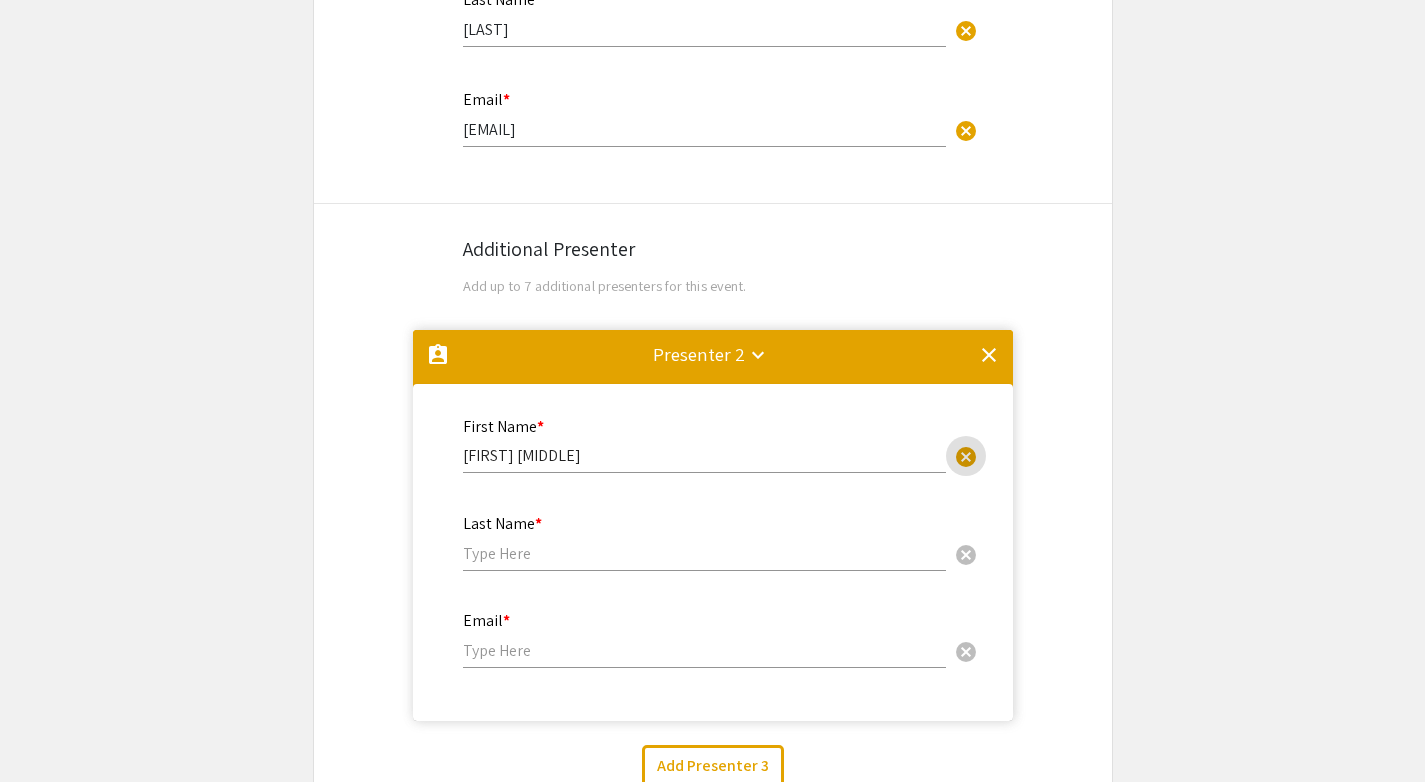 click on "Last Name * cancel" at bounding box center [704, 533] 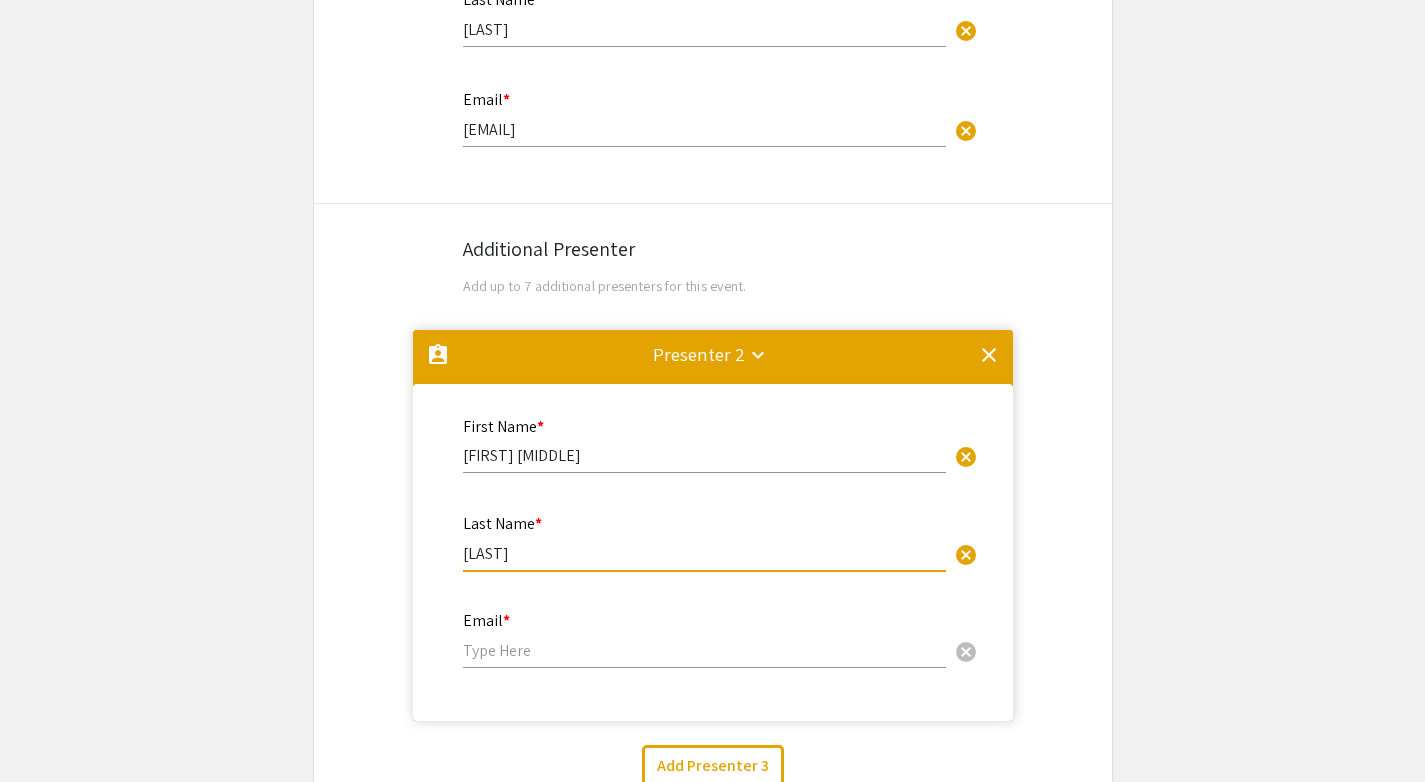 type on "[LAST]" 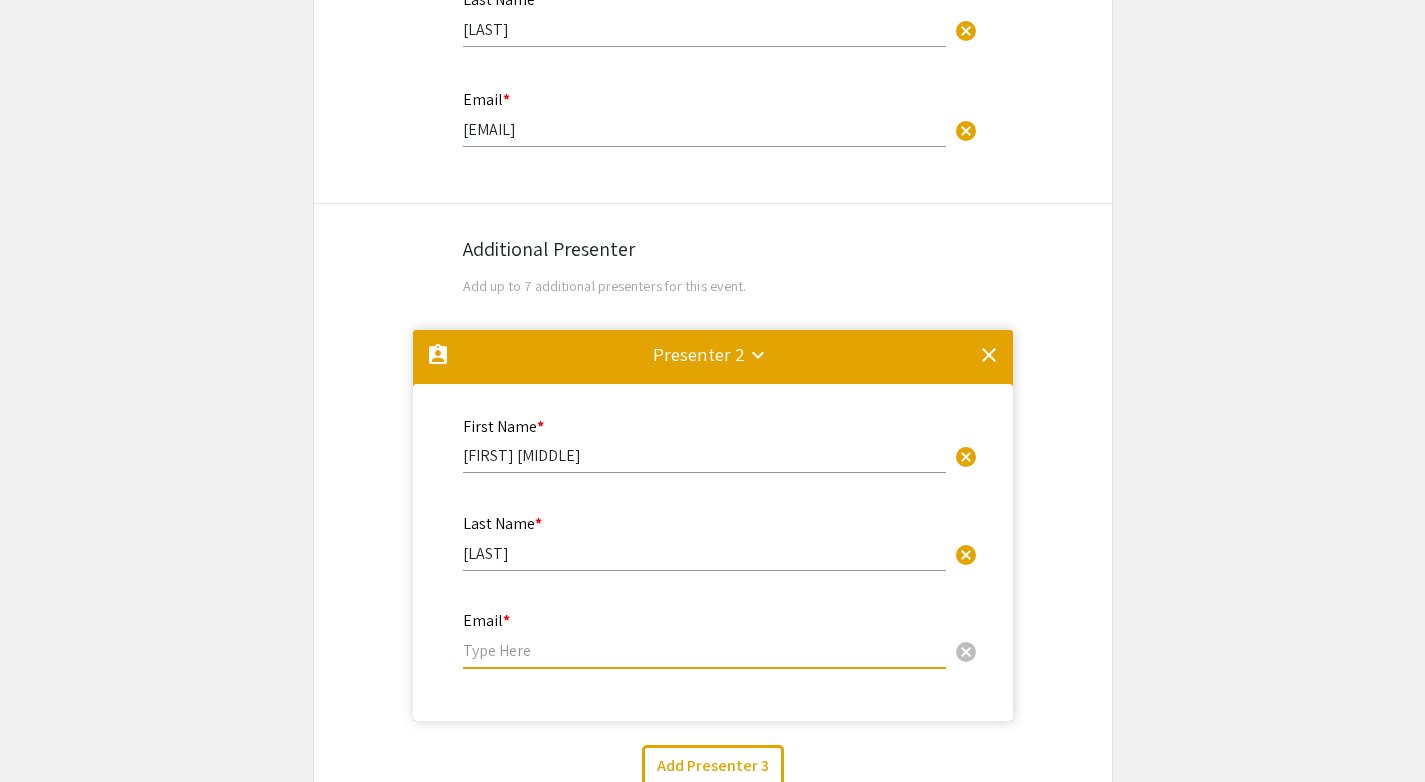 paste on "[EMAIL]" 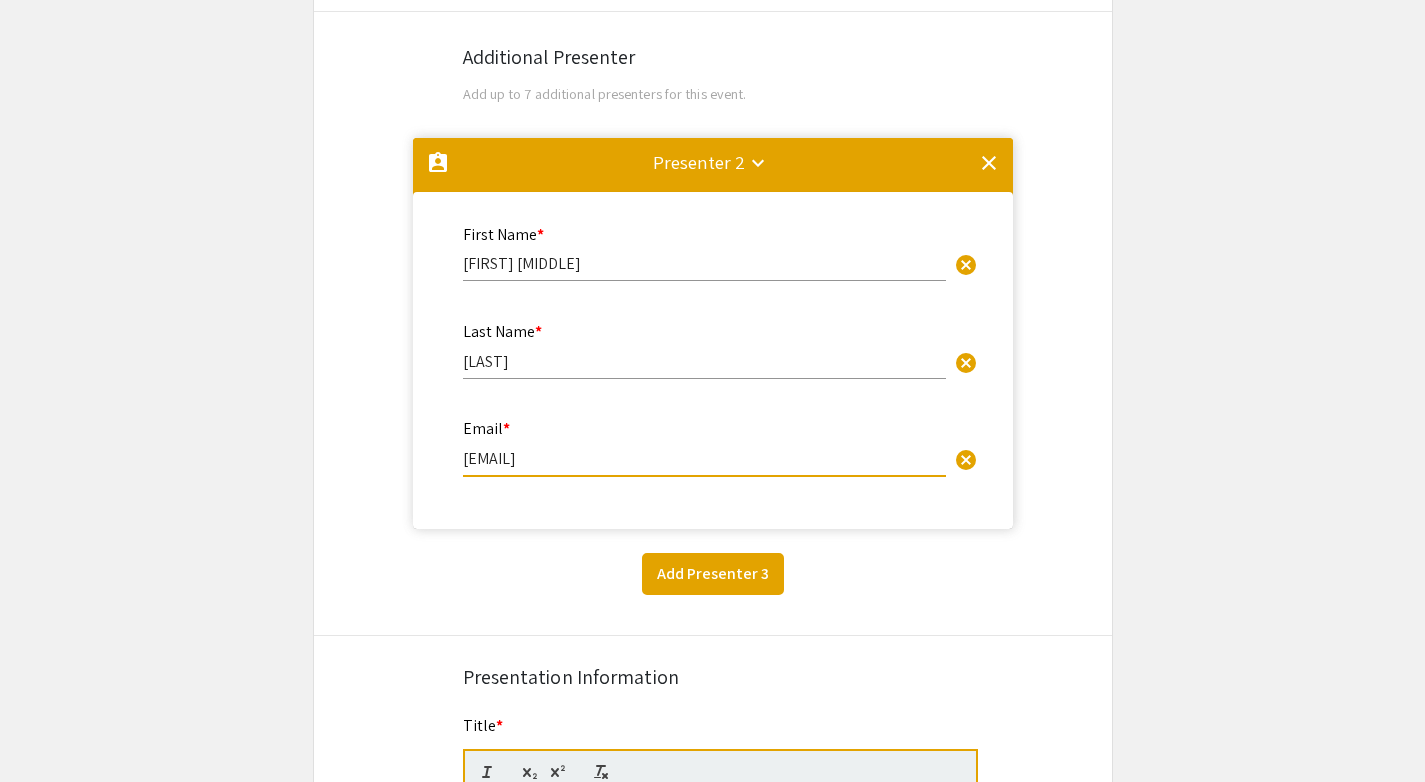 type on "[EMAIL]" 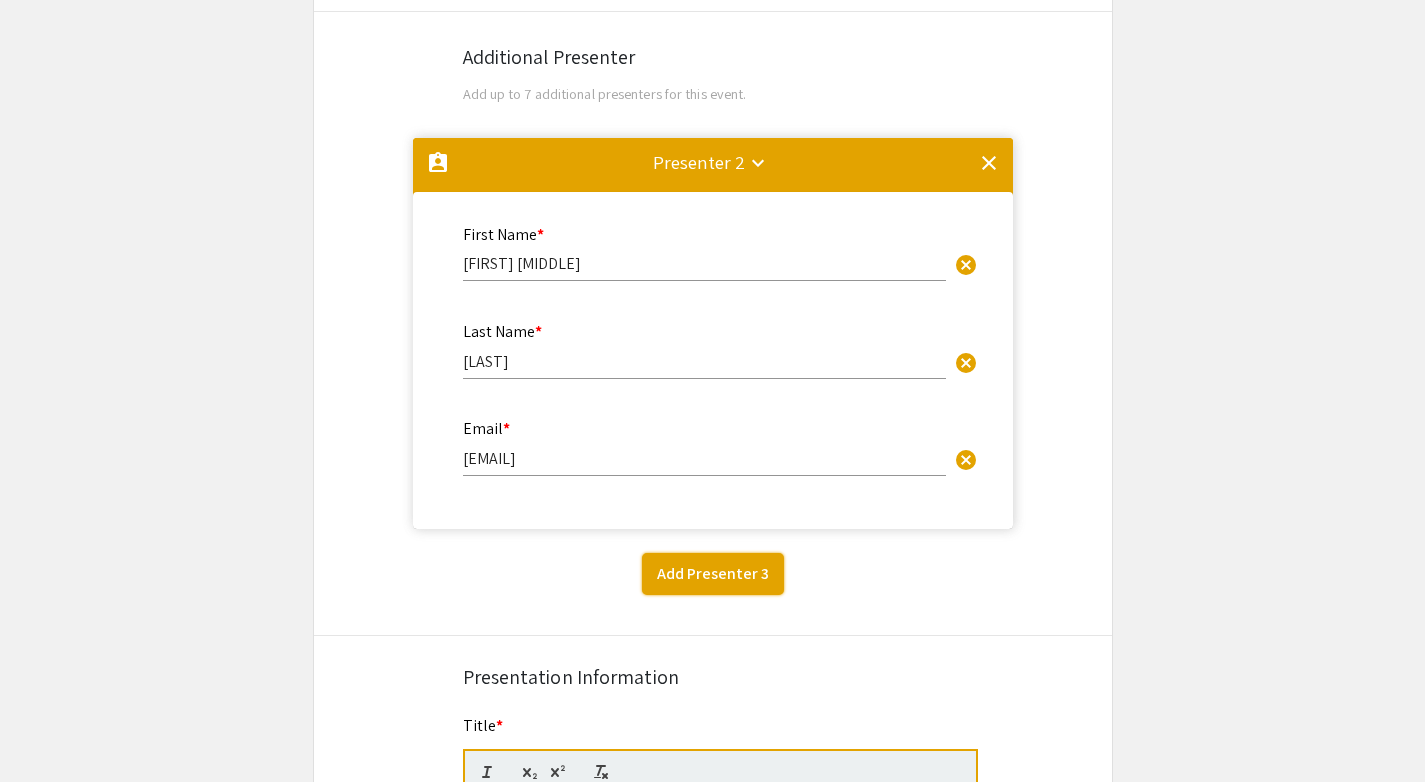 click on "Add Presenter 3" 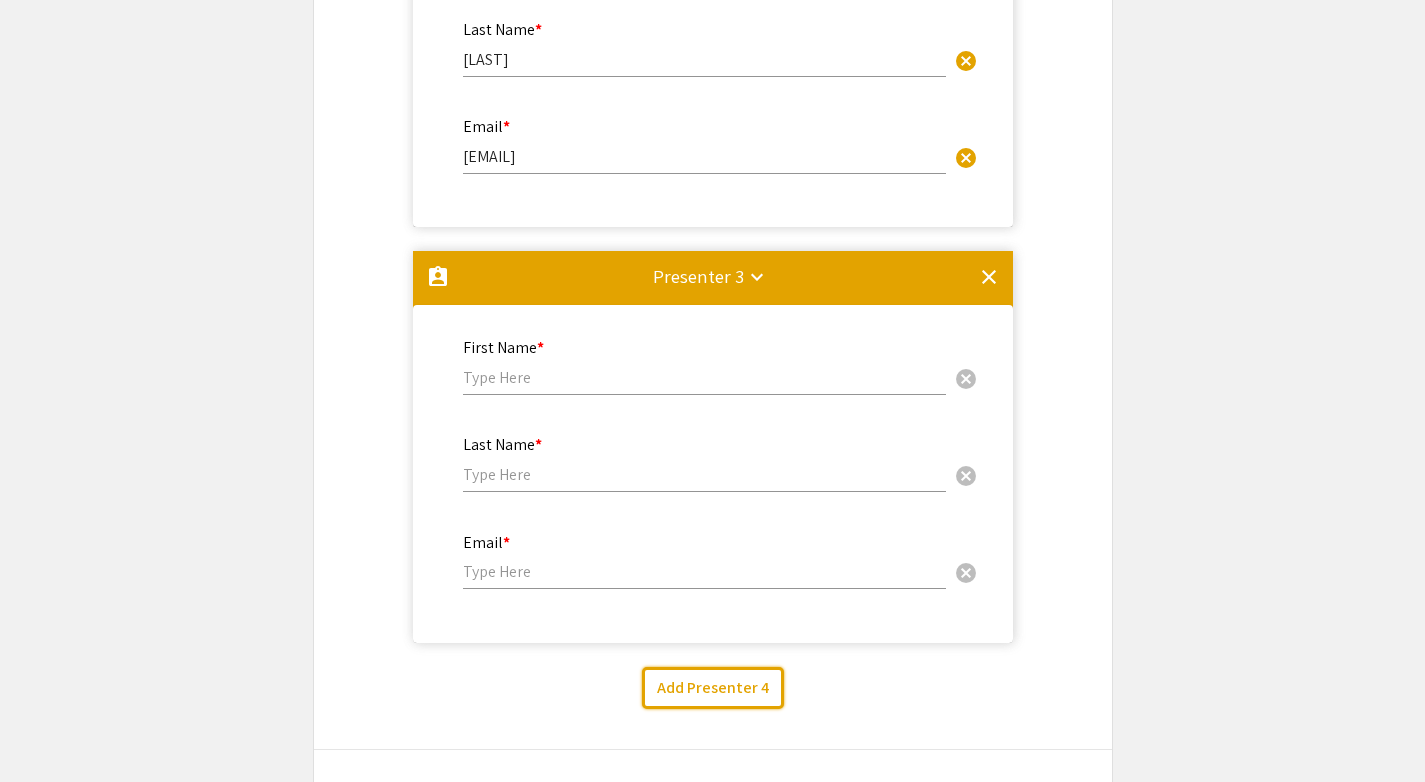 scroll, scrollTop: 1093, scrollLeft: 0, axis: vertical 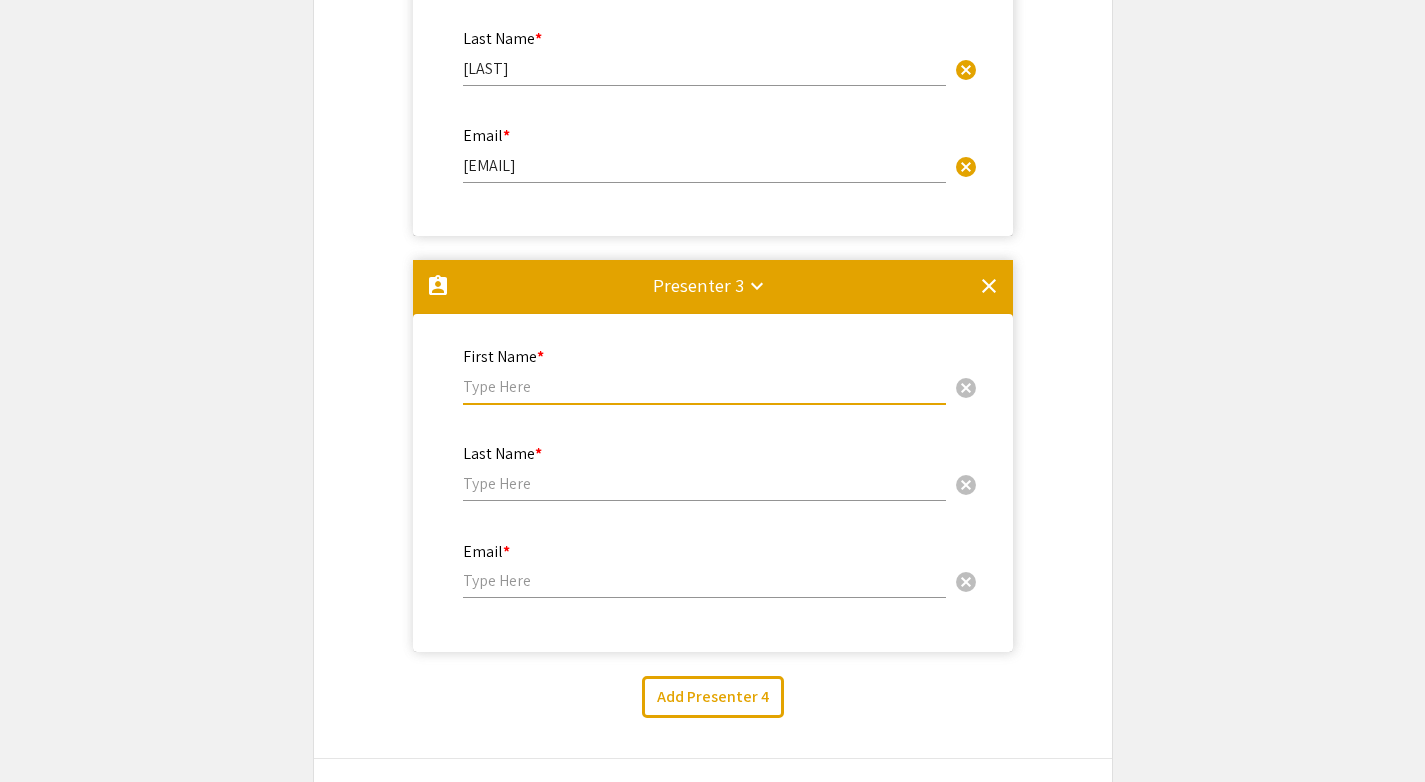 click at bounding box center [704, 386] 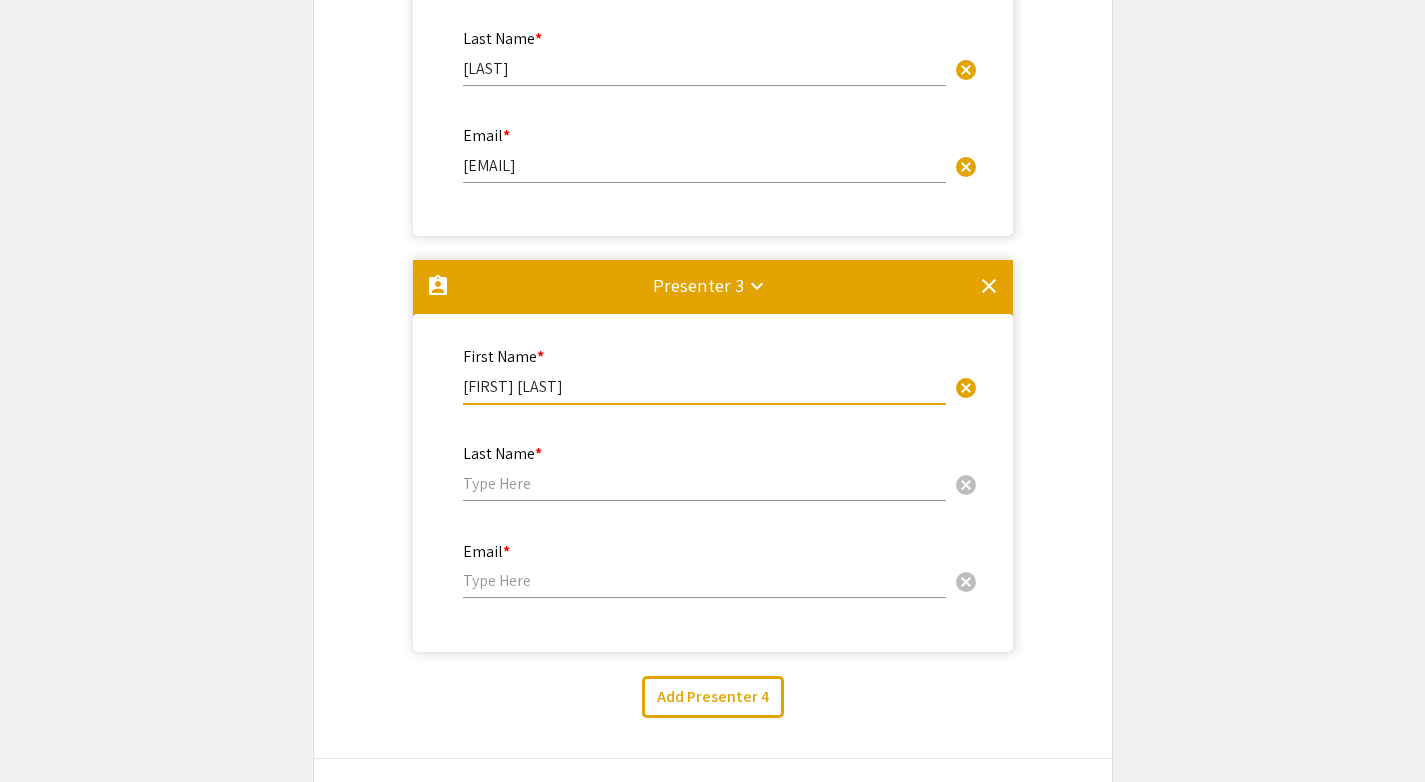 type on "[FIRST] [LAST]" 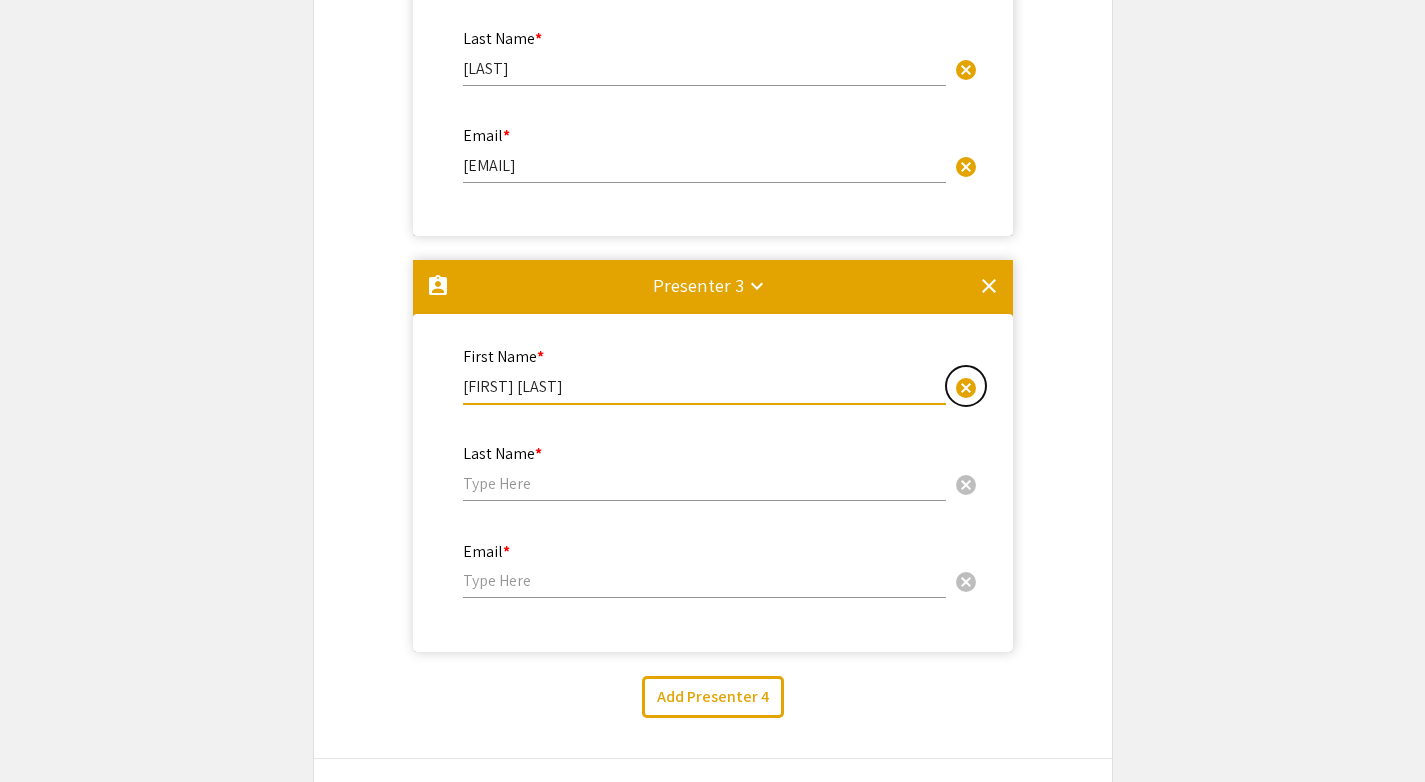 type 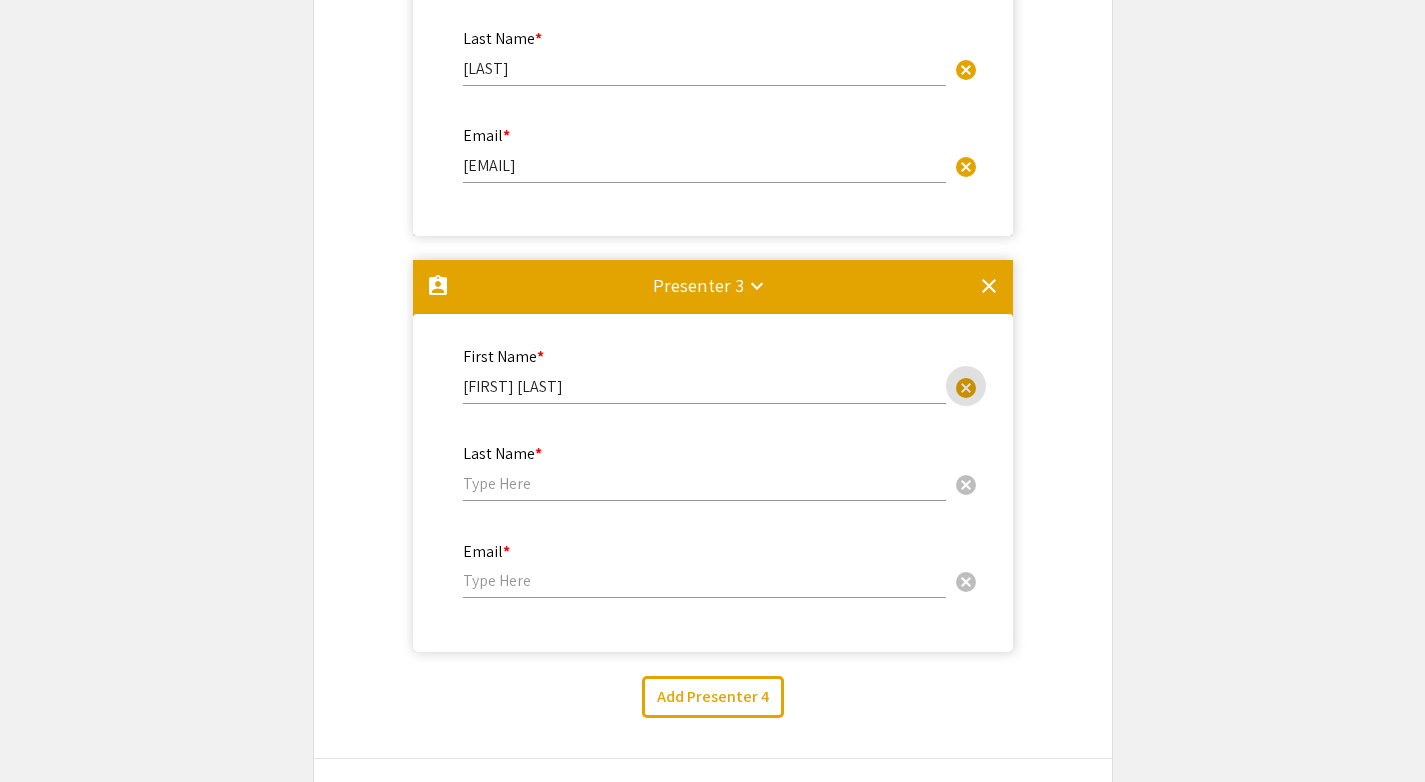 click at bounding box center [704, 483] 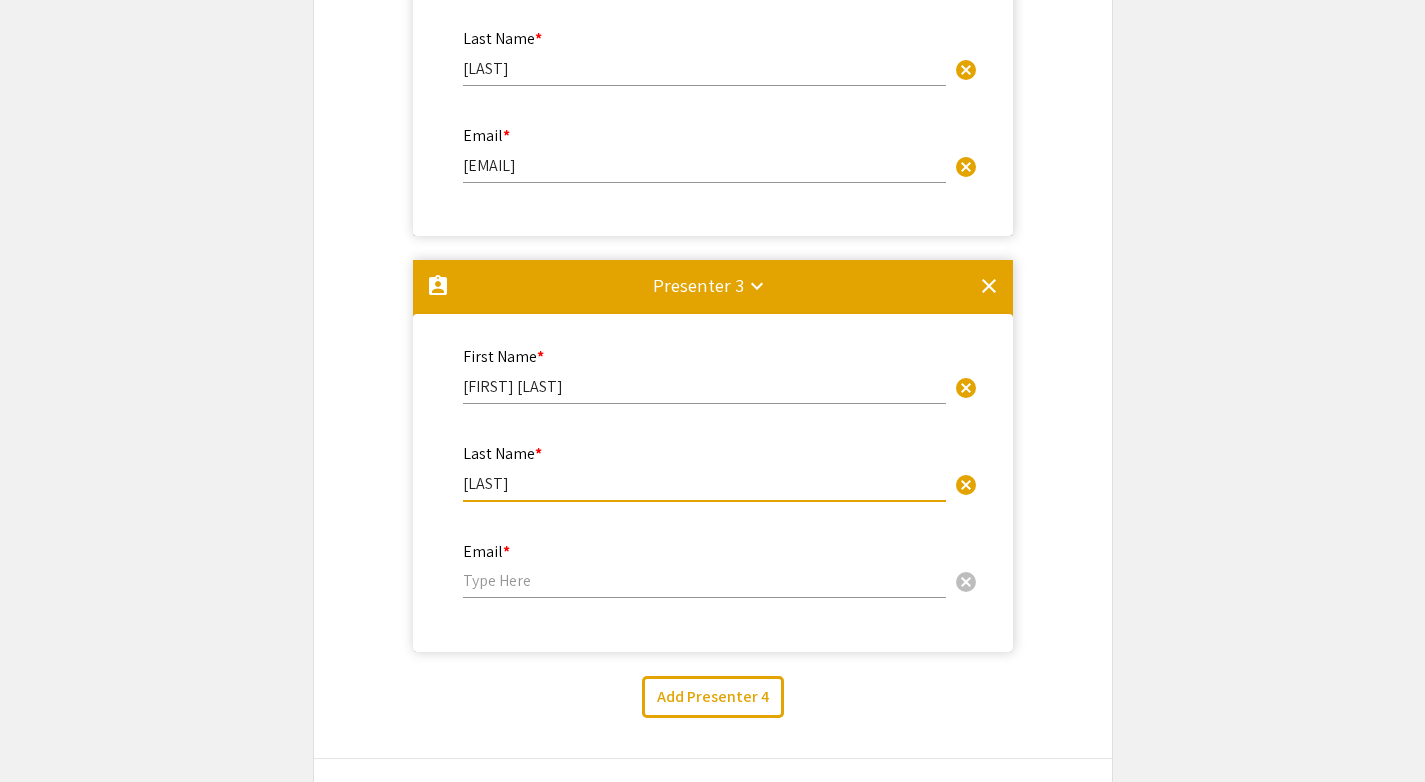 type on "[LAST]" 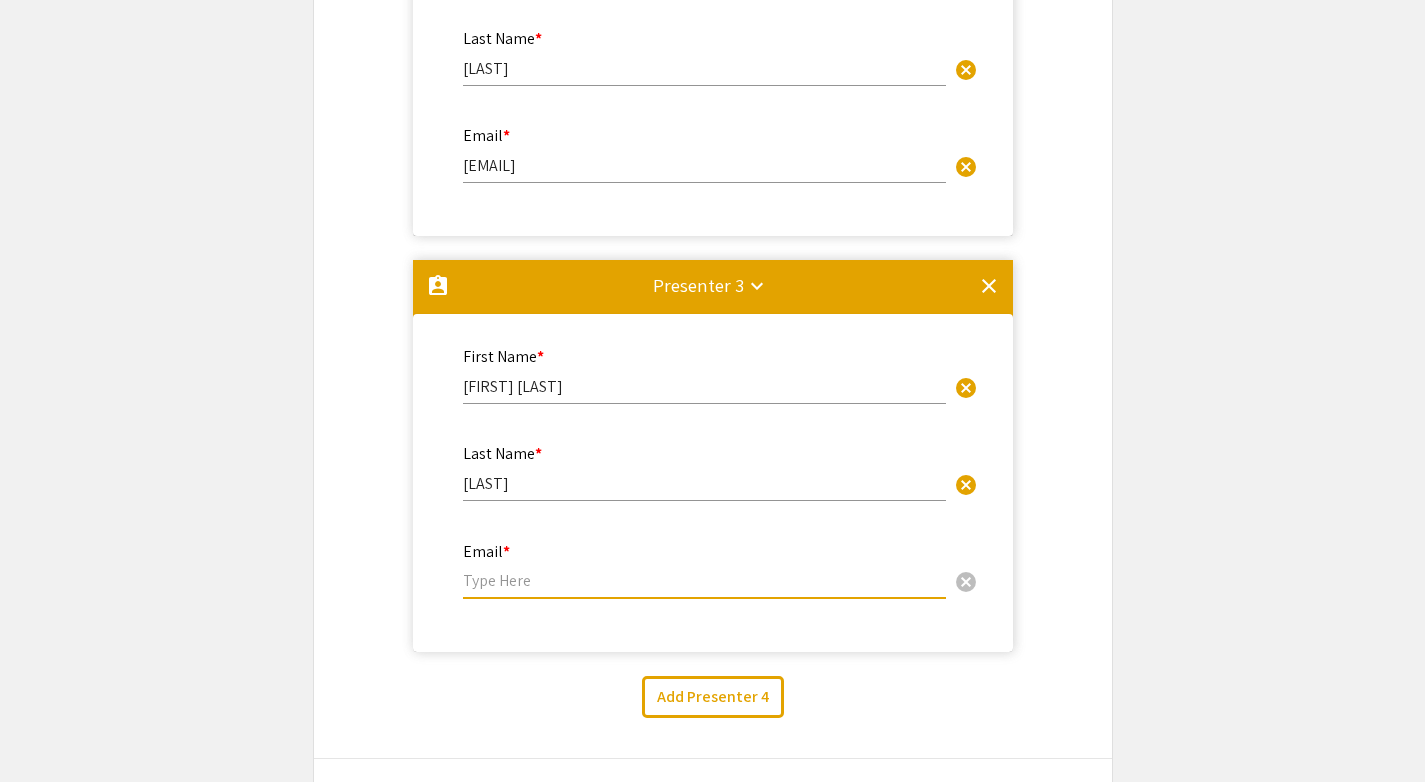 paste on "[EMAIL]" 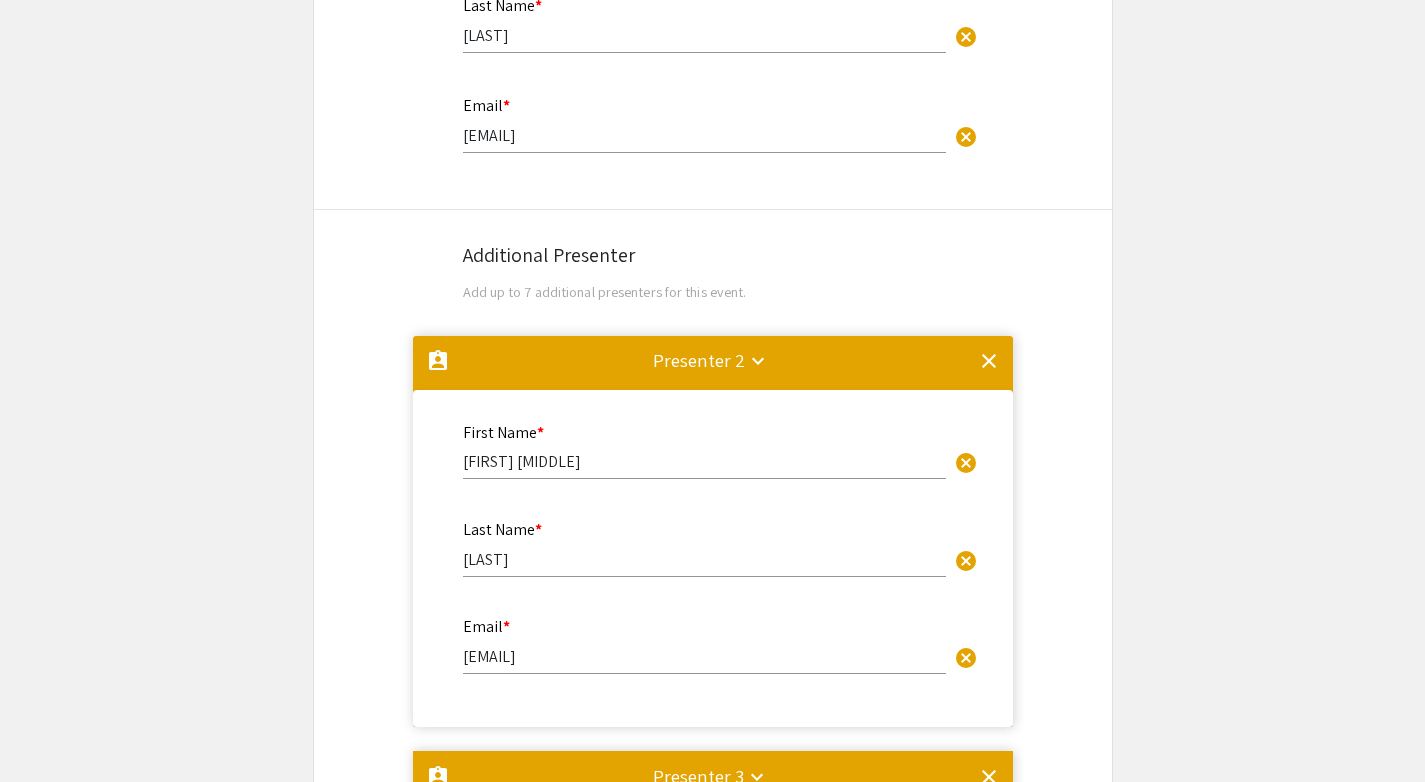 scroll, scrollTop: 597, scrollLeft: 0, axis: vertical 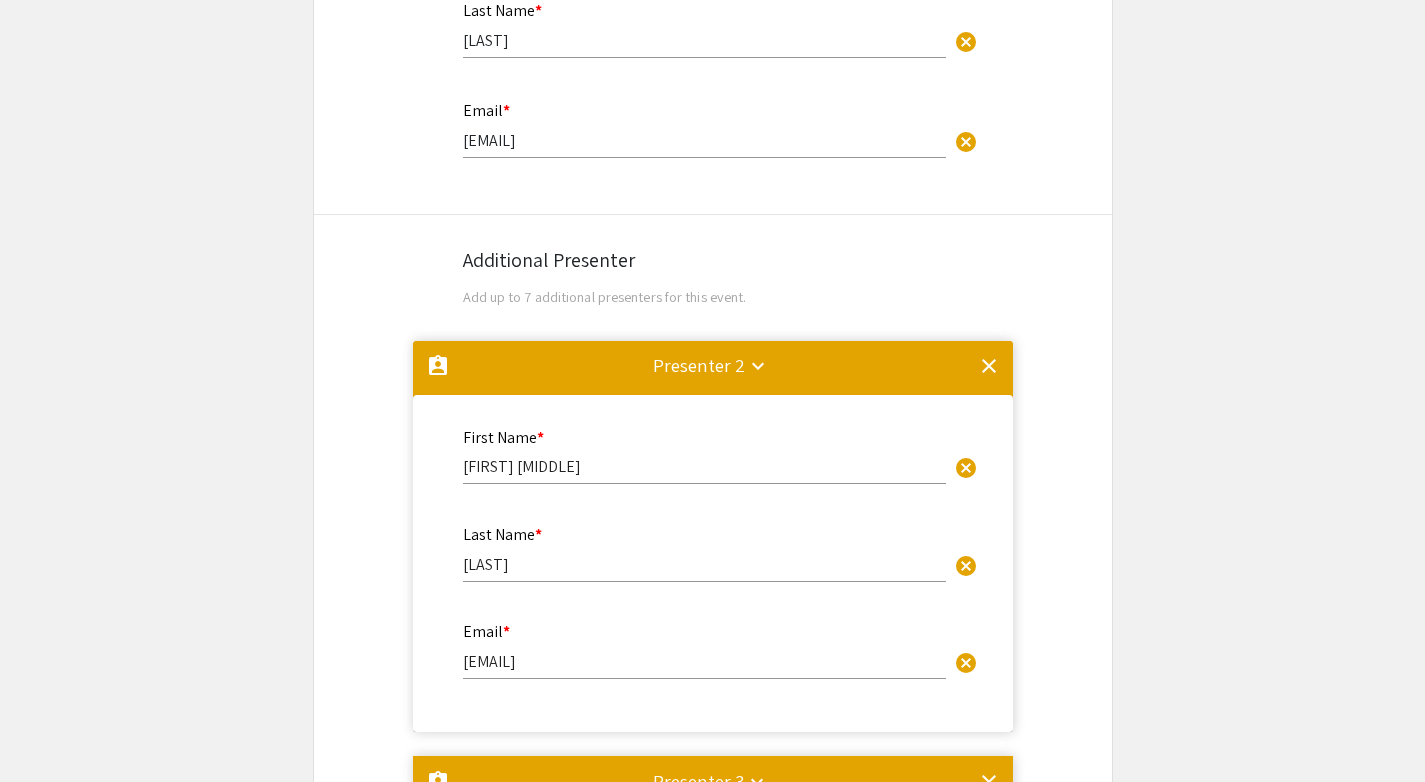type on "[EMAIL]" 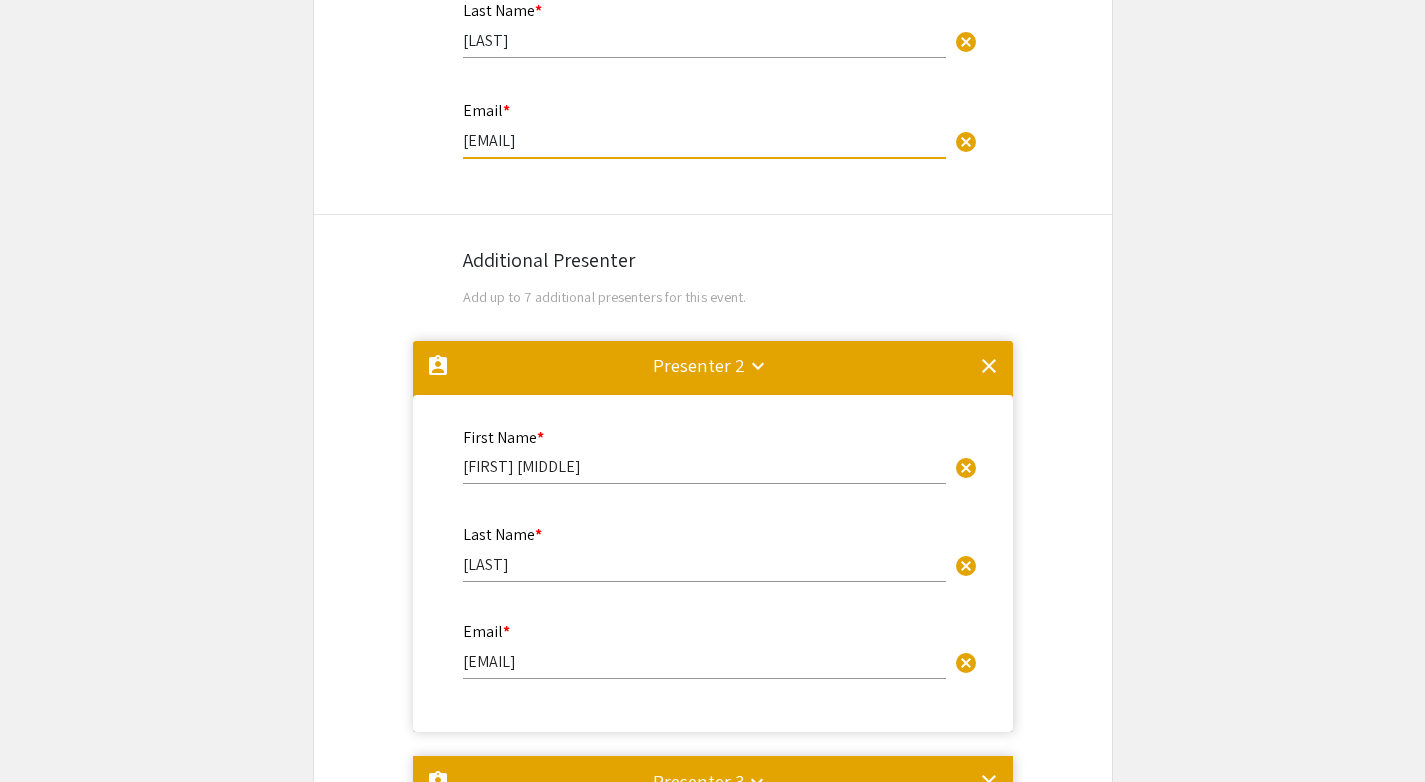 click on "[EMAIL]" at bounding box center (704, 140) 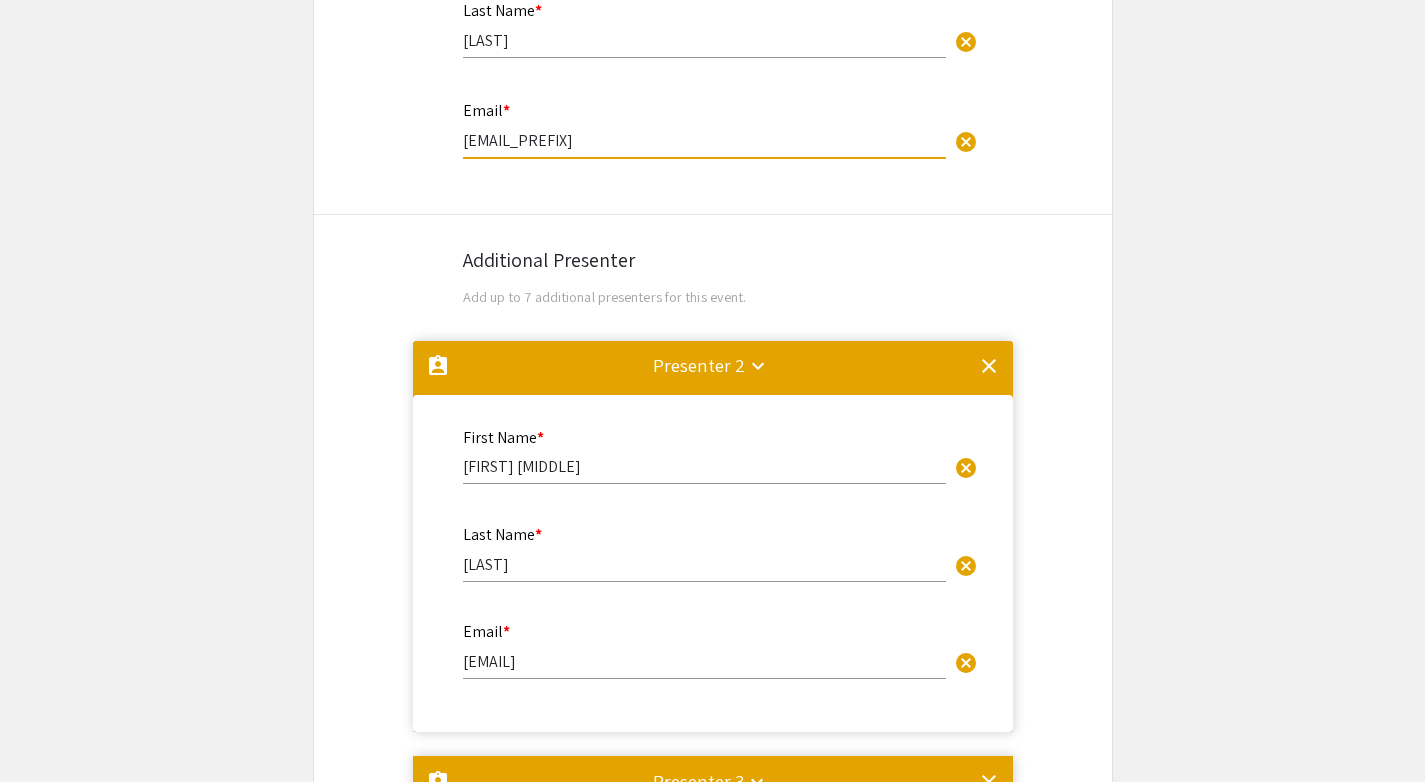 type on "[EMAIL]" 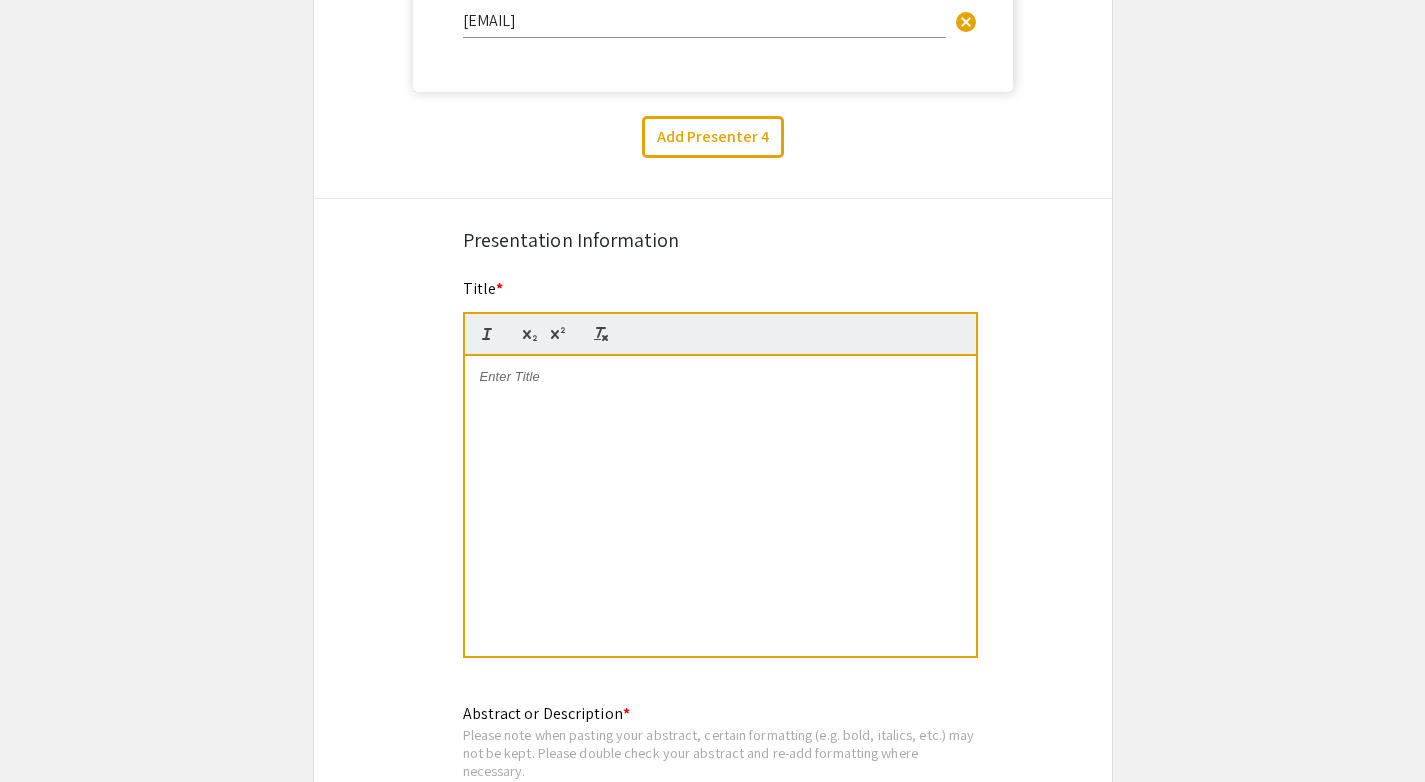 scroll, scrollTop: 1651, scrollLeft: 0, axis: vertical 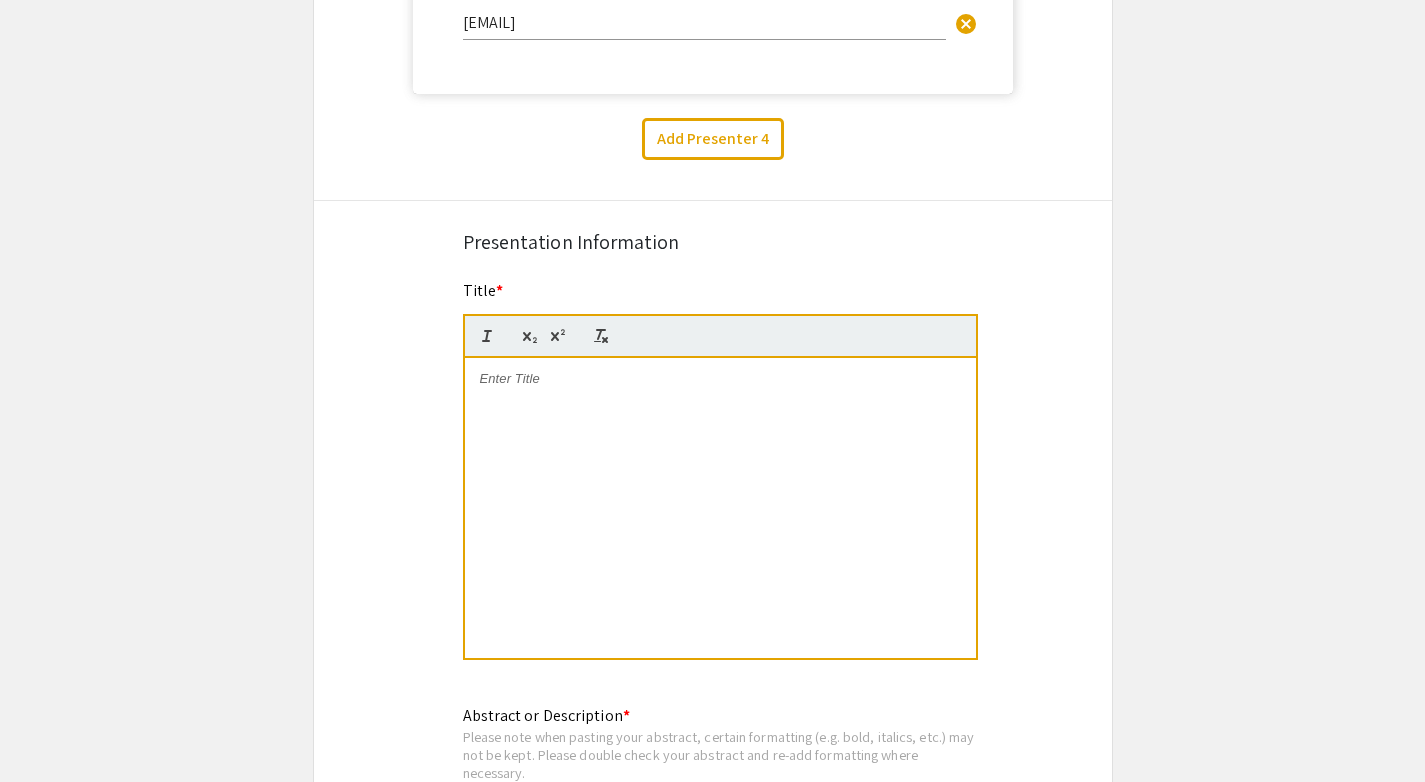 click at bounding box center (720, 379) 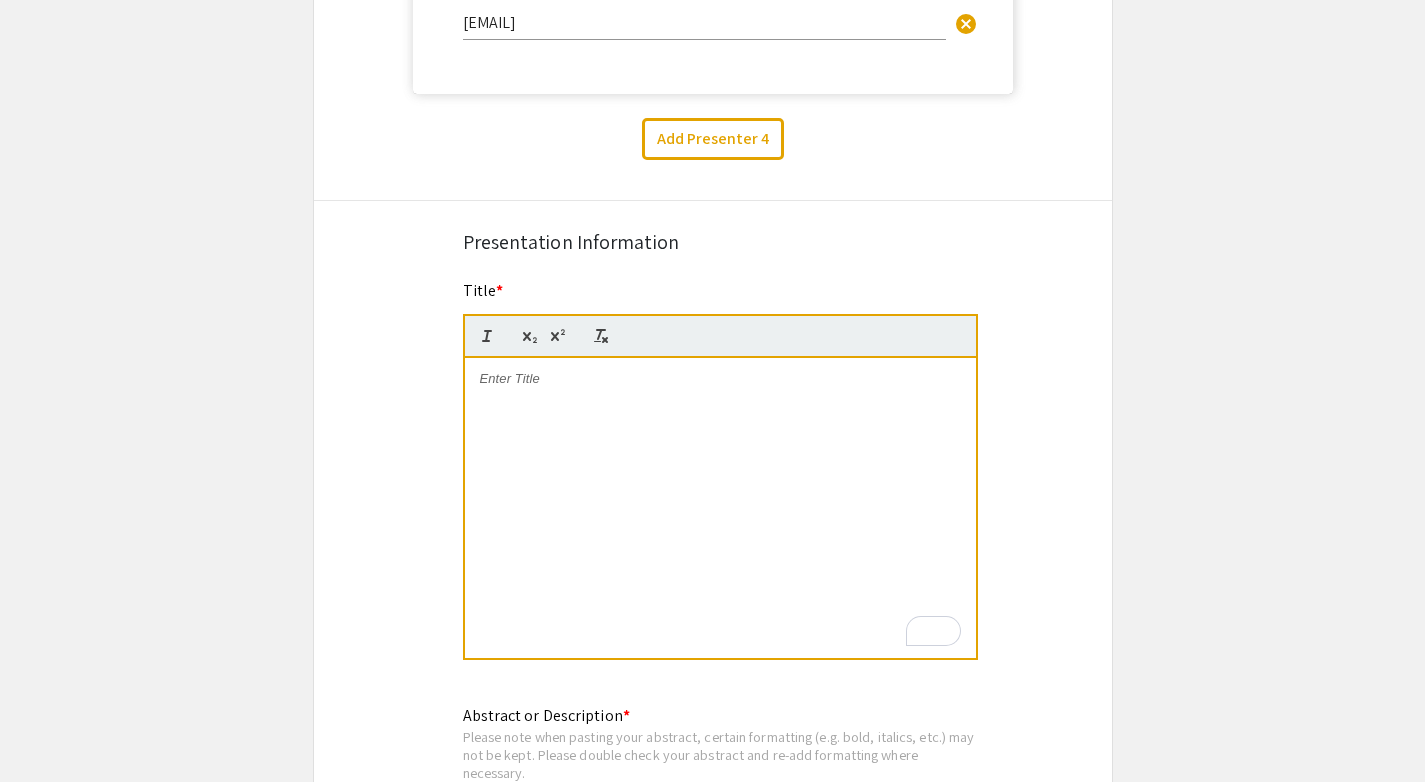 click at bounding box center (720, 379) 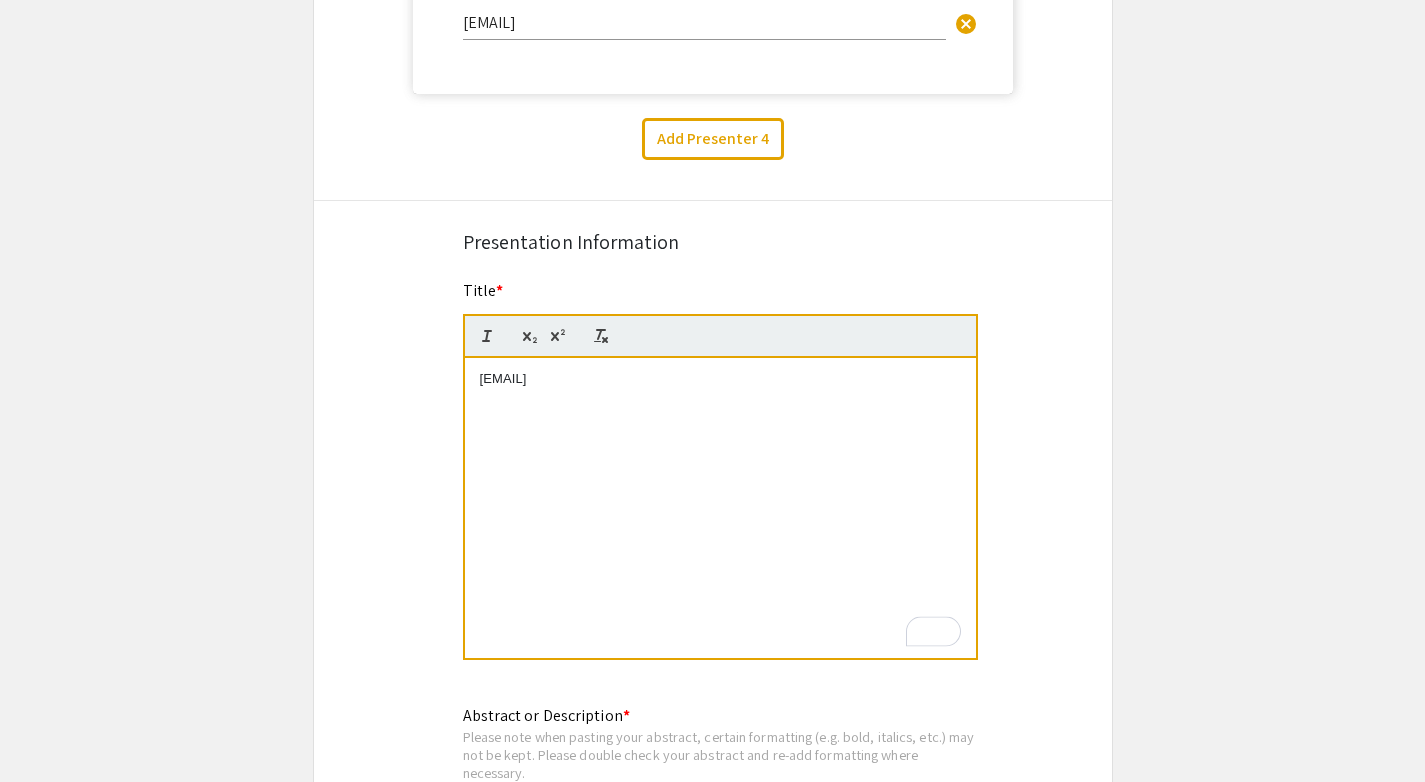 drag, startPoint x: 730, startPoint y: 391, endPoint x: 478, endPoint y: 381, distance: 252.19833 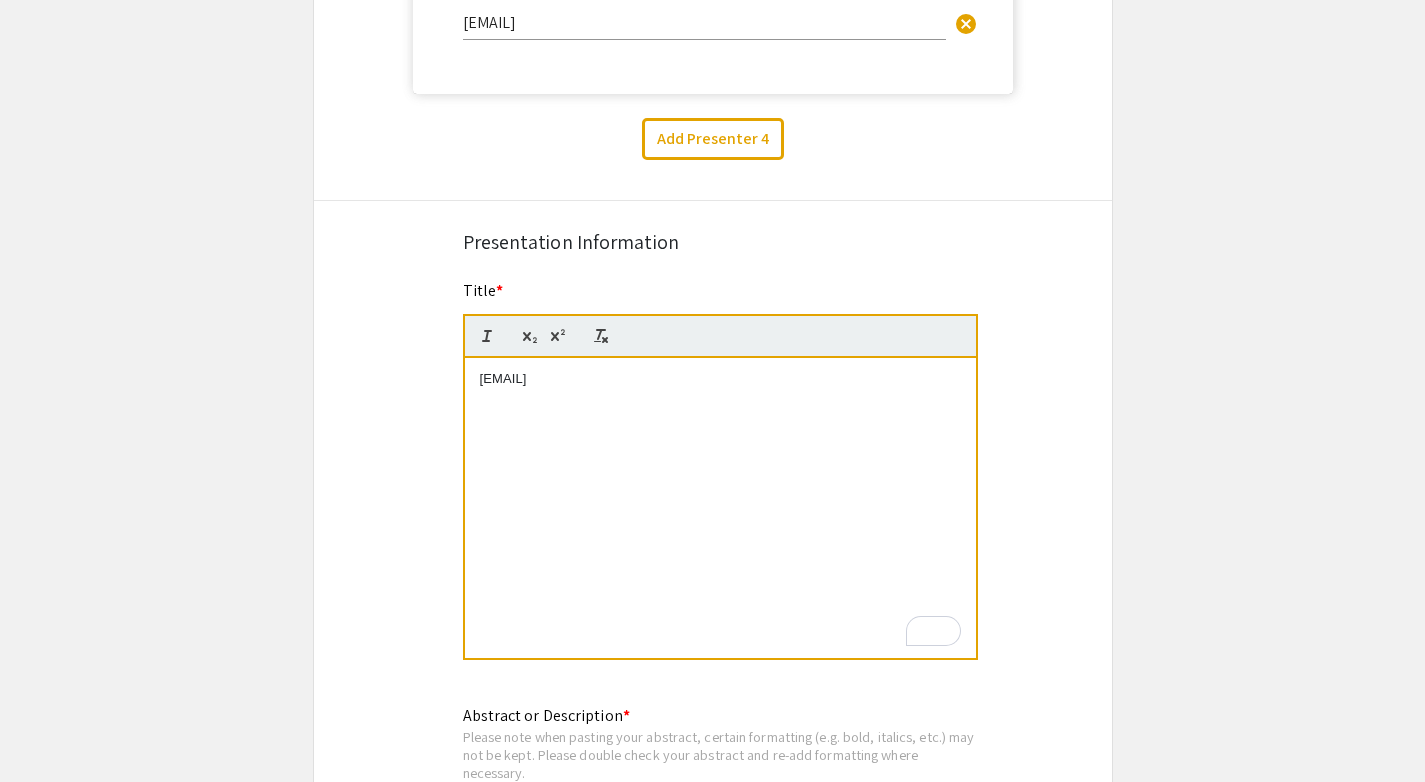 click on "[EMAIL]" at bounding box center [720, 379] 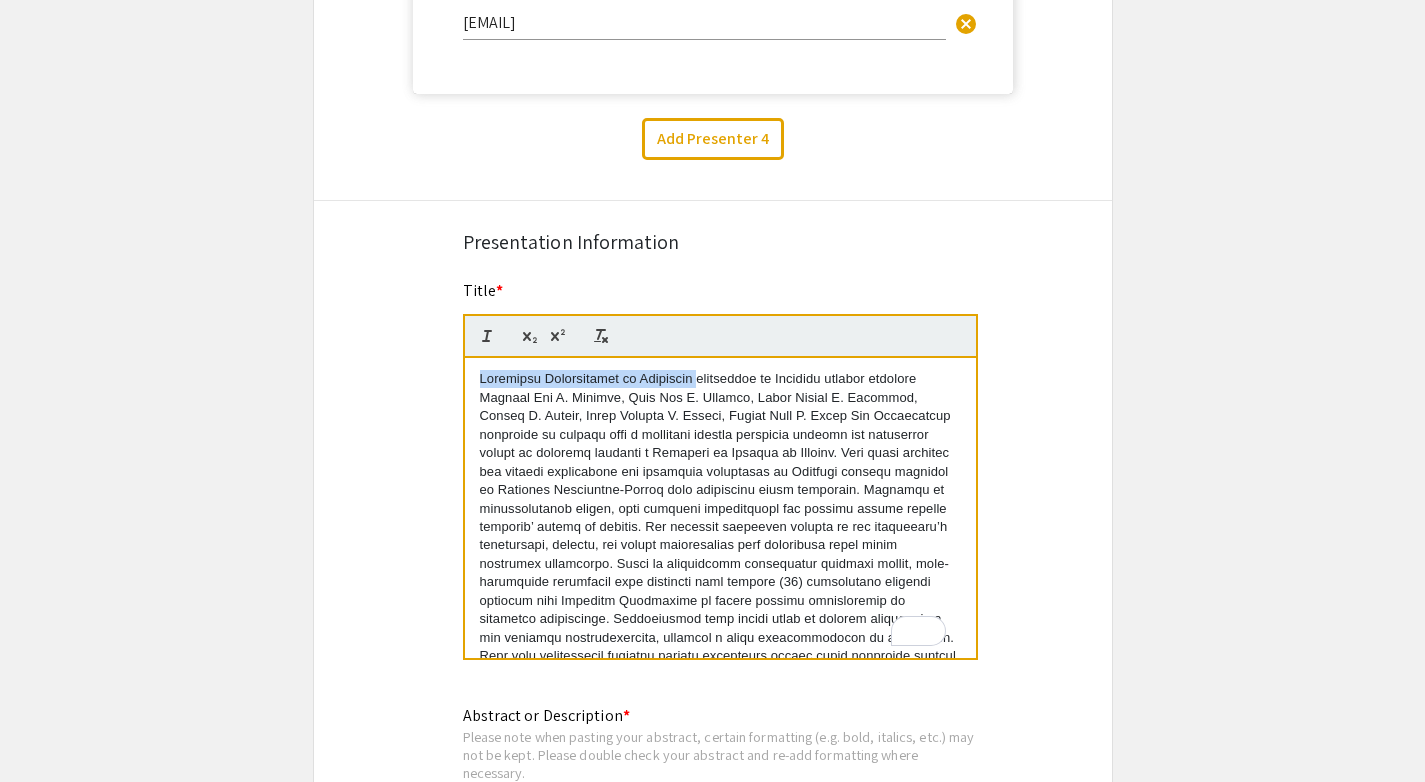 scroll, scrollTop: 0, scrollLeft: 0, axis: both 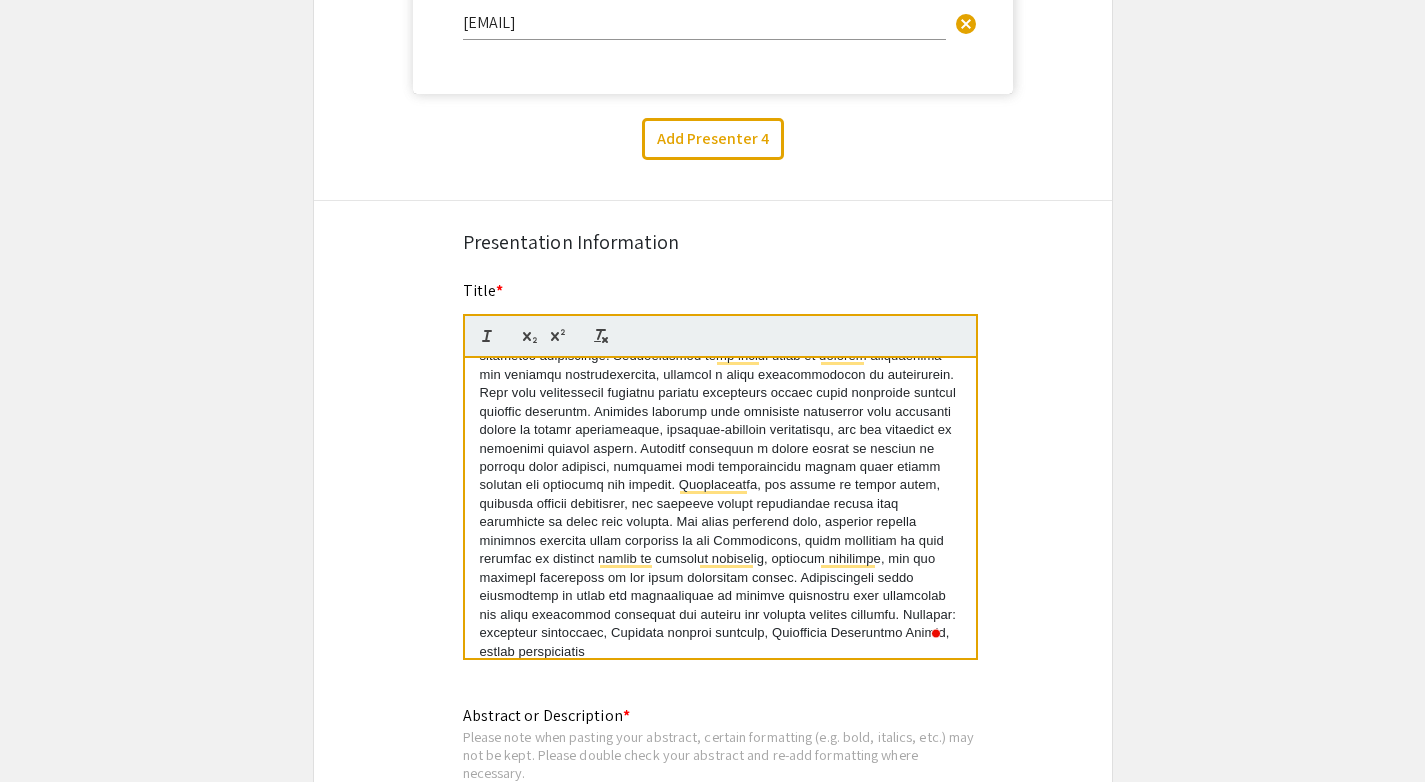 click at bounding box center (720, 384) 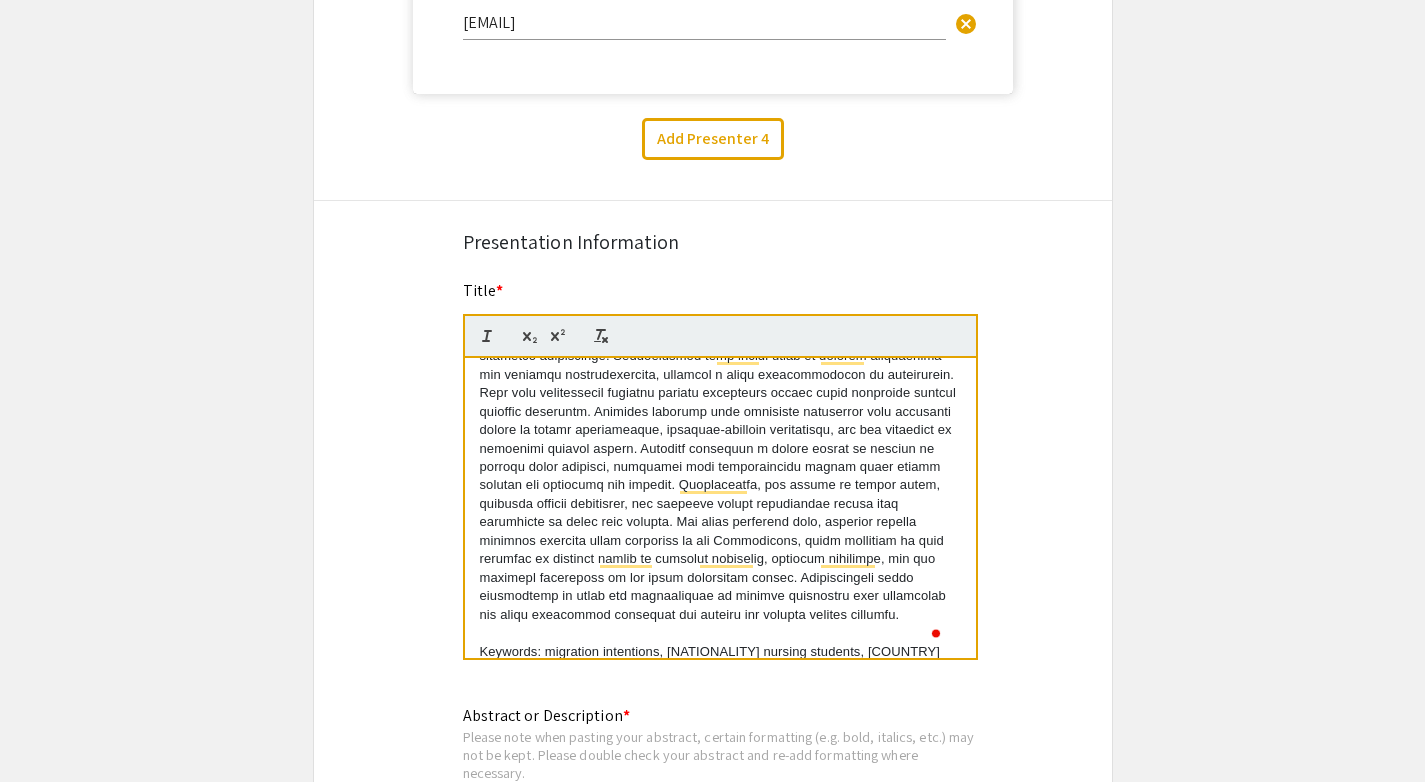 scroll, scrollTop: 45, scrollLeft: 0, axis: vertical 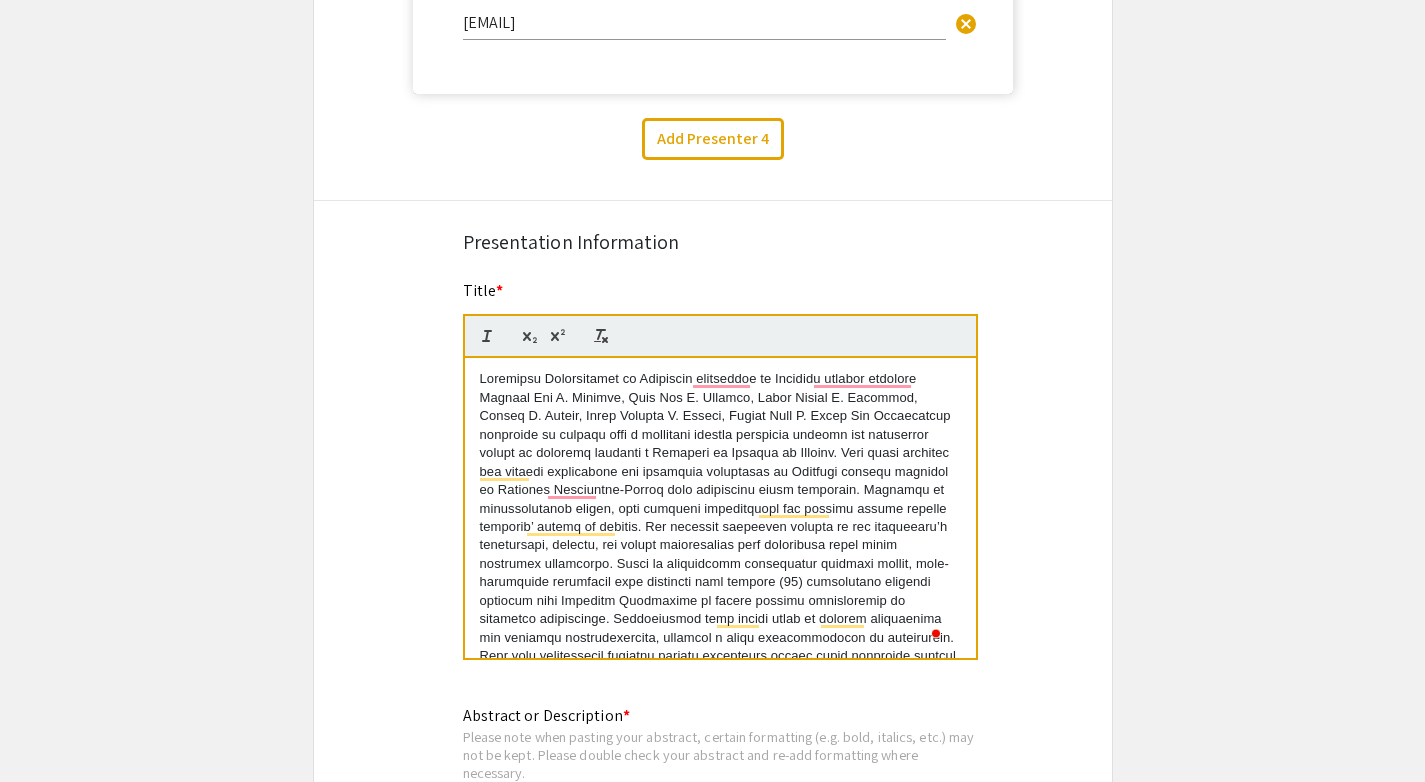 click at bounding box center [720, 628] 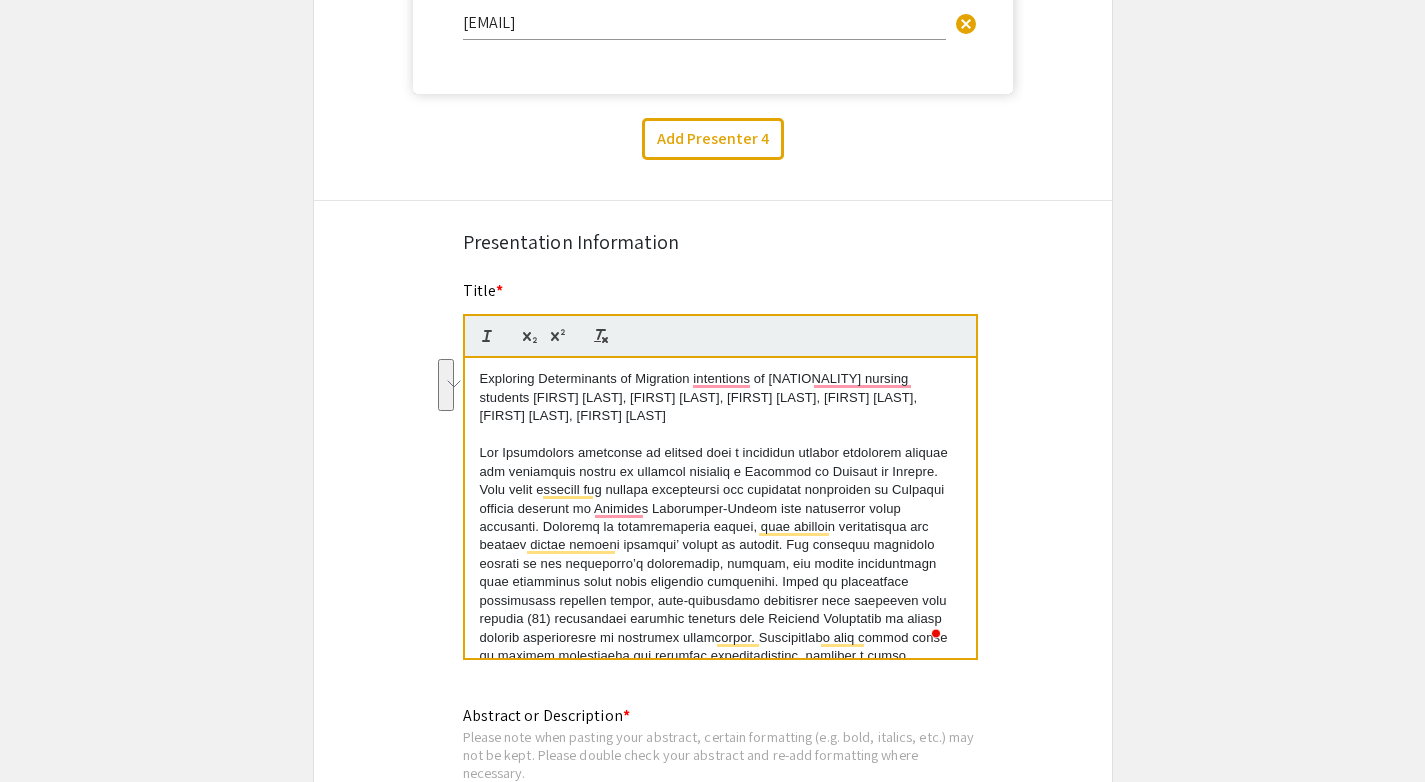drag, startPoint x: 811, startPoint y: 415, endPoint x: 467, endPoint y: 379, distance: 345.8786 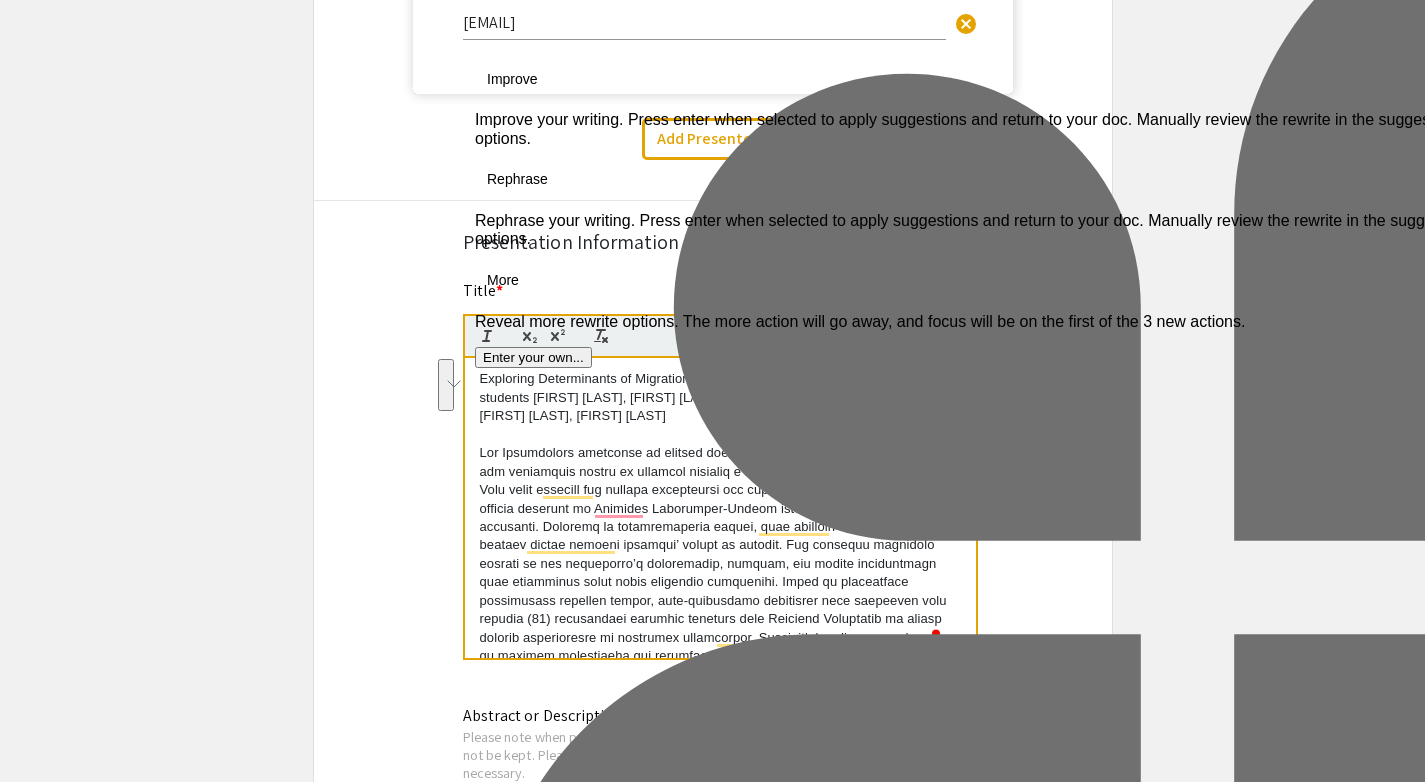 click at bounding box center [720, 435] 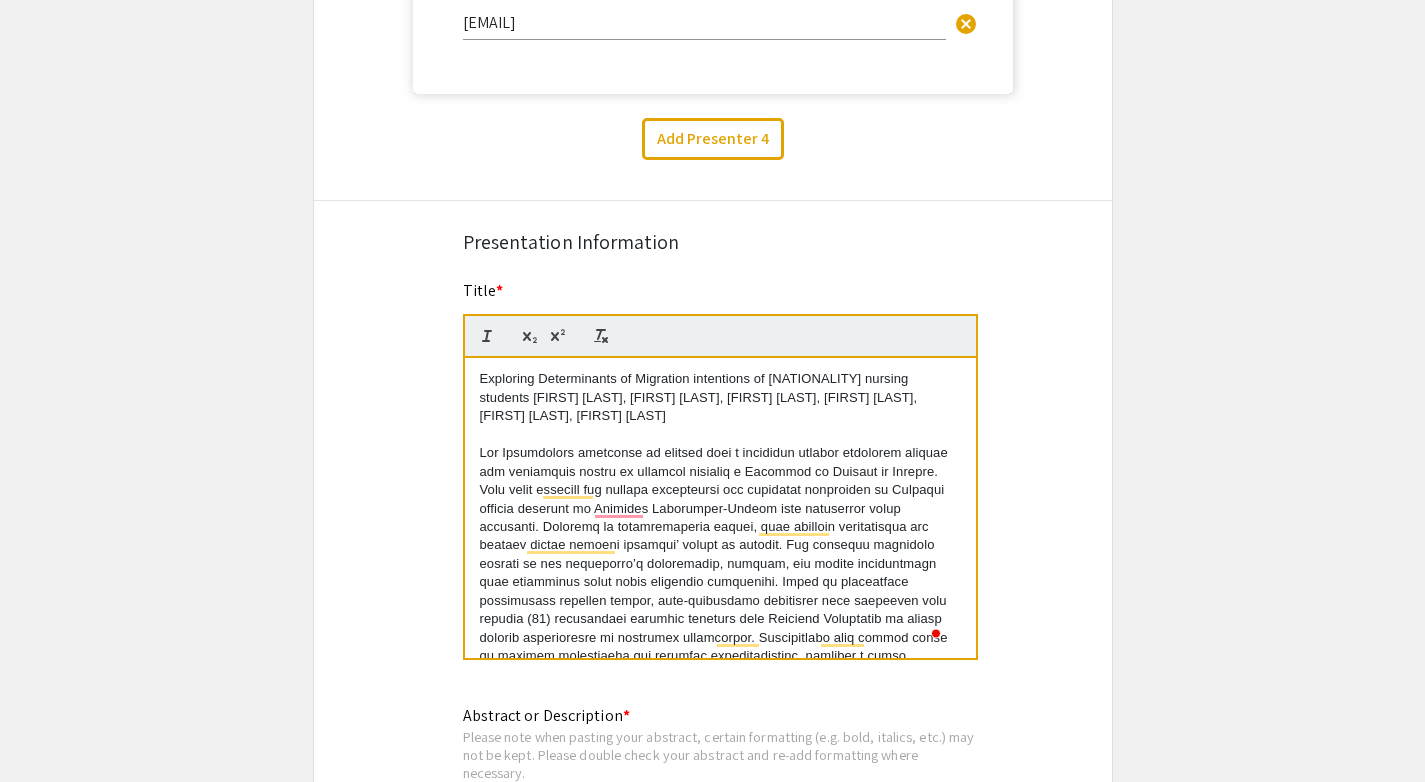 drag, startPoint x: 754, startPoint y: 431, endPoint x: 482, endPoint y: 401, distance: 273.6494 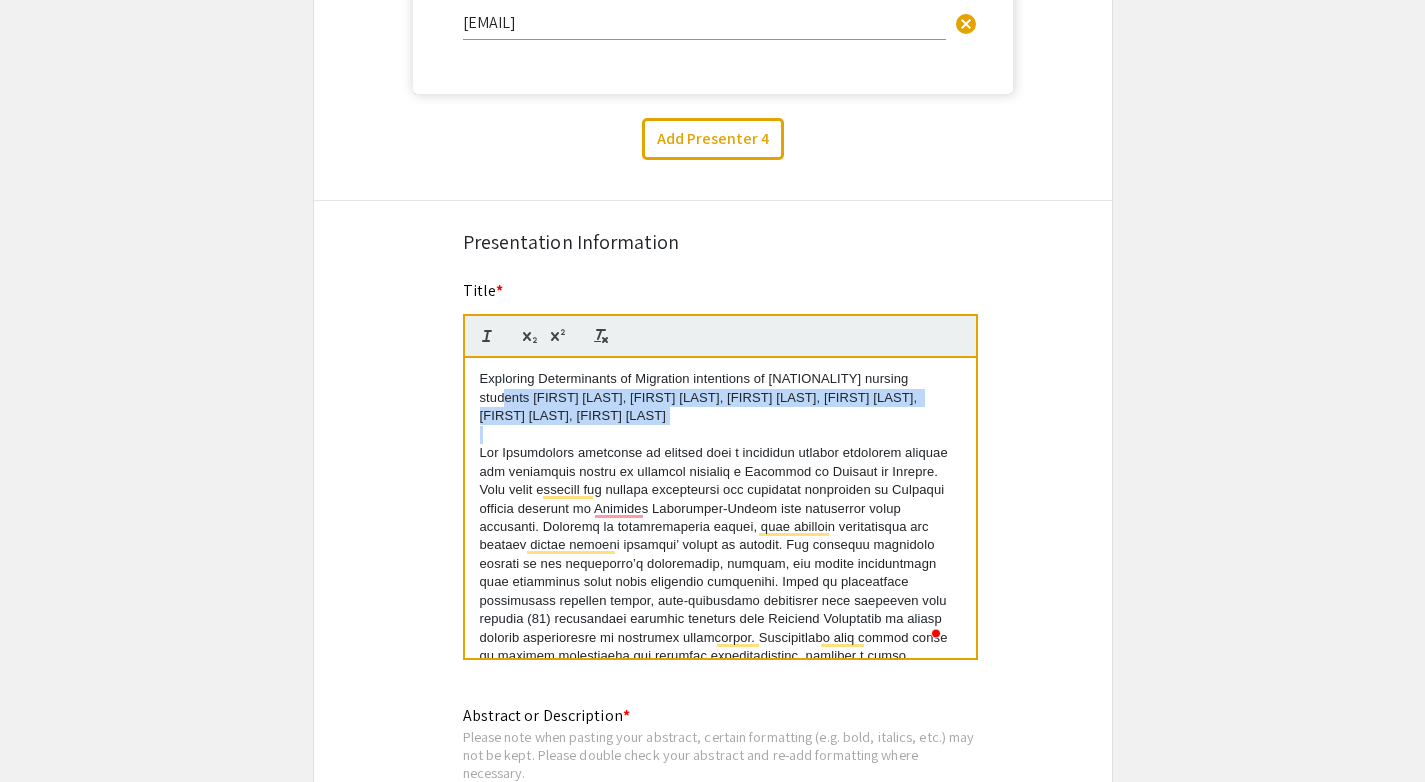 drag, startPoint x: 478, startPoint y: 401, endPoint x: 854, endPoint y: 436, distance: 377.6255 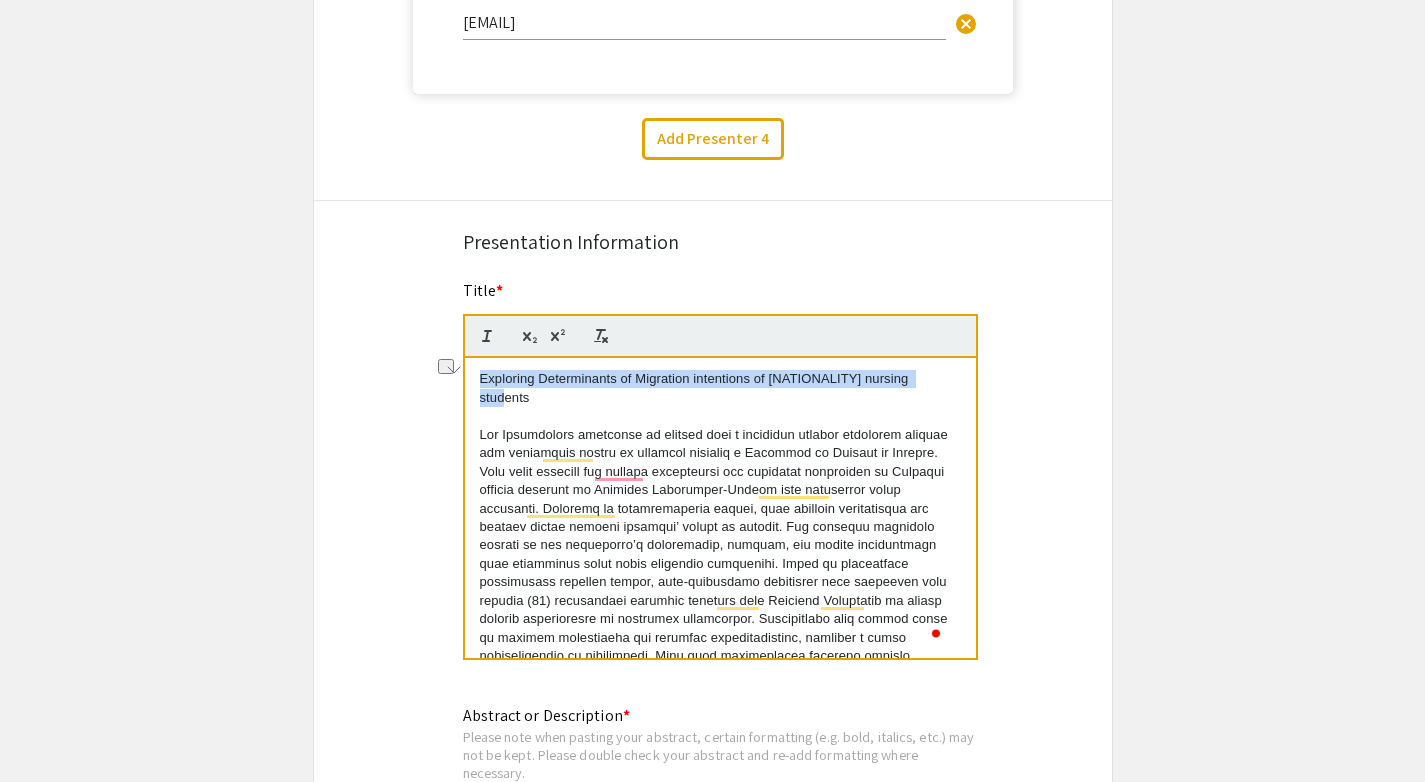drag, startPoint x: 921, startPoint y: 383, endPoint x: 472, endPoint y: 380, distance: 449.01 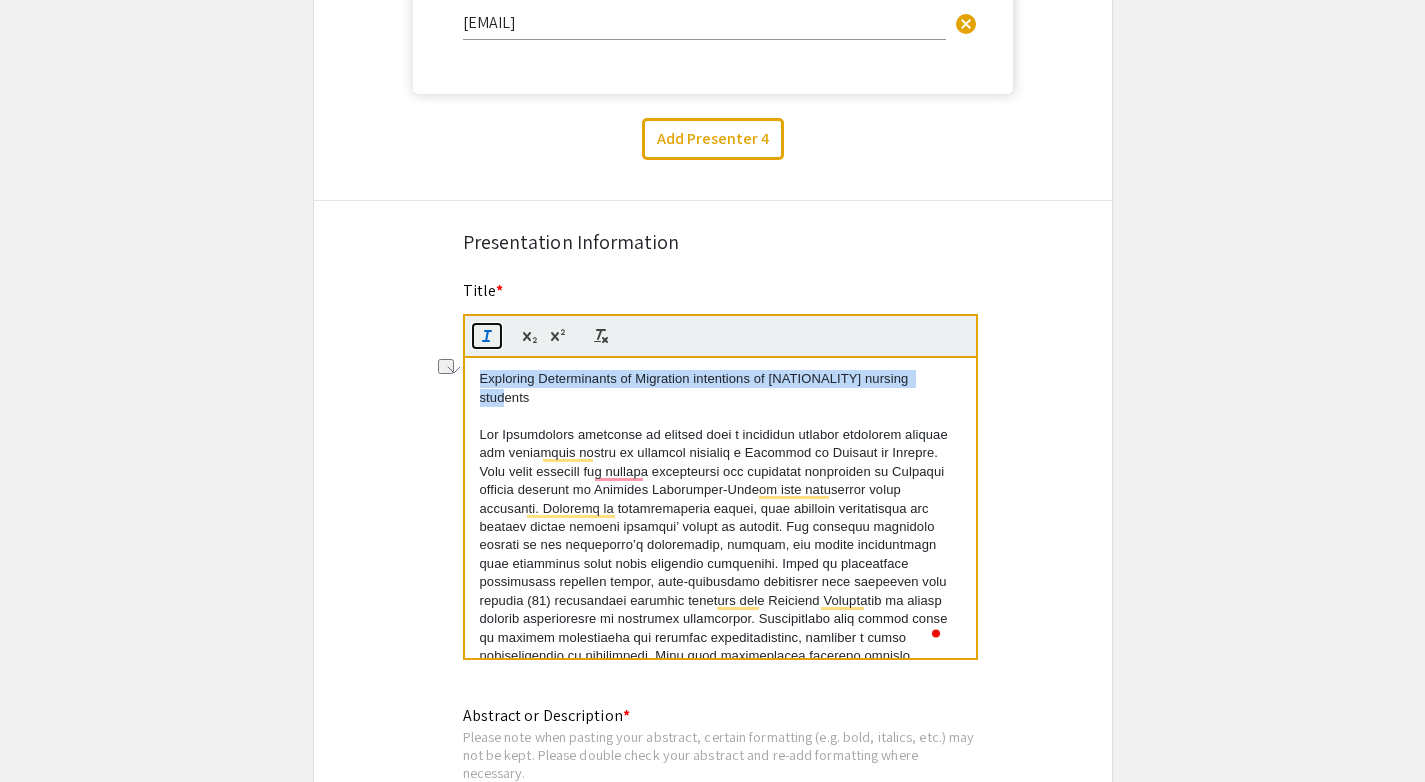 click 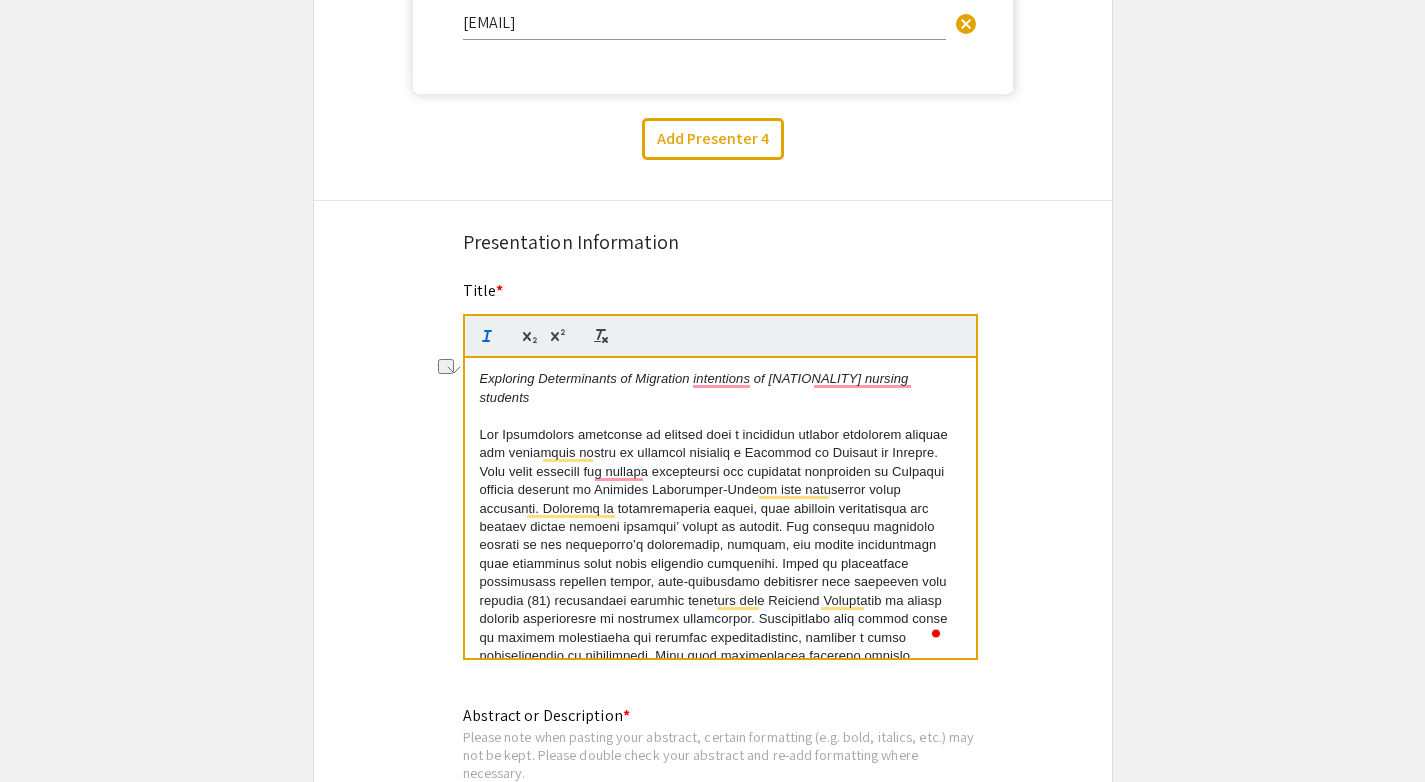 click on "Exploring Determinants of Migration intentions of [NATIONALITY] nursing students Keywords: migration intentions, [NATIONALITY] nursing students, [COUNTRY] Healthcare System, family expectations" at bounding box center [720, 508] 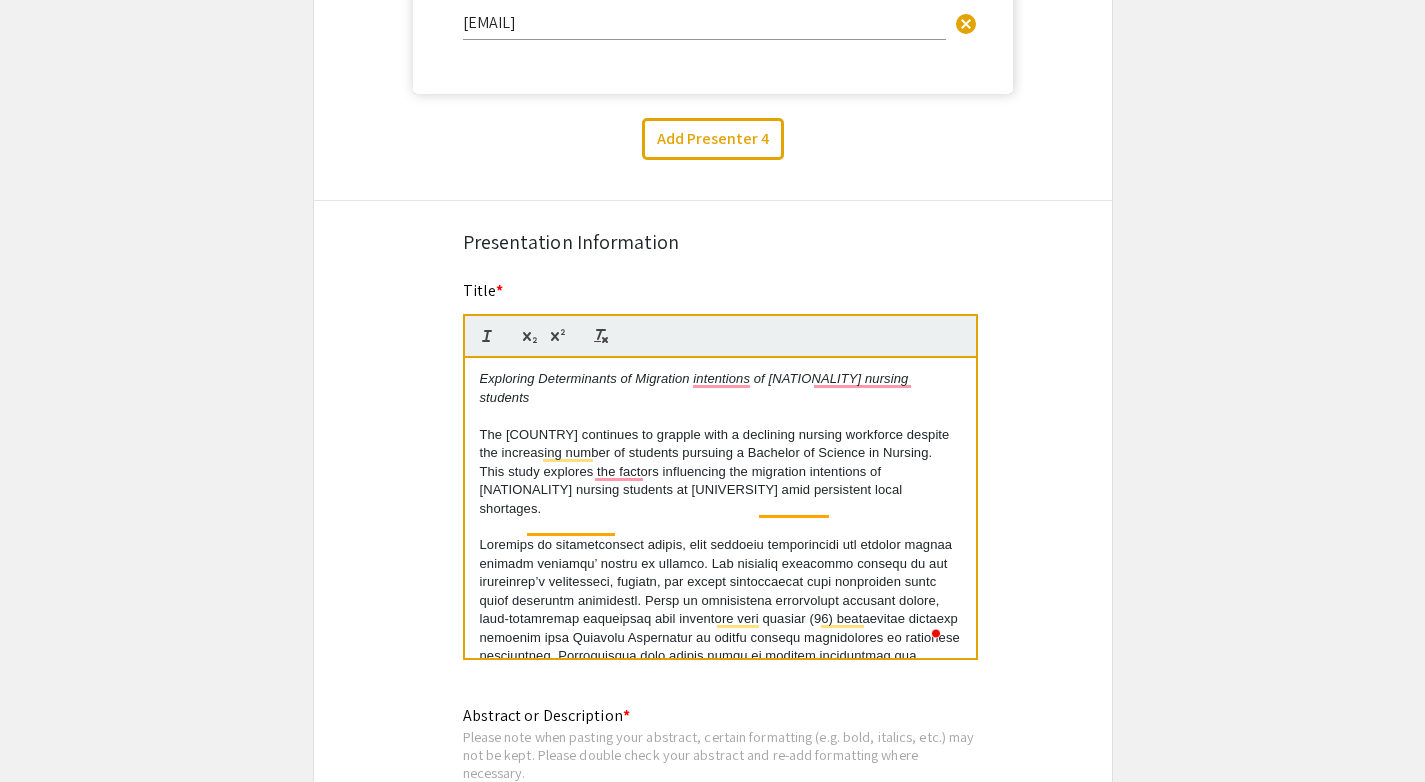 scroll, scrollTop: 34, scrollLeft: 0, axis: vertical 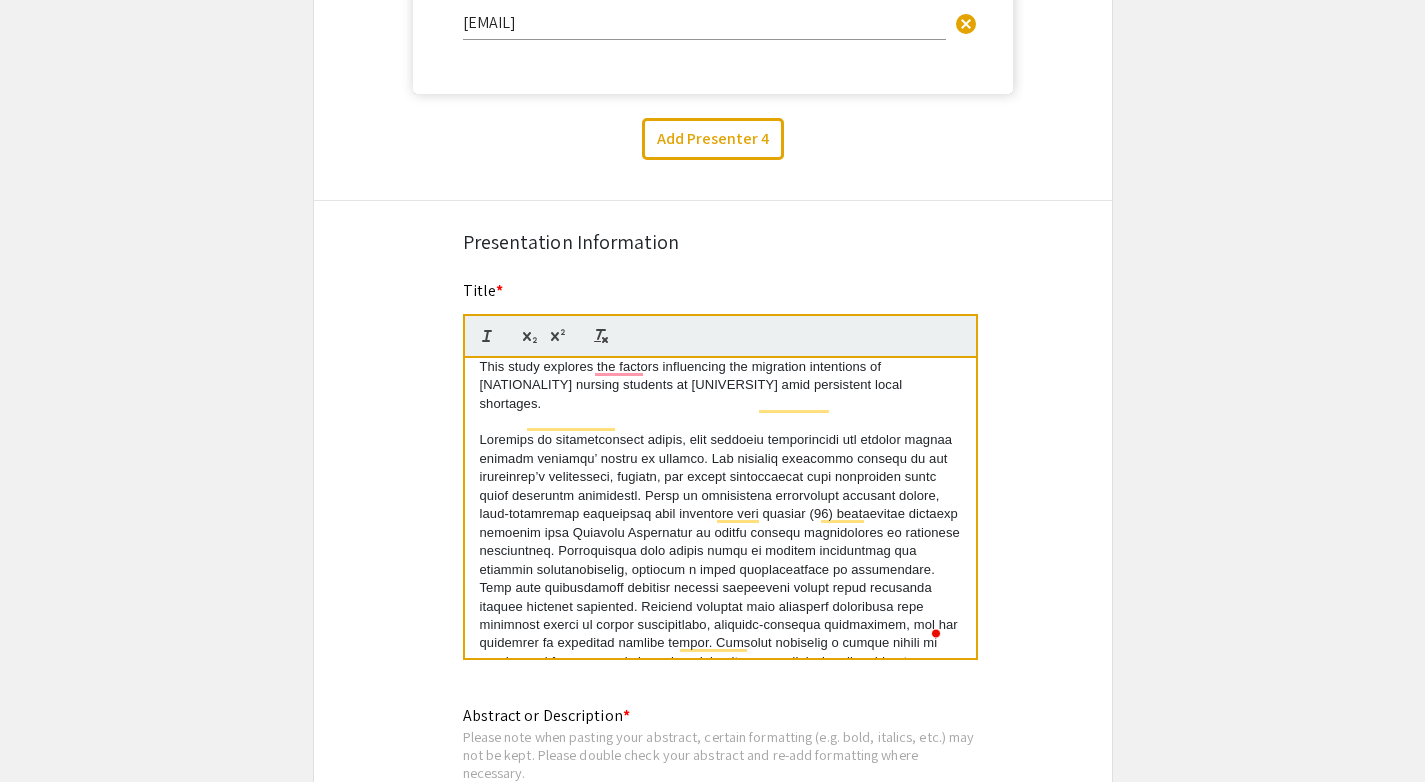 click at bounding box center (720, 625) 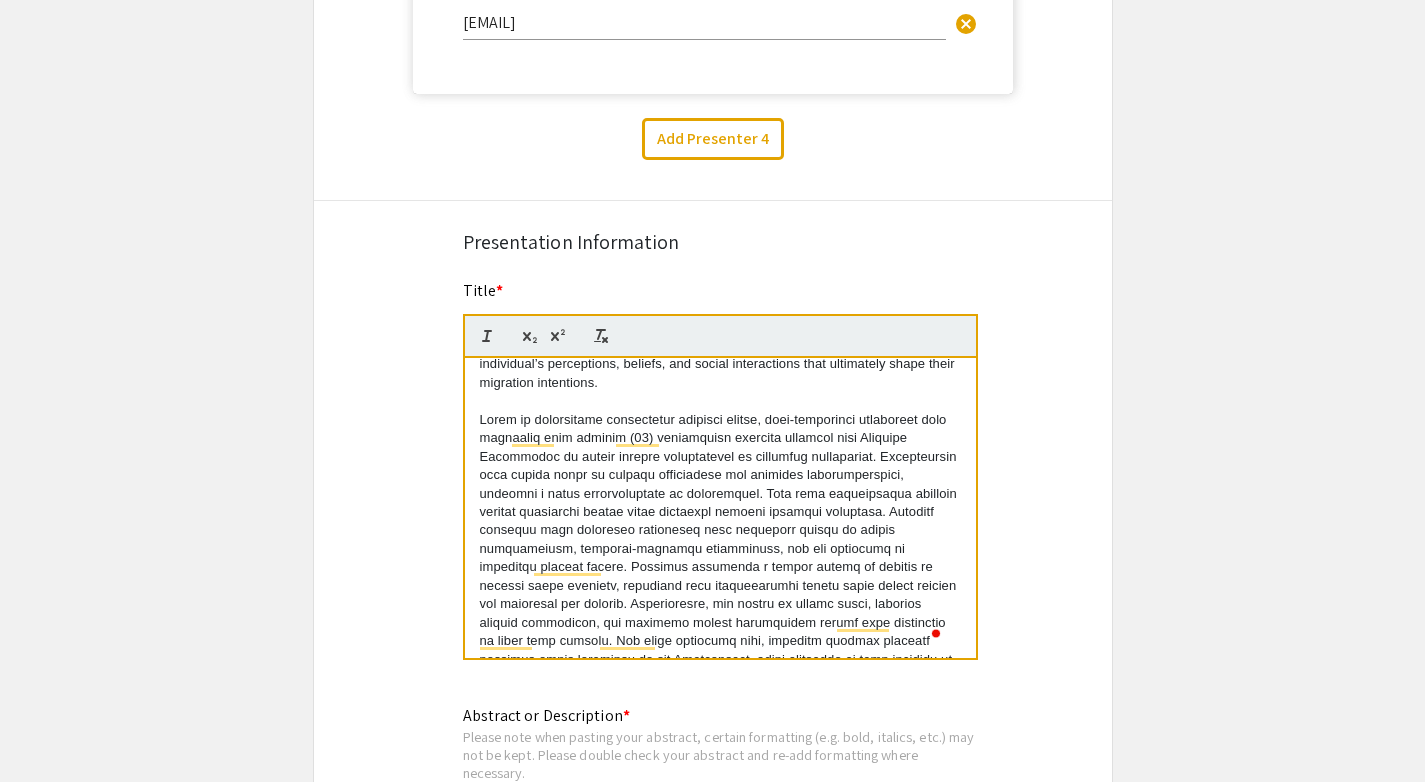 click on "Exploring Determinants of Migration intentions of [NATIONALITY] nursing students The [COUNTRY] continues to grapple with a declining nursing workforce despite the increasing number of students pursuing a Bachelor of Science in Nursing. This study explores the factors influencing the migration intentions of [NATIONALITY] nursing students at [UNIVERSITY] amid persistent local shortages. Grounded in constructivist theory, this research investigates the reasons behind nursing students’ intent to migrate. The specific objective focuses on the individual’s perceptions, beliefs, and social interactions that ultimately shape their migration intentions. Keywords: migration intentions, [NATIONALITY] nursing students, [COUNTRY] Healthcare System, family expectations" at bounding box center (720, 508) 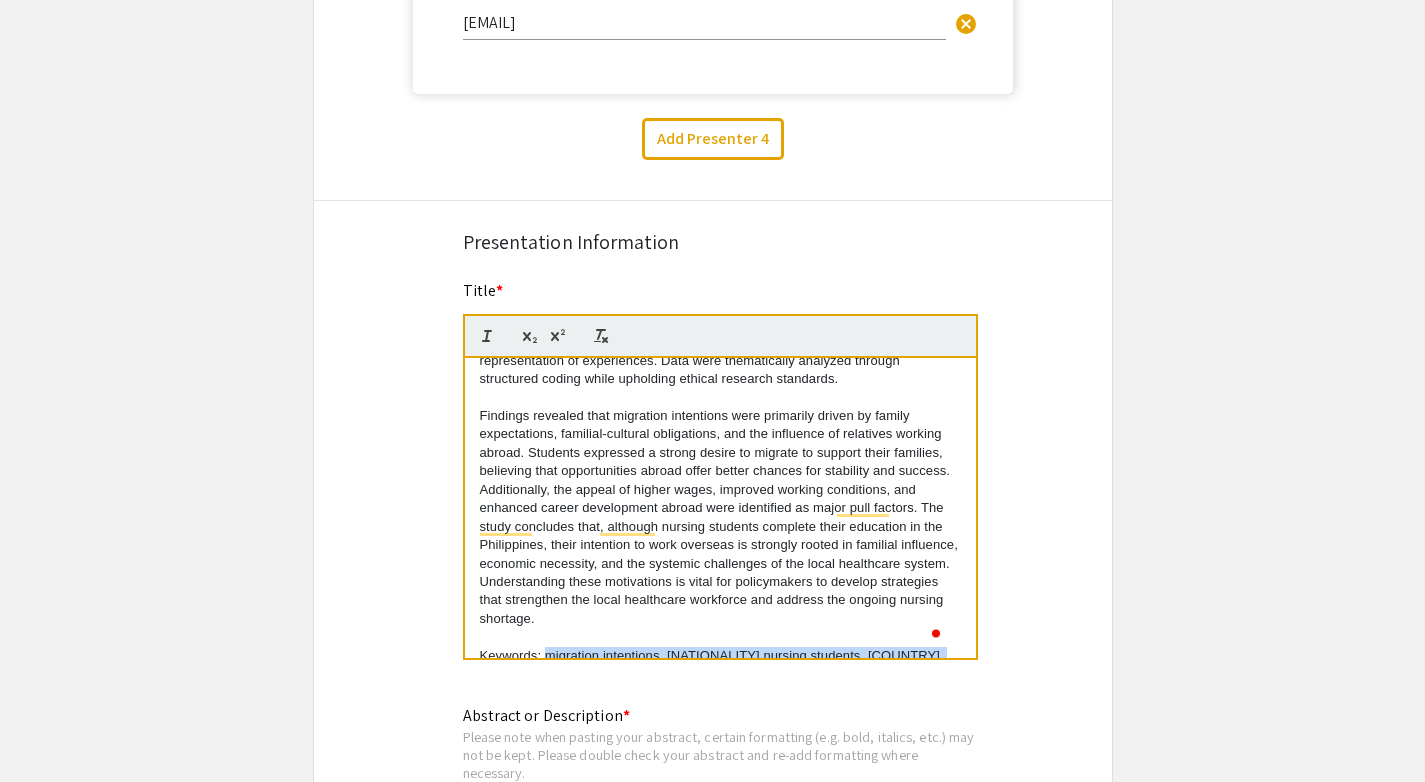 drag, startPoint x: 650, startPoint y: 644, endPoint x: 519, endPoint y: 614, distance: 134.39122 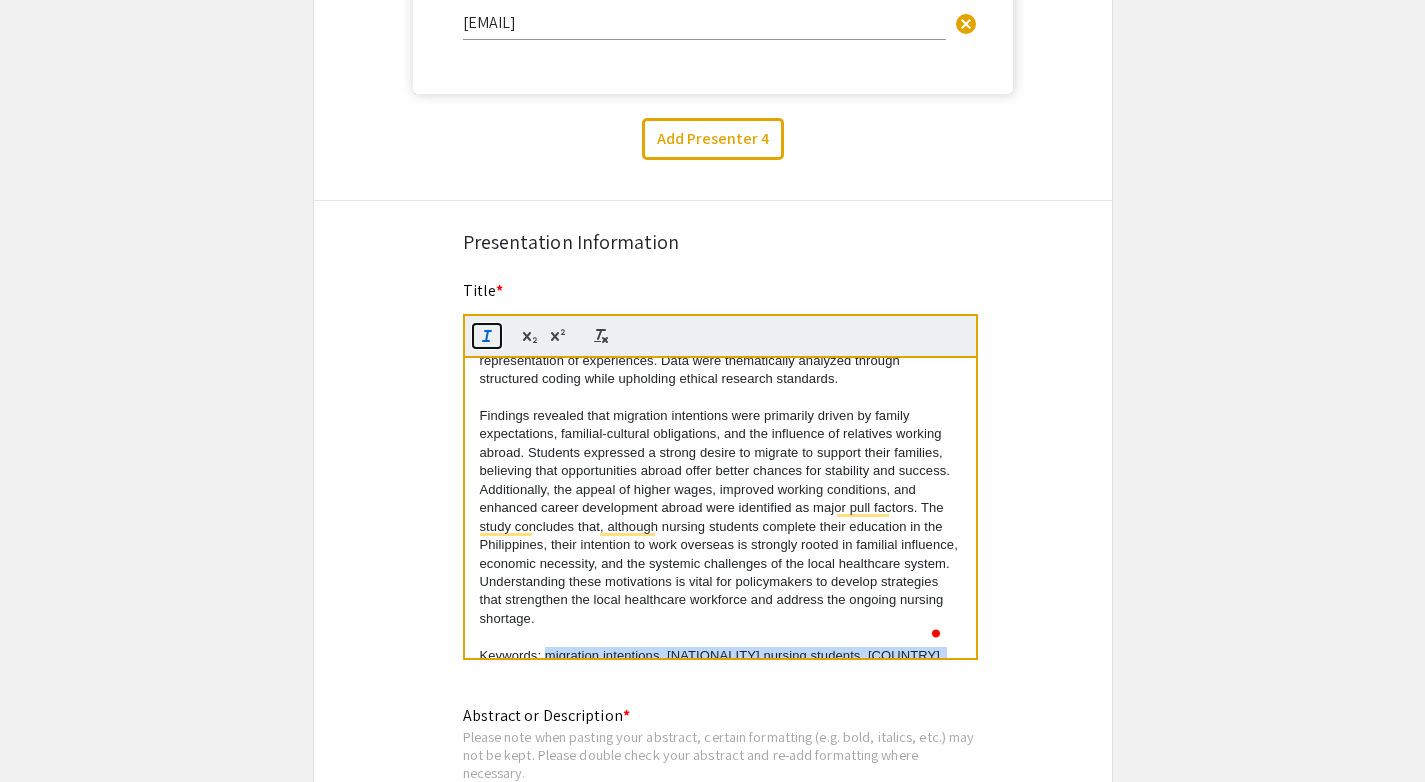 click 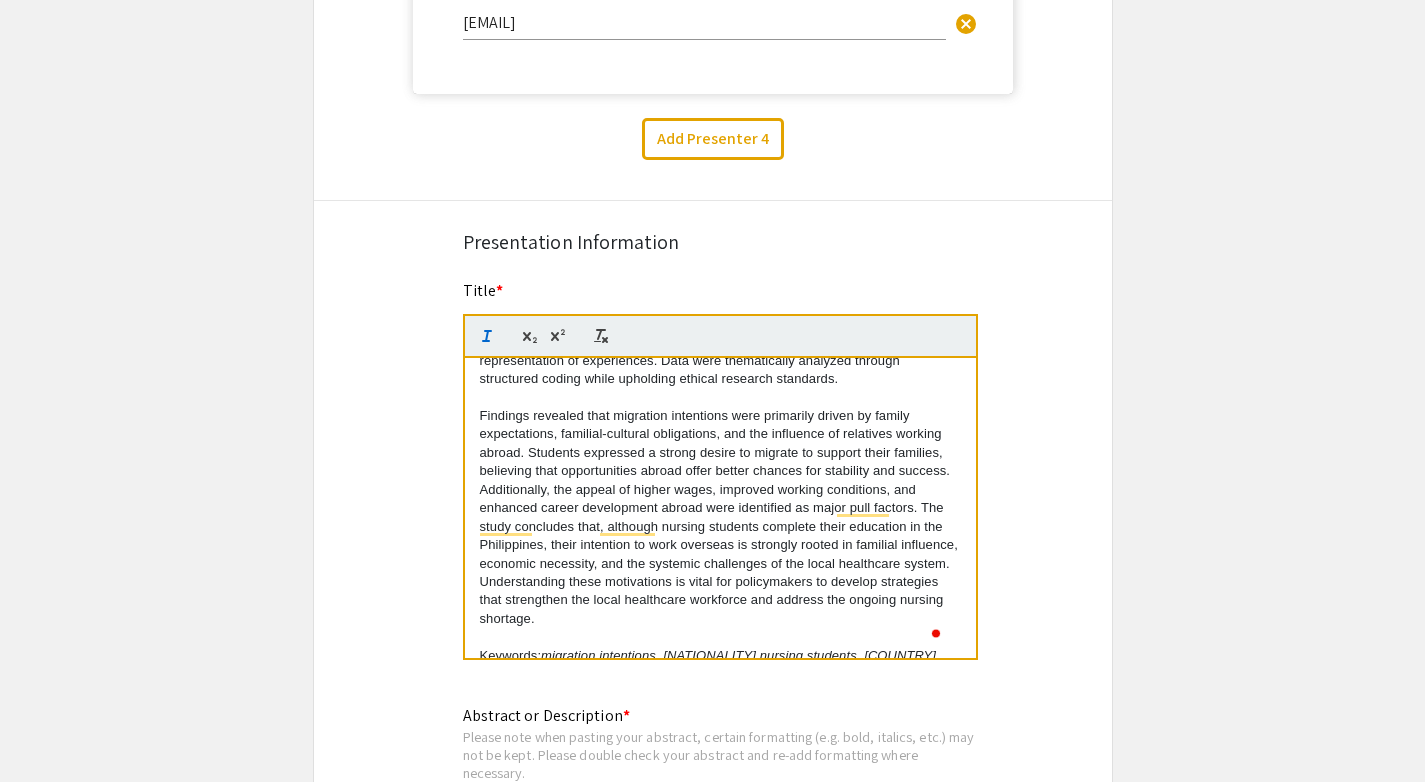 click at bounding box center [720, 637] 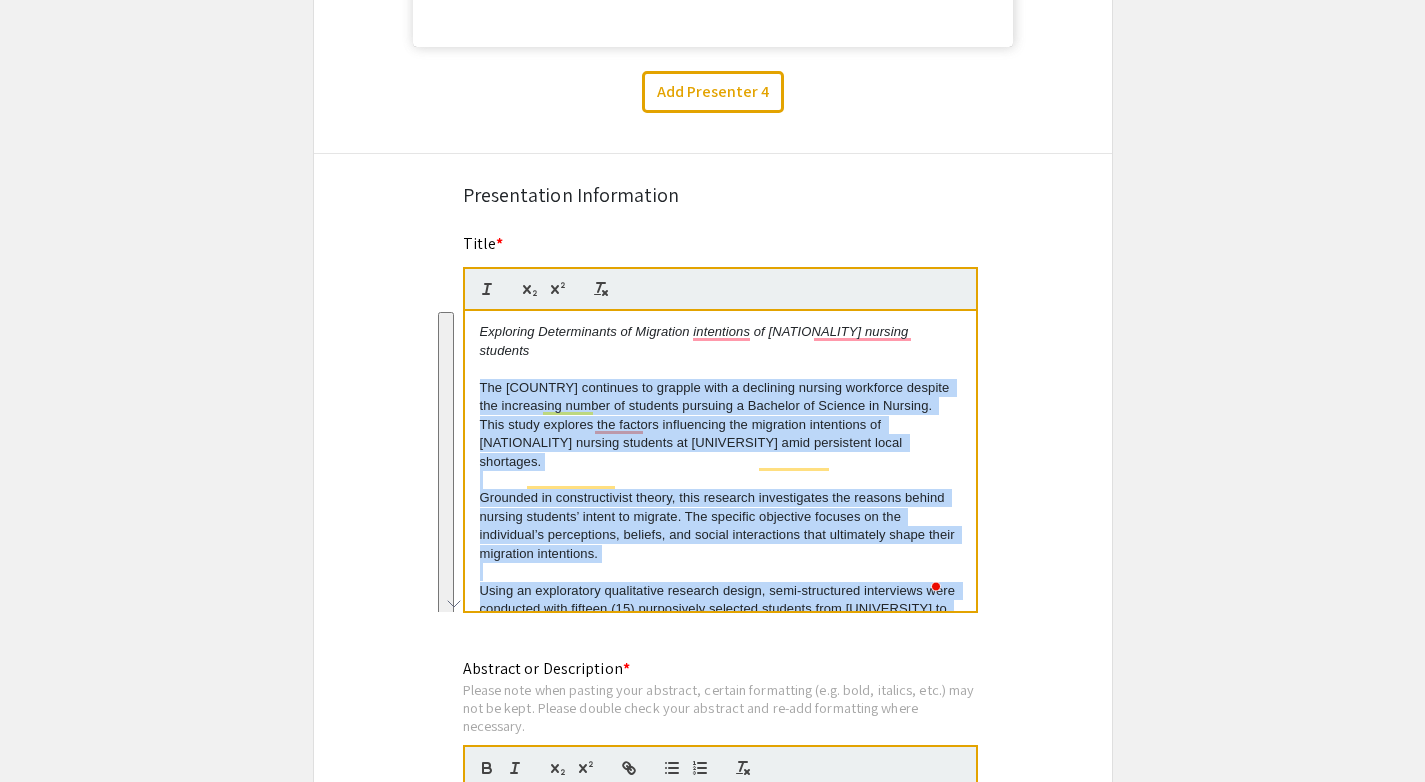 drag, startPoint x: 660, startPoint y: 519, endPoint x: 475, endPoint y: 374, distance: 235.05319 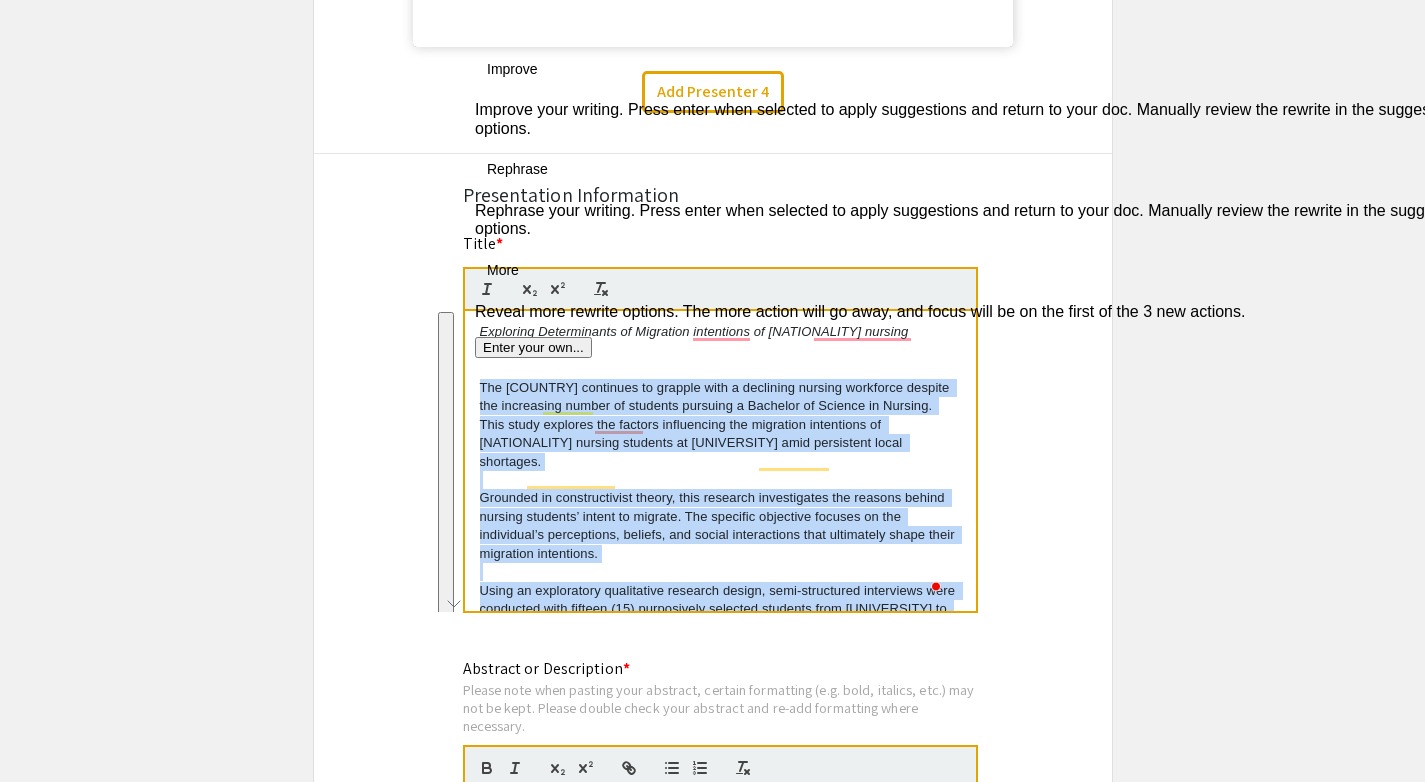 type 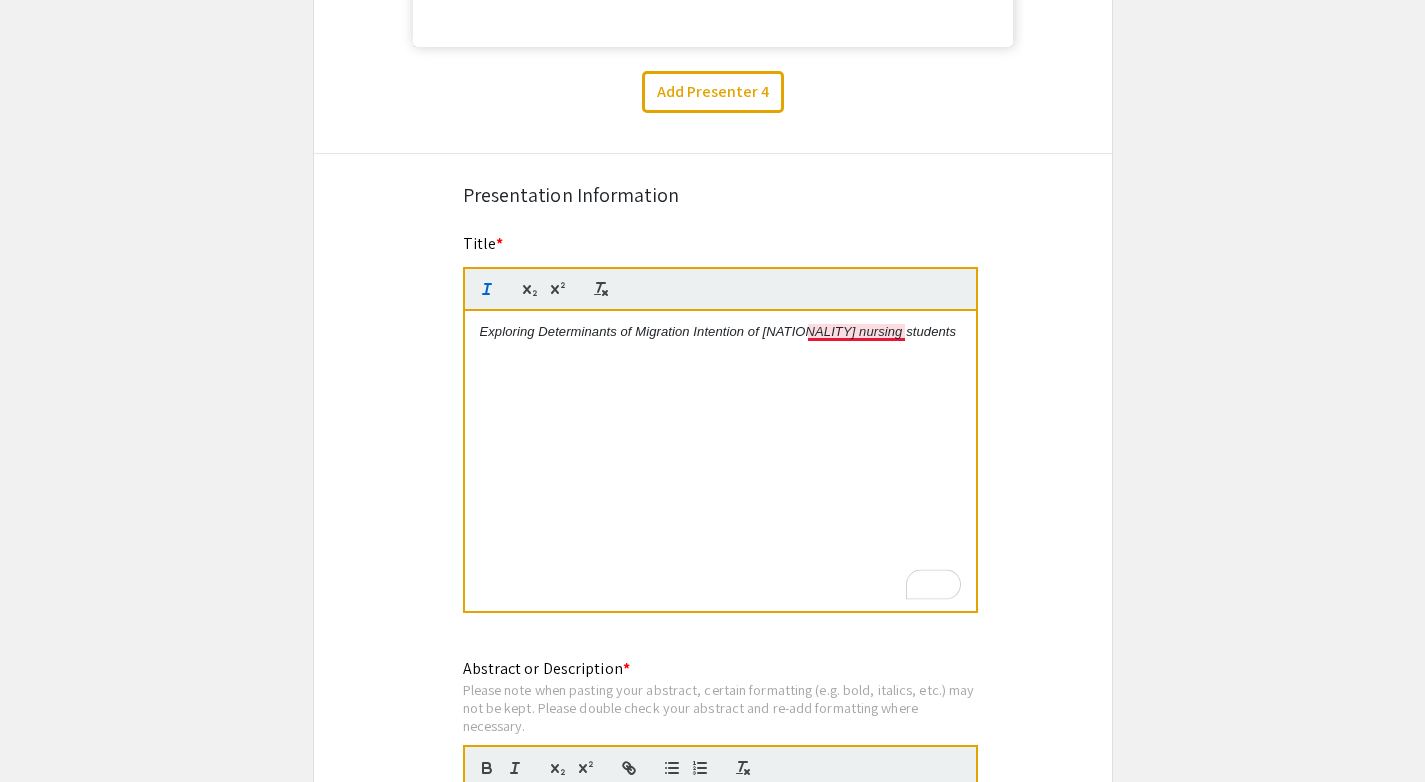 click on "Exploring Determinants of Migration Intention of [NATIONALITY] nursing students" at bounding box center (718, 331) 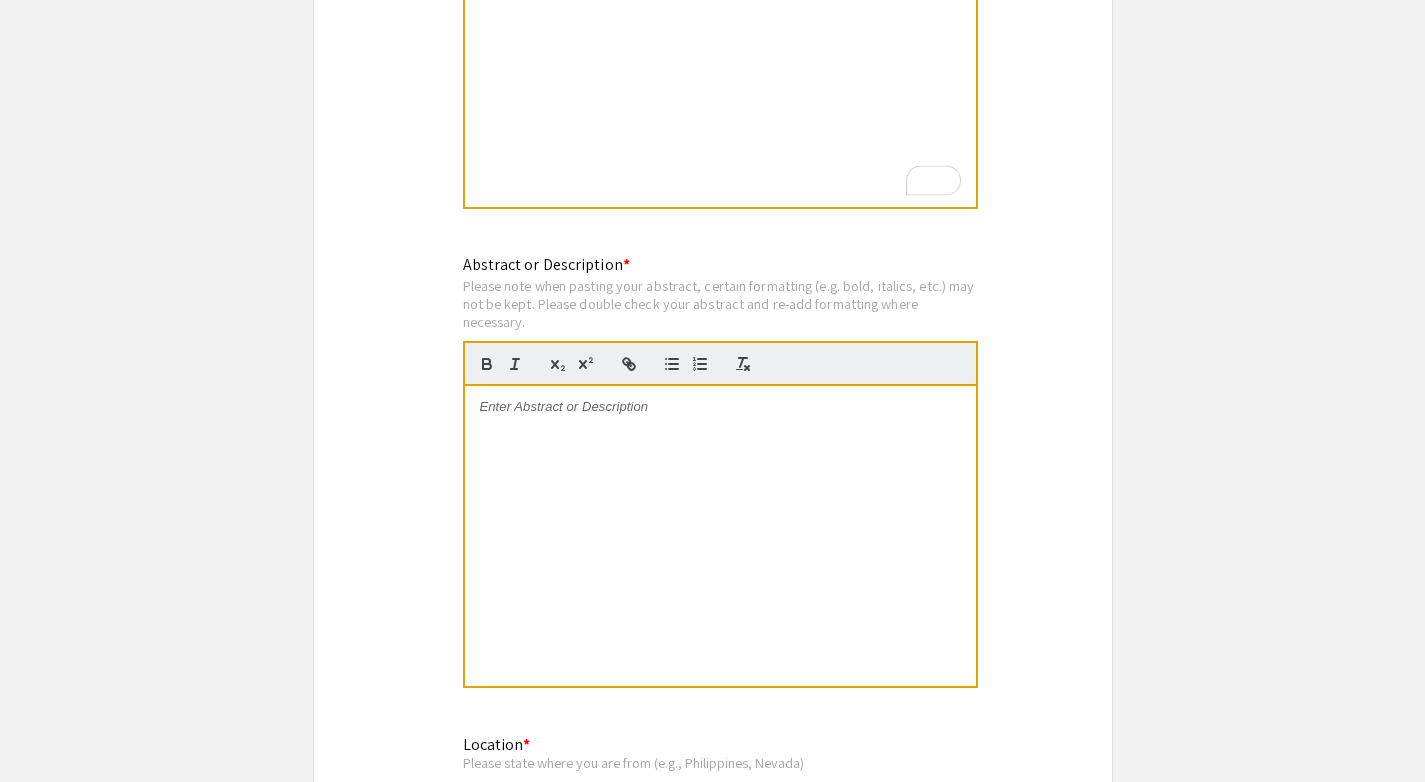 click at bounding box center (720, 536) 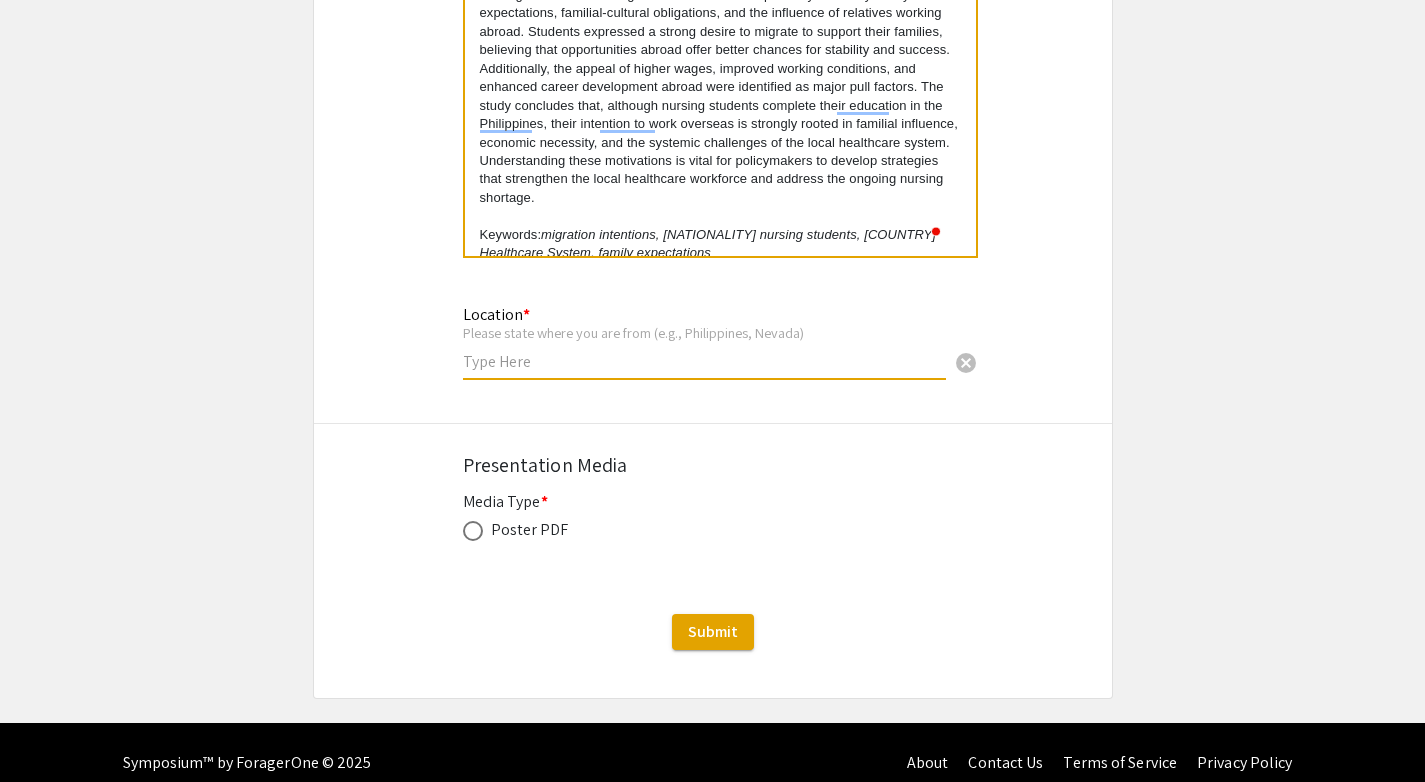 click at bounding box center (704, 361) 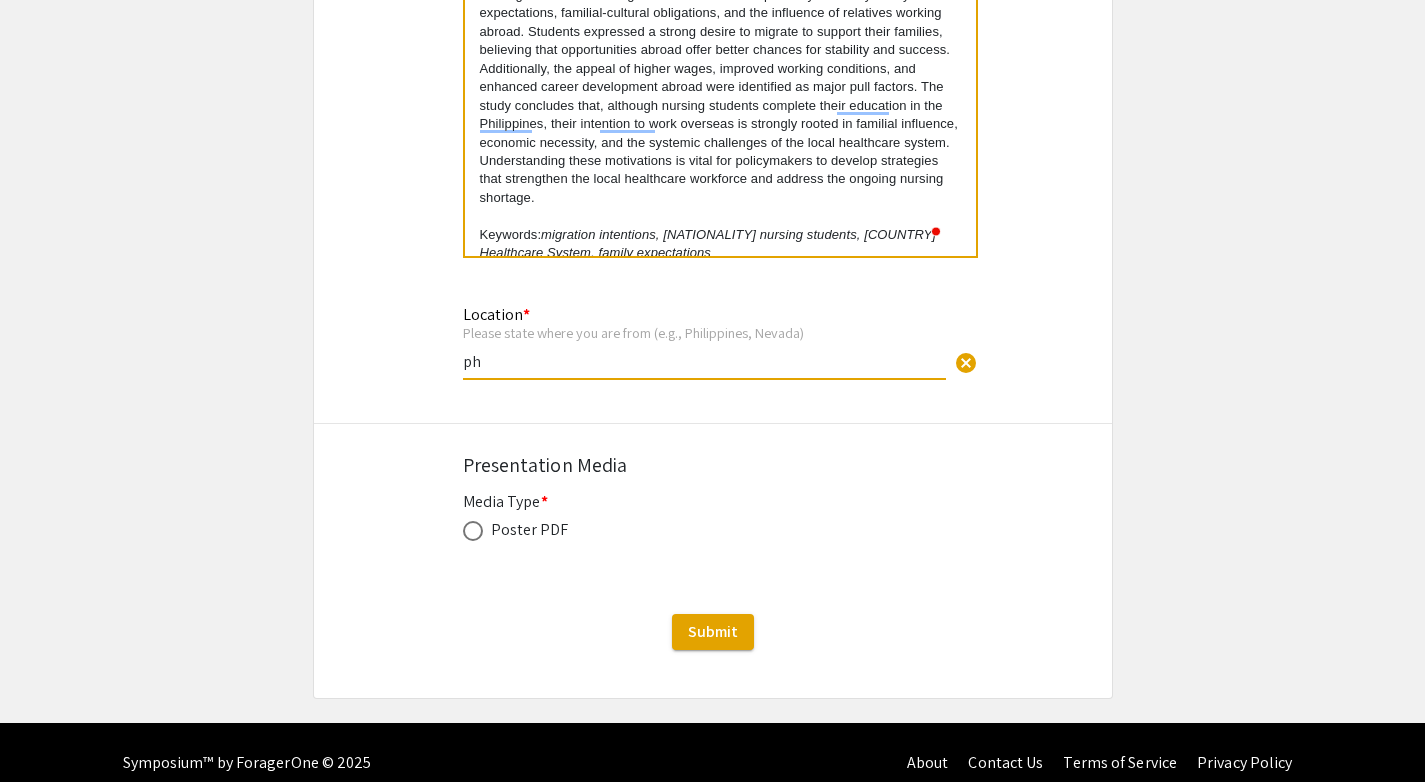 type on "p" 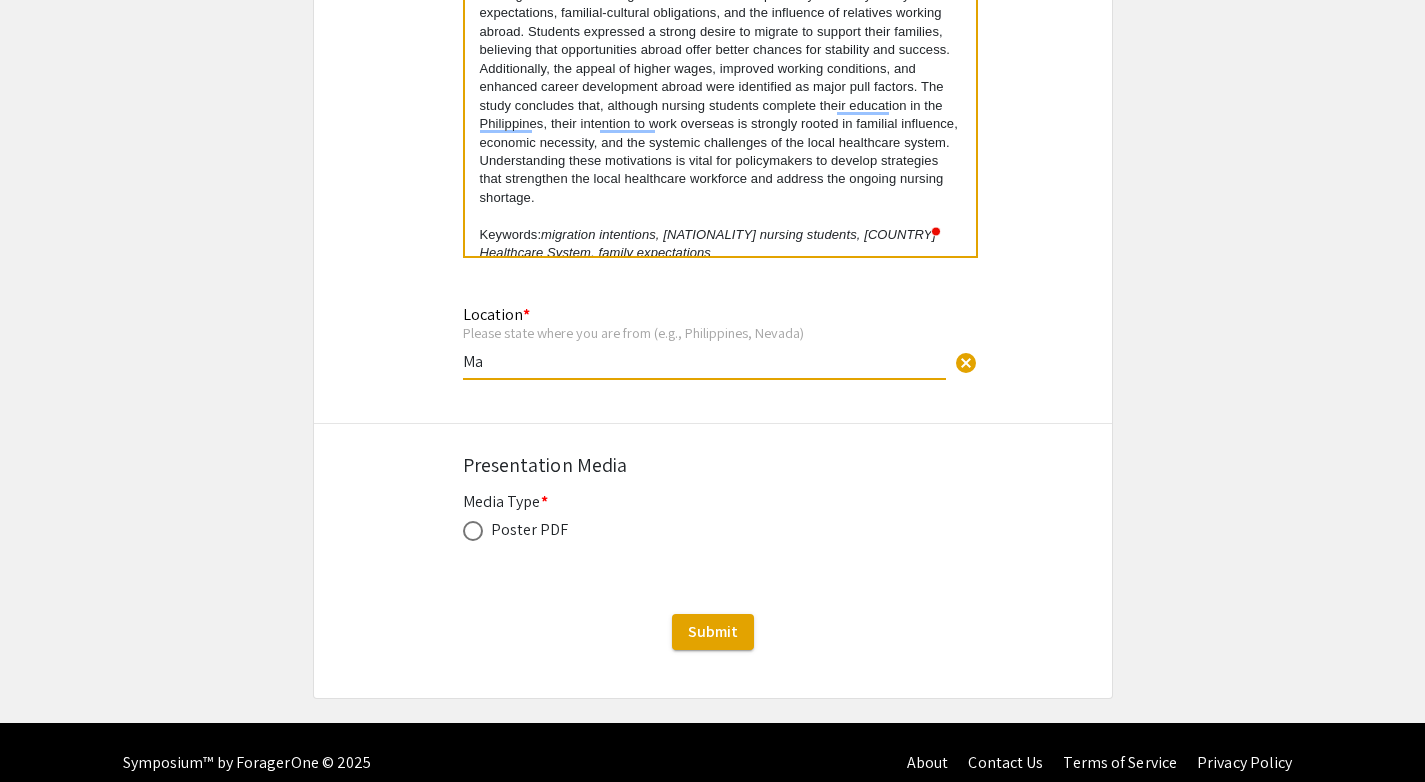 type on "M" 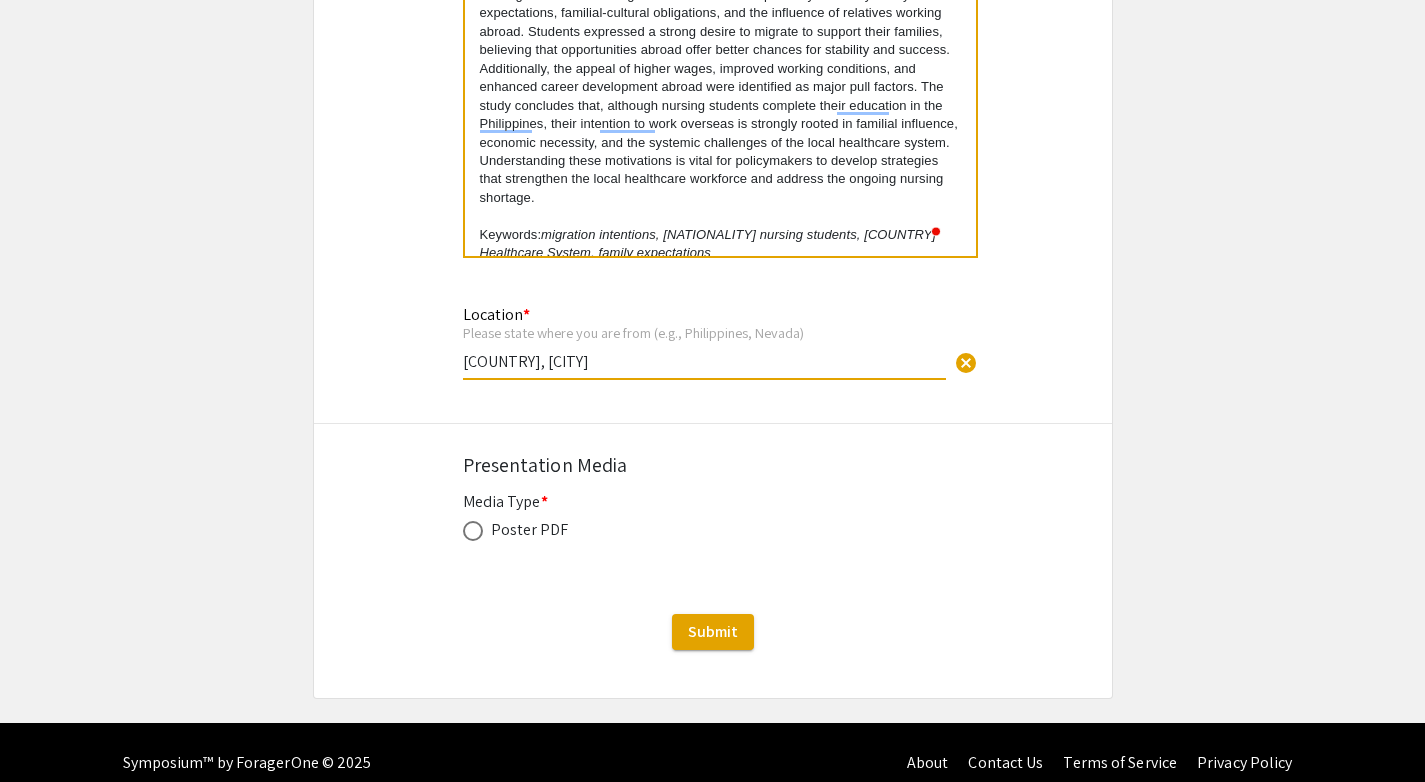 drag, startPoint x: 594, startPoint y: 371, endPoint x: 540, endPoint y: 366, distance: 54.230988 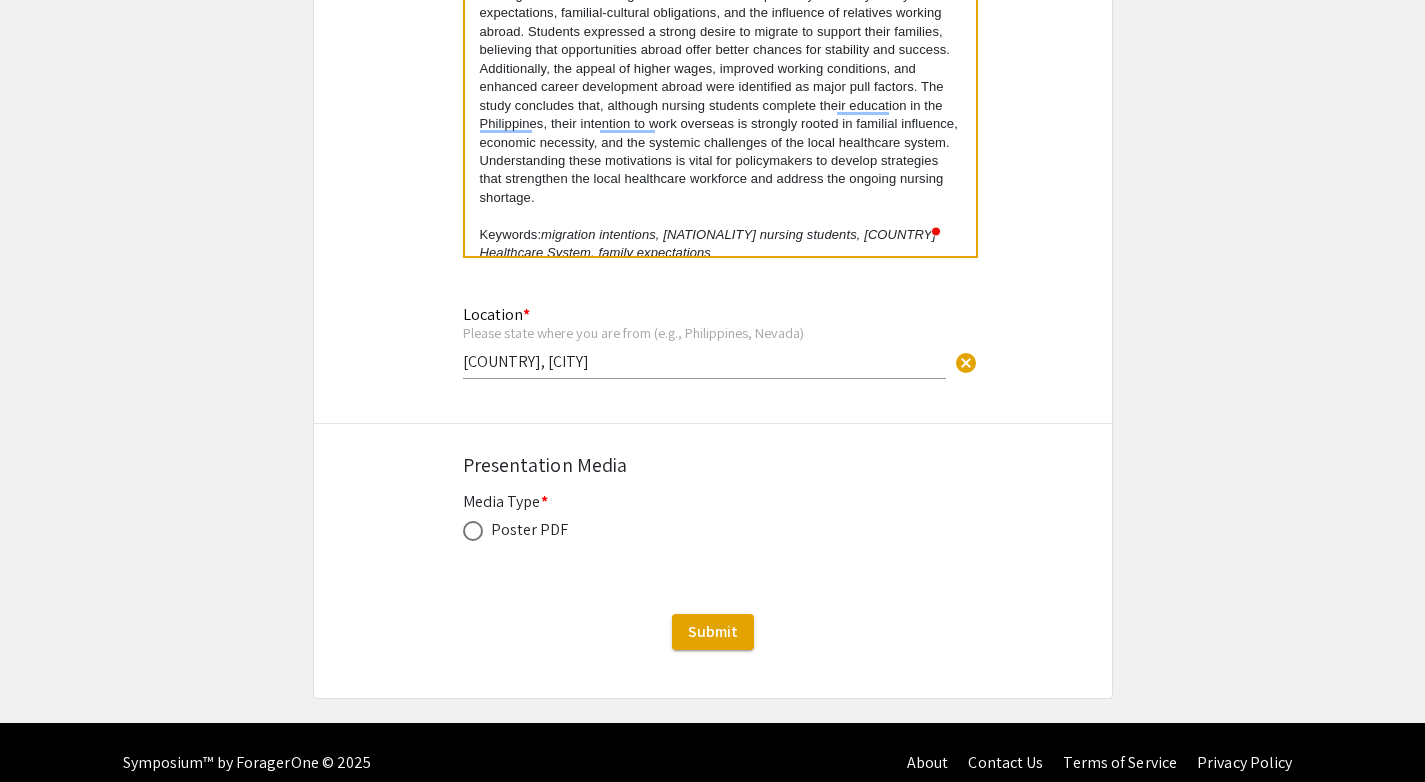 click on "Location * Please state where you are from (e.g., Philippines, Nevada) [COUNTRY], [CITY] cancel" 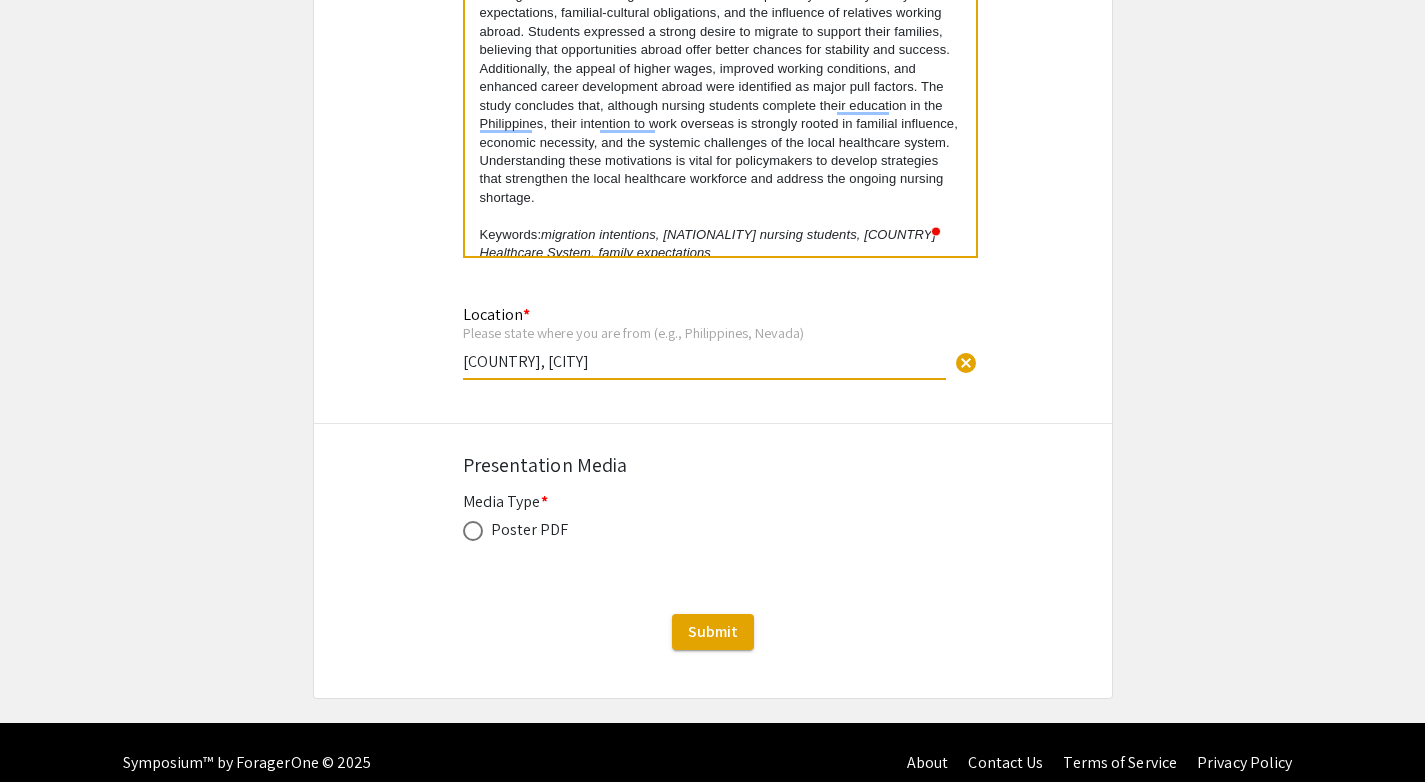 drag, startPoint x: 596, startPoint y: 366, endPoint x: 548, endPoint y: 360, distance: 48.373547 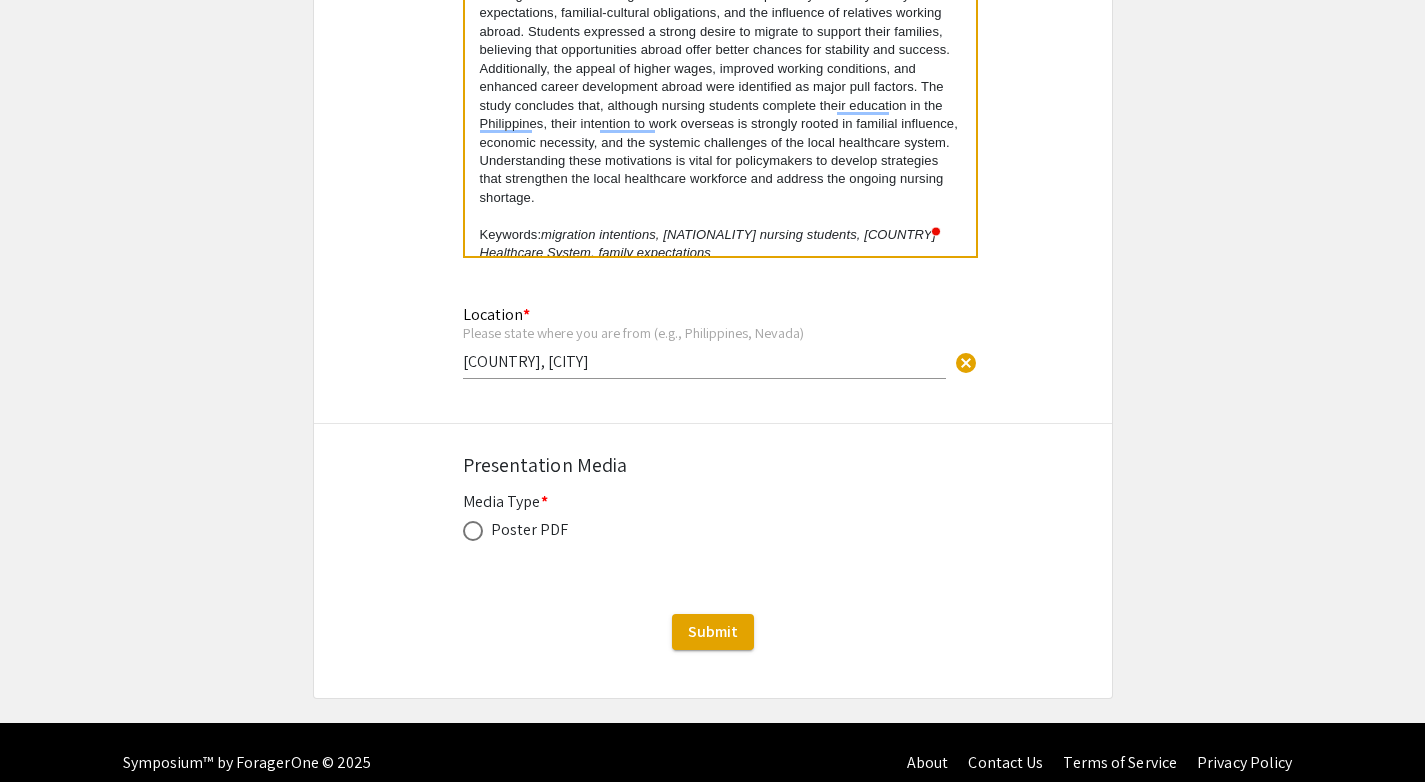 click on "Symposium Presentation Submission International Nursing Undergraduate Research Symposium (INURS)  Please fill out the following form with your poster or presentation information. Please only submit one form per presentation, and please note that this submission is final.   Presenter Information  First Name * [FIRST] [LAST] cancel This field is required. Last Name * [LAST] cancel This field is required. Email * [EMAIL] cancel This field is required.  Additional Presenter  Add up to 7 additional presenters for this event. assignment_ind   Presenter 2   keyboard_arrow_down  clear First Name * [FIRST] cancel This field is required. Last Name * [LAST] cancel This field is required. Email * [EMAIL] cancel This field is required. assignment_ind   Presenter 3   keyboard_arrow_down  clear First Name * [FIRST] cancel This field is required. Last Name * [LAST] cancel This field is required. Email * [EMAIL] cancel  Add Presenter 4  *" 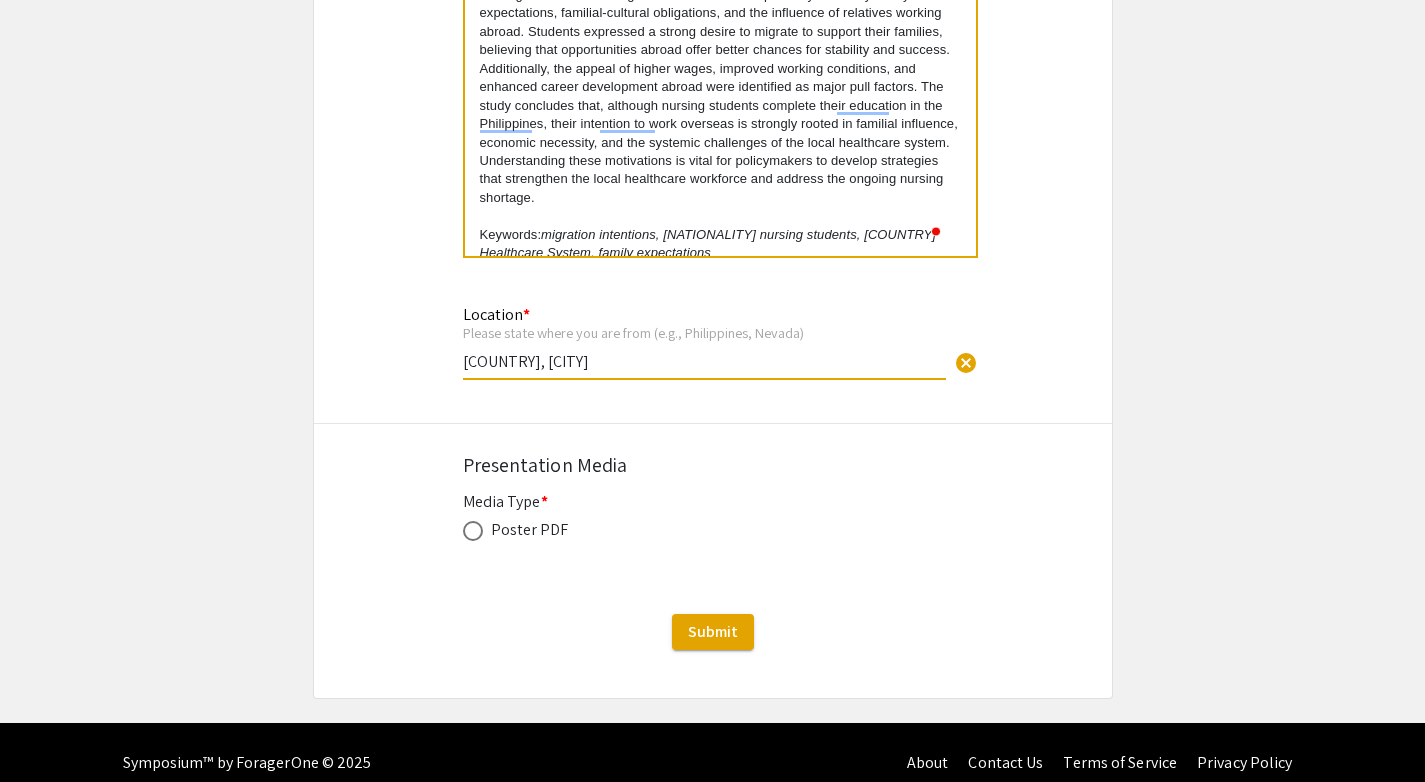 click on "[COUNTRY], [CITY]" at bounding box center [704, 361] 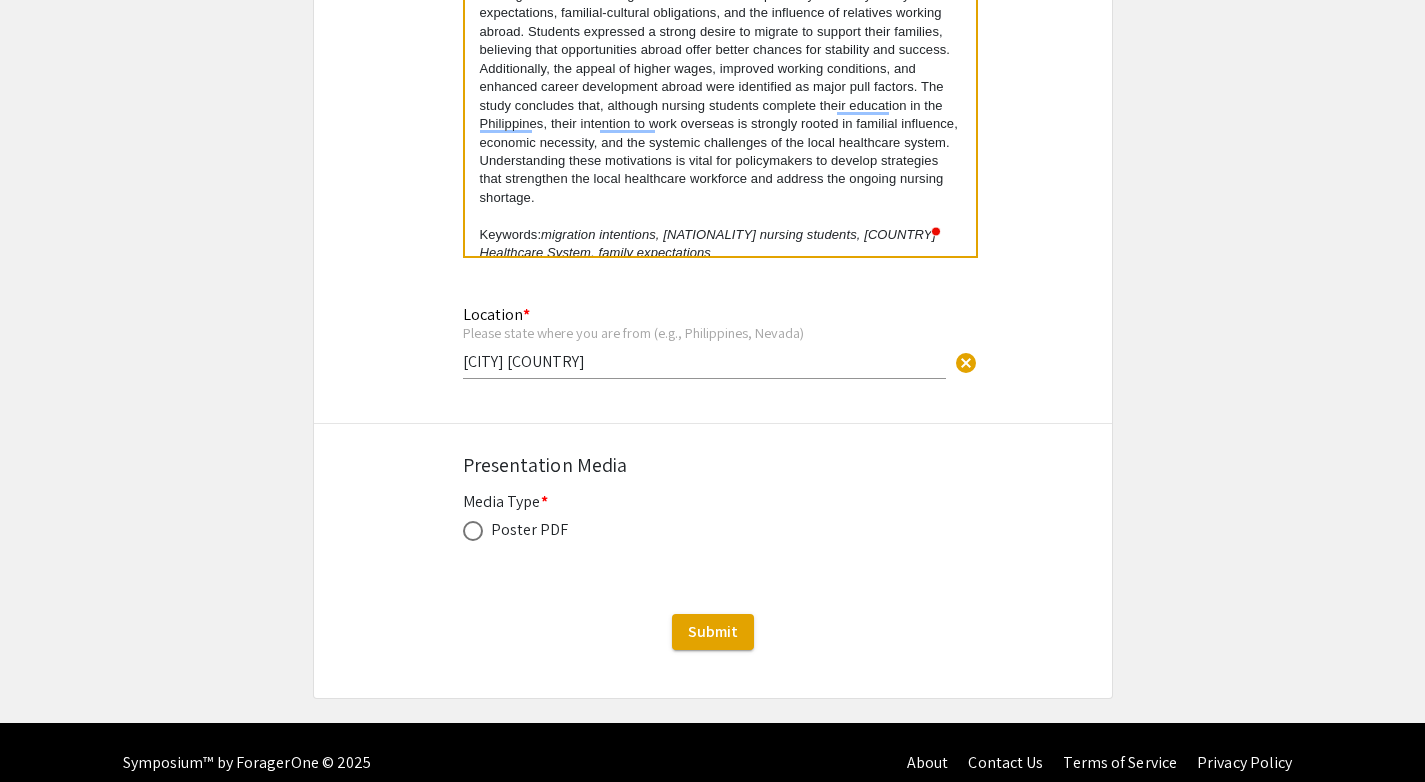 click on "Symposium Presentation Submission International Nursing Undergraduate Research Symposium (INURS)  Please fill out the following form with your poster or presentation information. Please only submit one form per presentation, and please note that this submission is final.   Presenter Information  First Name * [FIRST] [LAST] cancel This field is required. Last Name * [LAST] cancel This field is required. Email * [EMAIL] cancel This field is required.  Additional Presenter  Add up to 7 additional presenters for this event. assignment_ind   Presenter 2   keyboard_arrow_down  clear First Name * [FIRST] cancel This field is required. Last Name * [LAST] cancel This field is required. Email * [EMAIL] cancel This field is required. assignment_ind   Presenter 3   keyboard_arrow_down  clear First Name * [FIRST] cancel This field is required. Last Name * [LAST] cancel This field is required. Email * [EMAIL] cancel  Add Presenter 4  *" 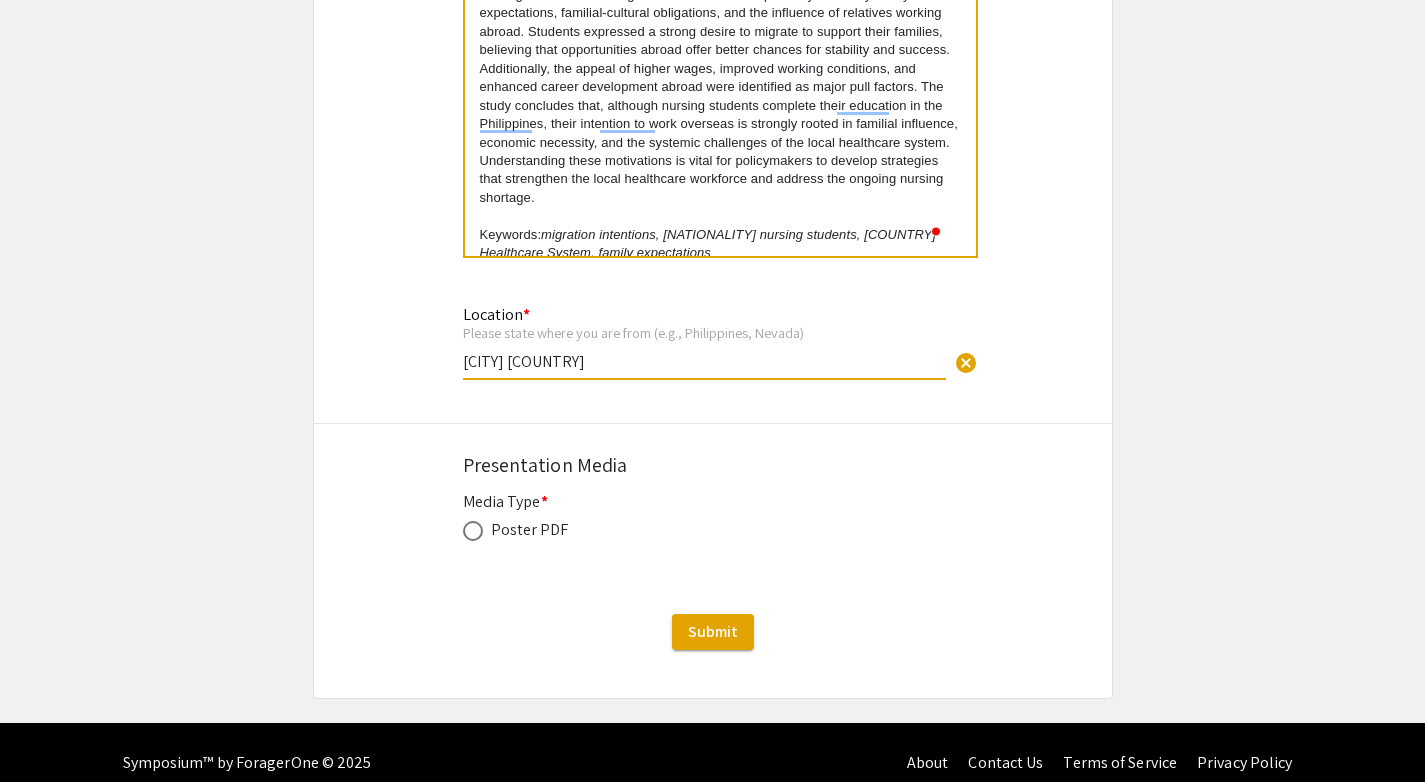 click on "[CITY] [COUNTRY]" at bounding box center (704, 361) 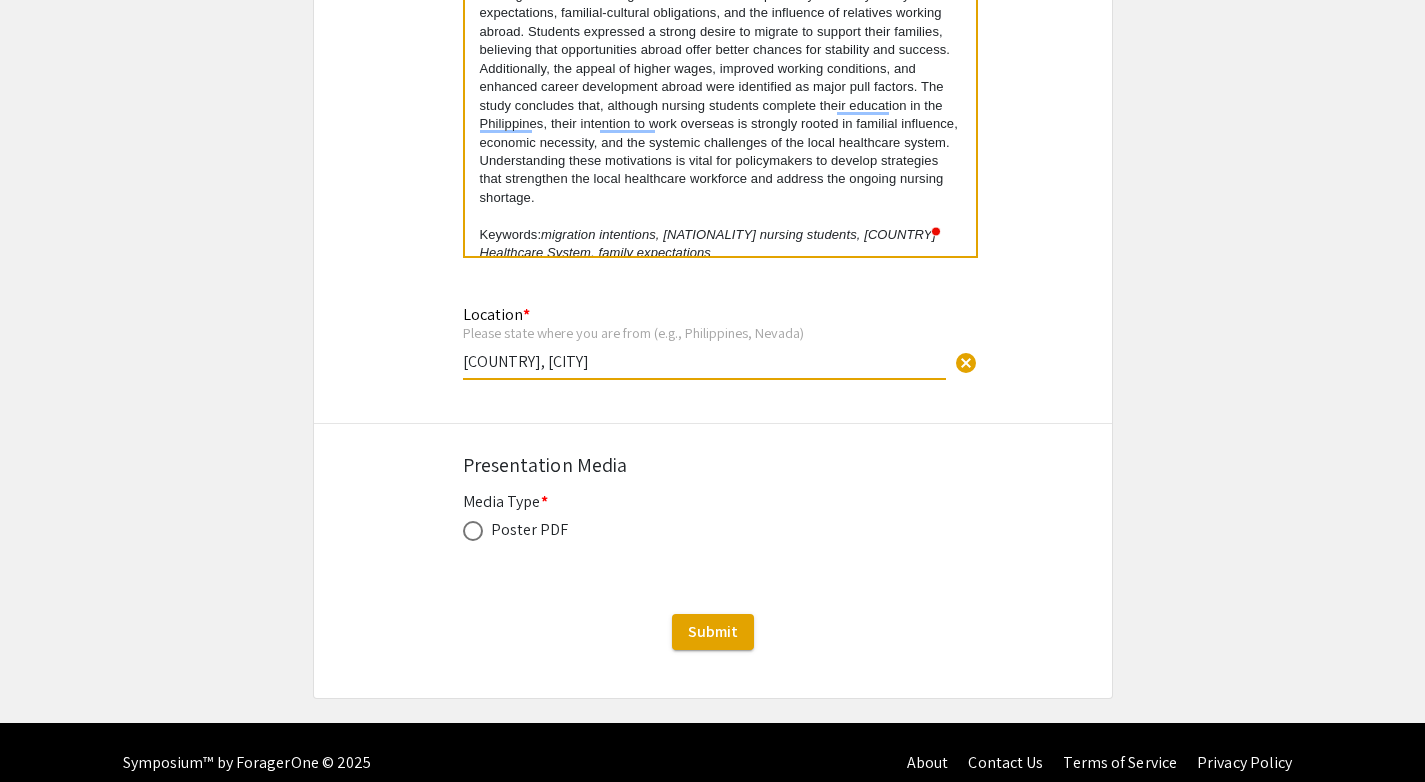 type on "[COUNTRY], [CITY]" 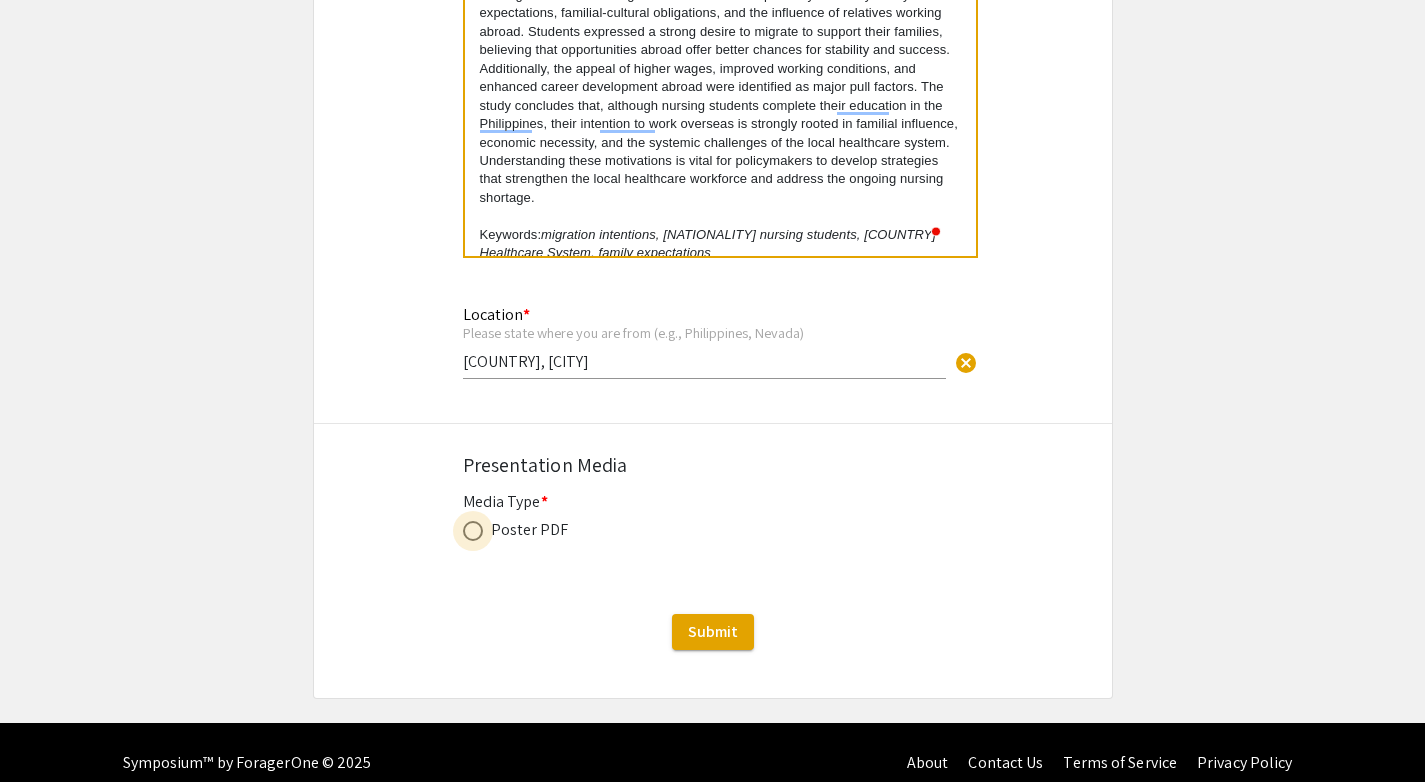 click at bounding box center [473, 531] 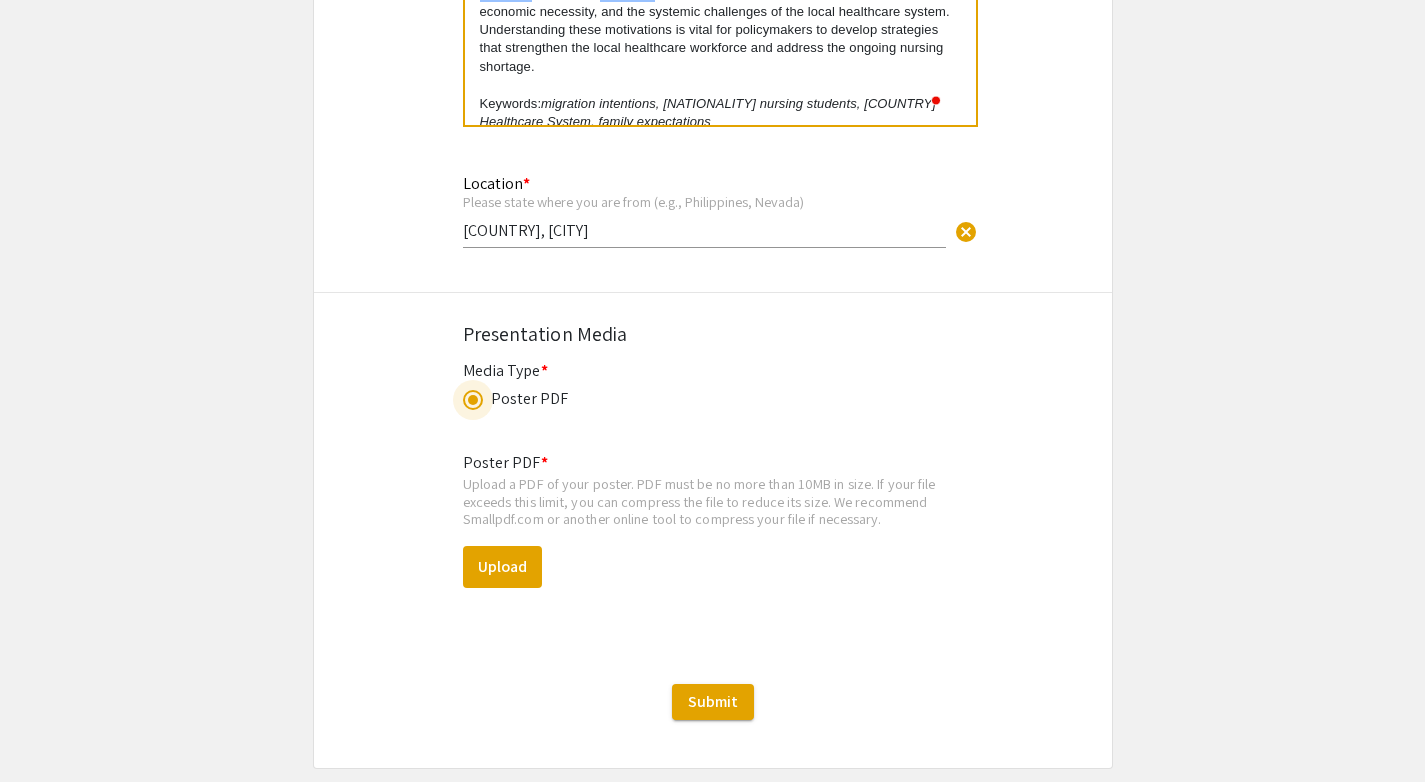 scroll, scrollTop: 2701, scrollLeft: 0, axis: vertical 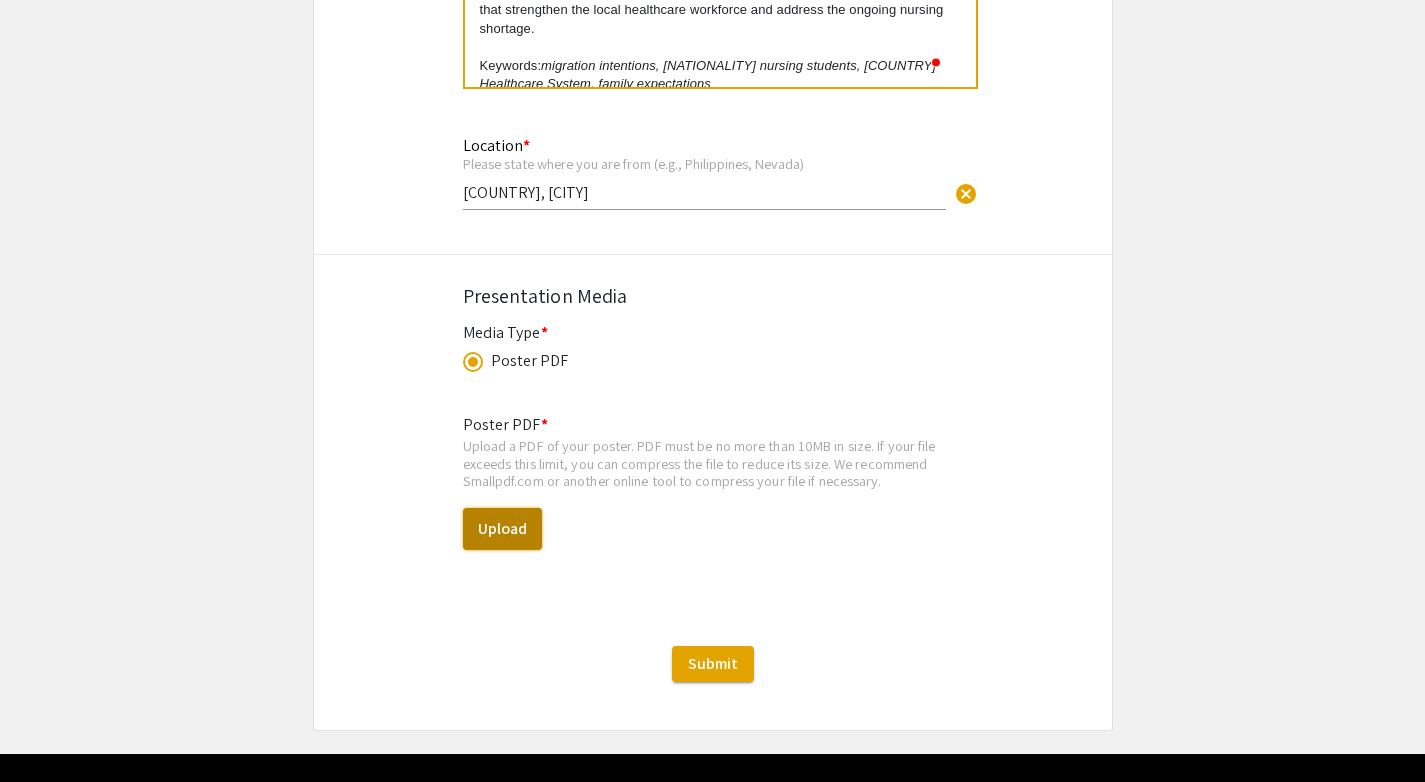 click on "Upload" at bounding box center (502, 529) 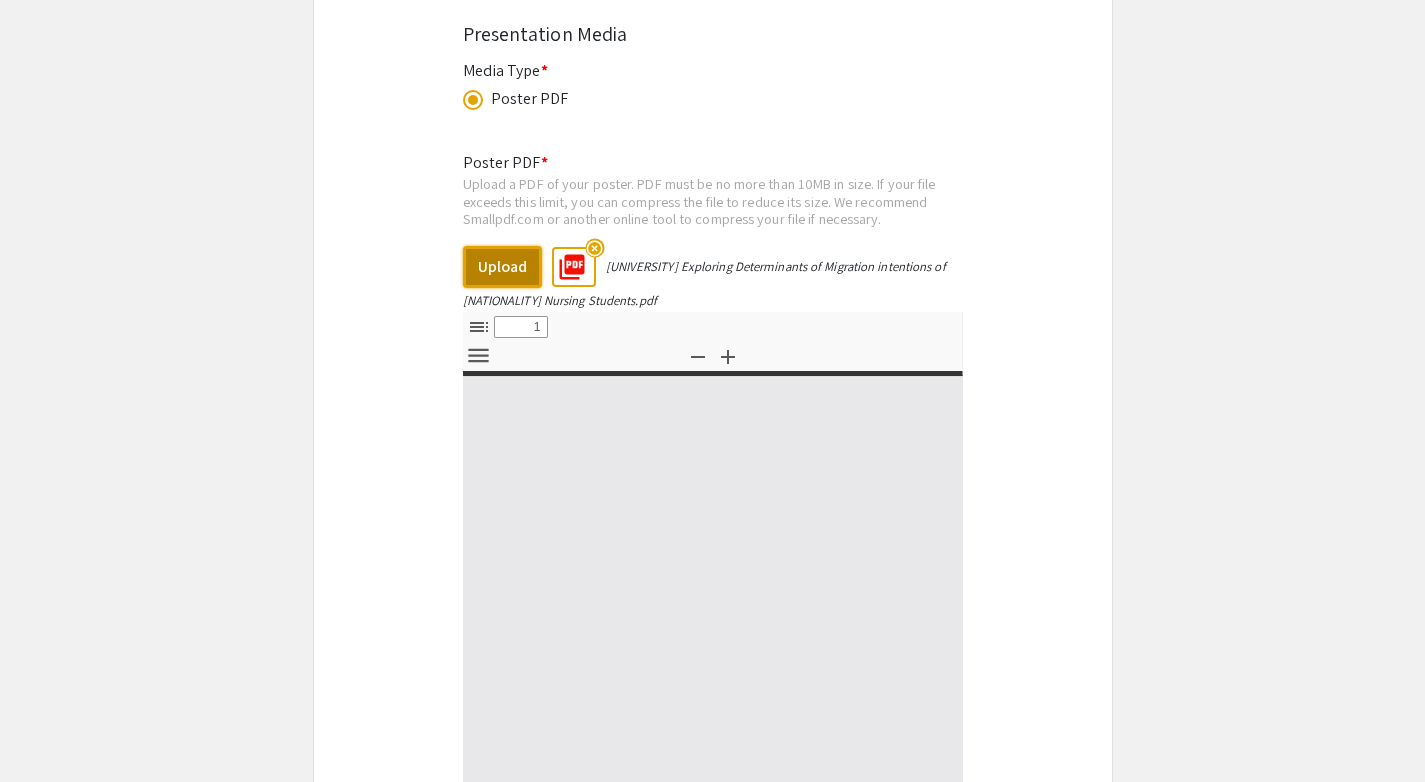 select on "custom" 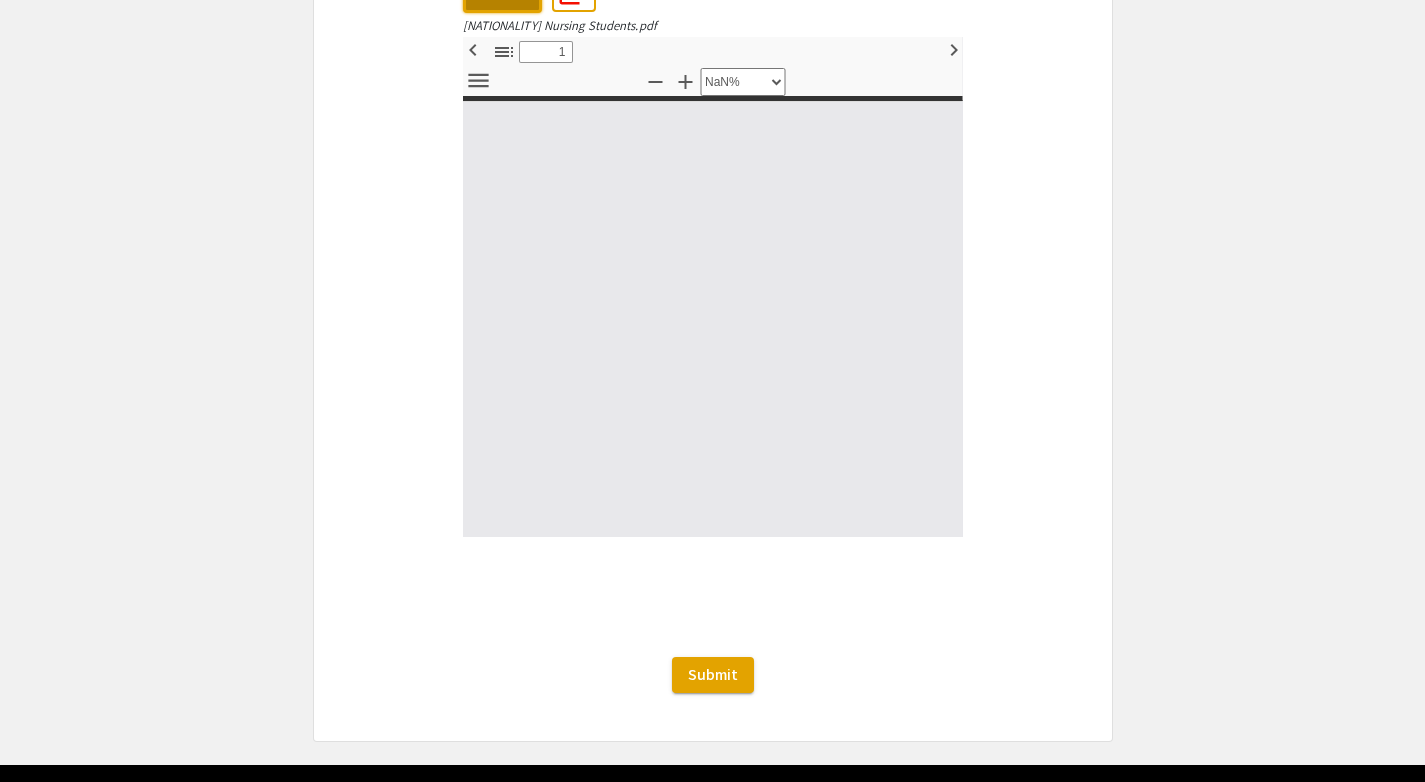 type on "0" 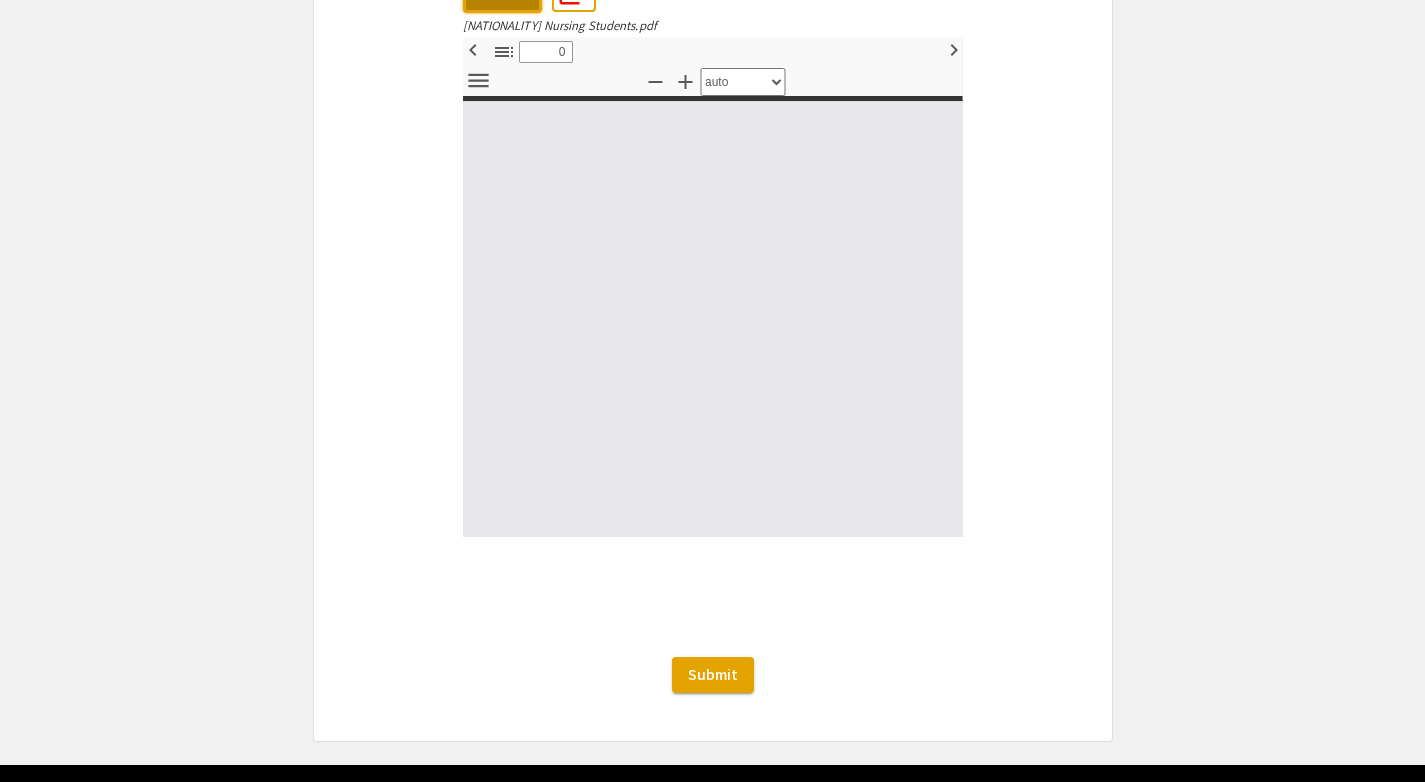select on "custom" 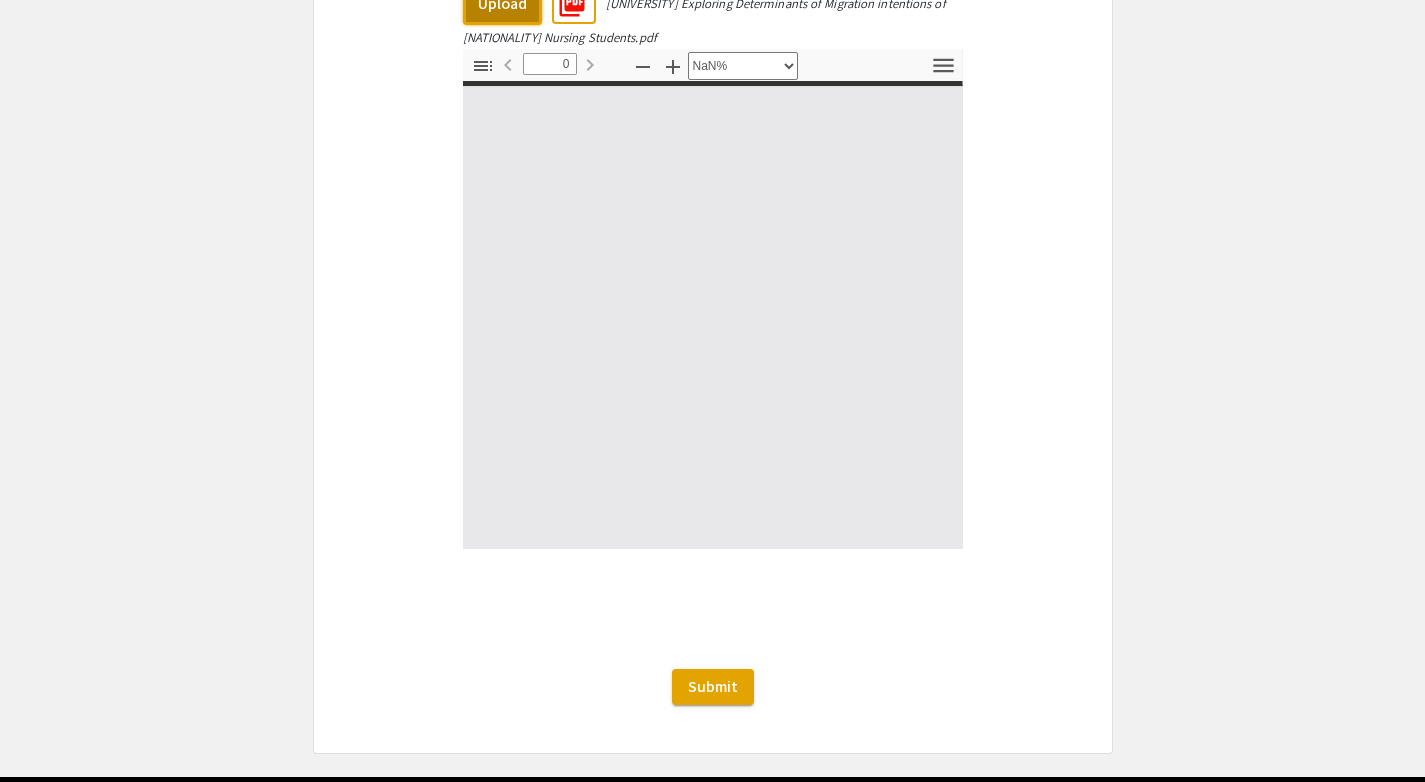 scroll, scrollTop: 3223, scrollLeft: 0, axis: vertical 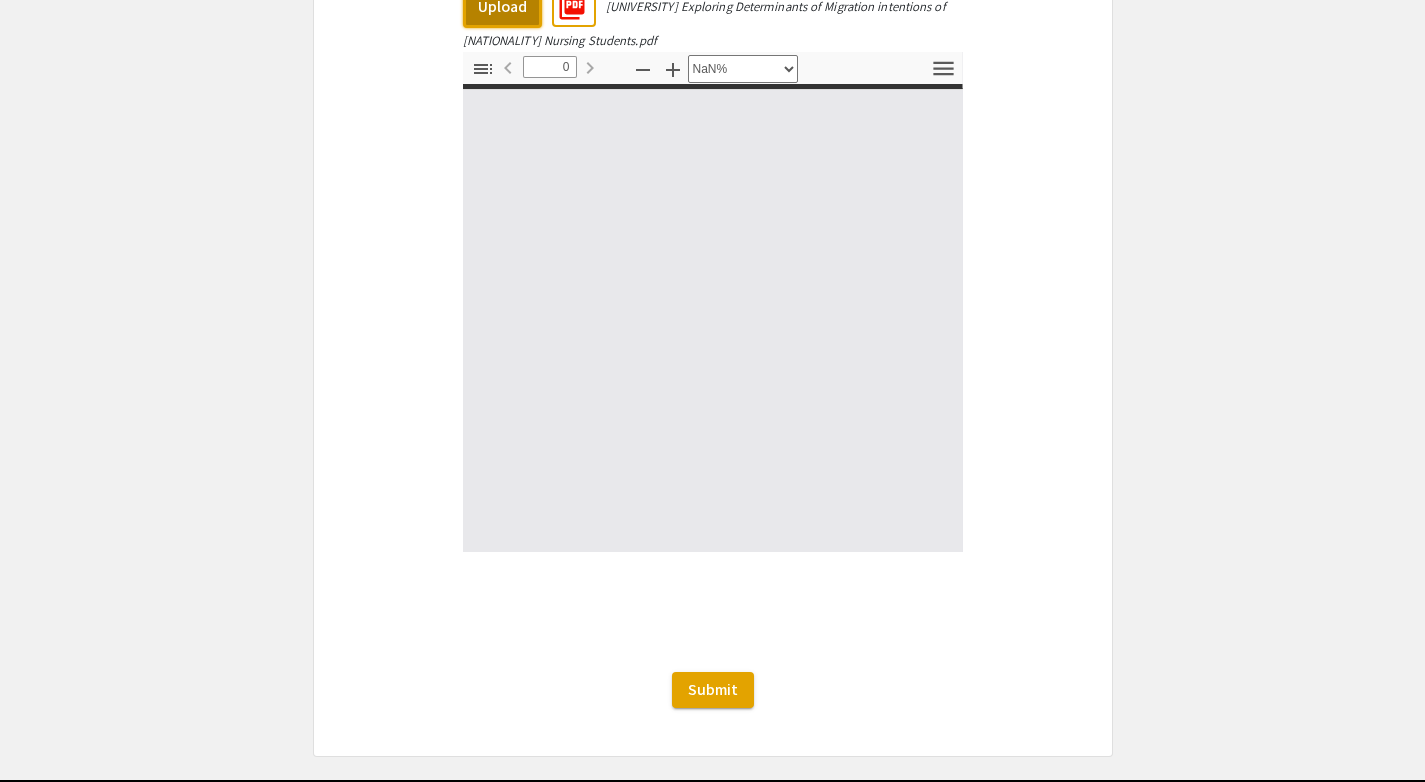 type on "1" 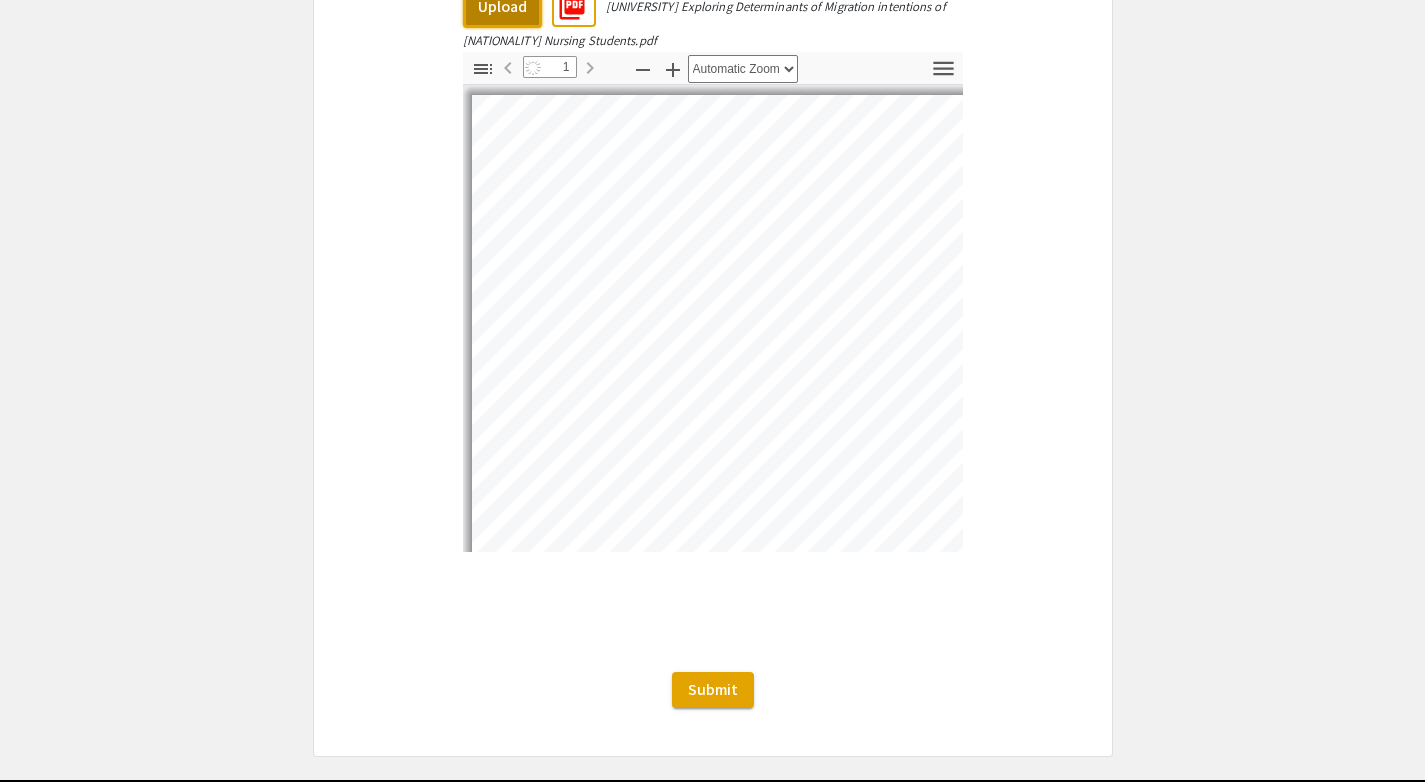 select on "auto" 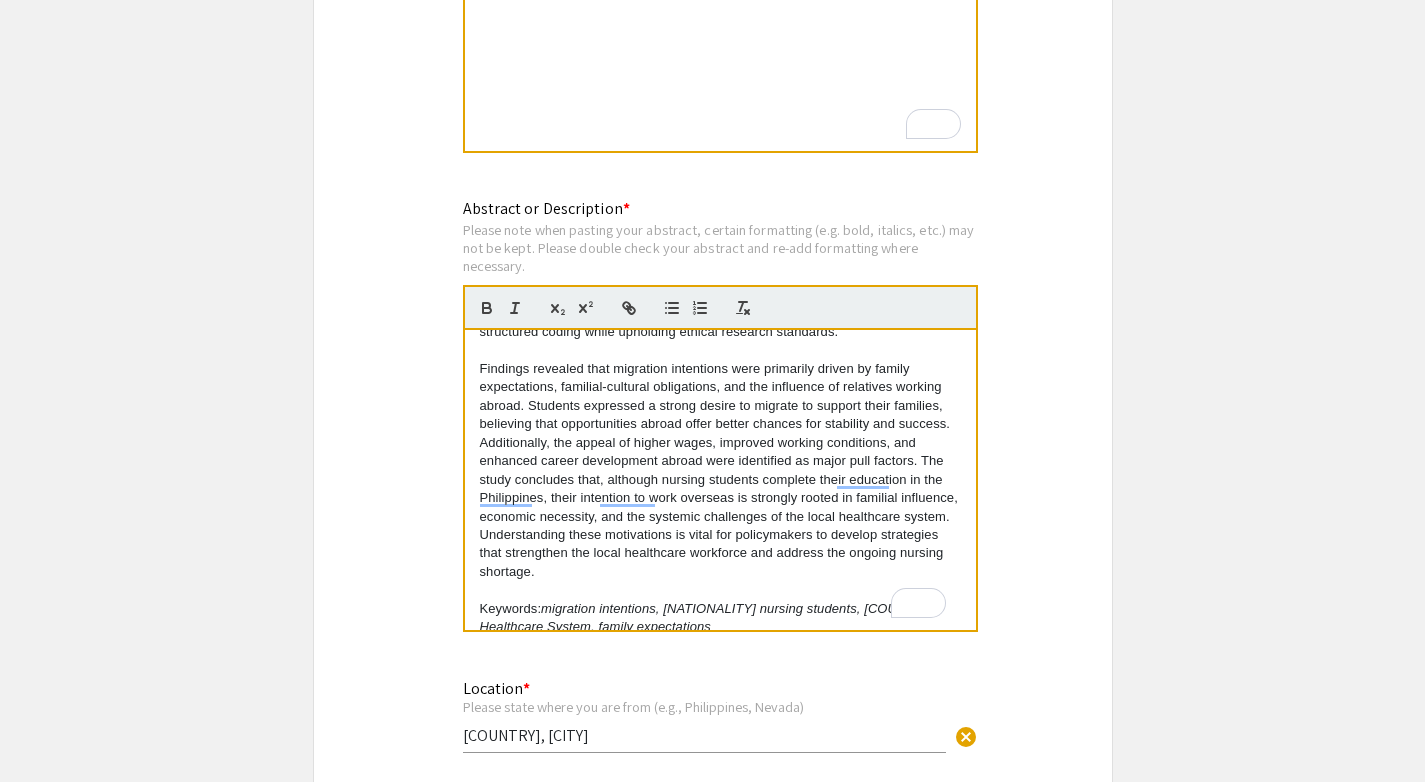 scroll, scrollTop: 2146, scrollLeft: 0, axis: vertical 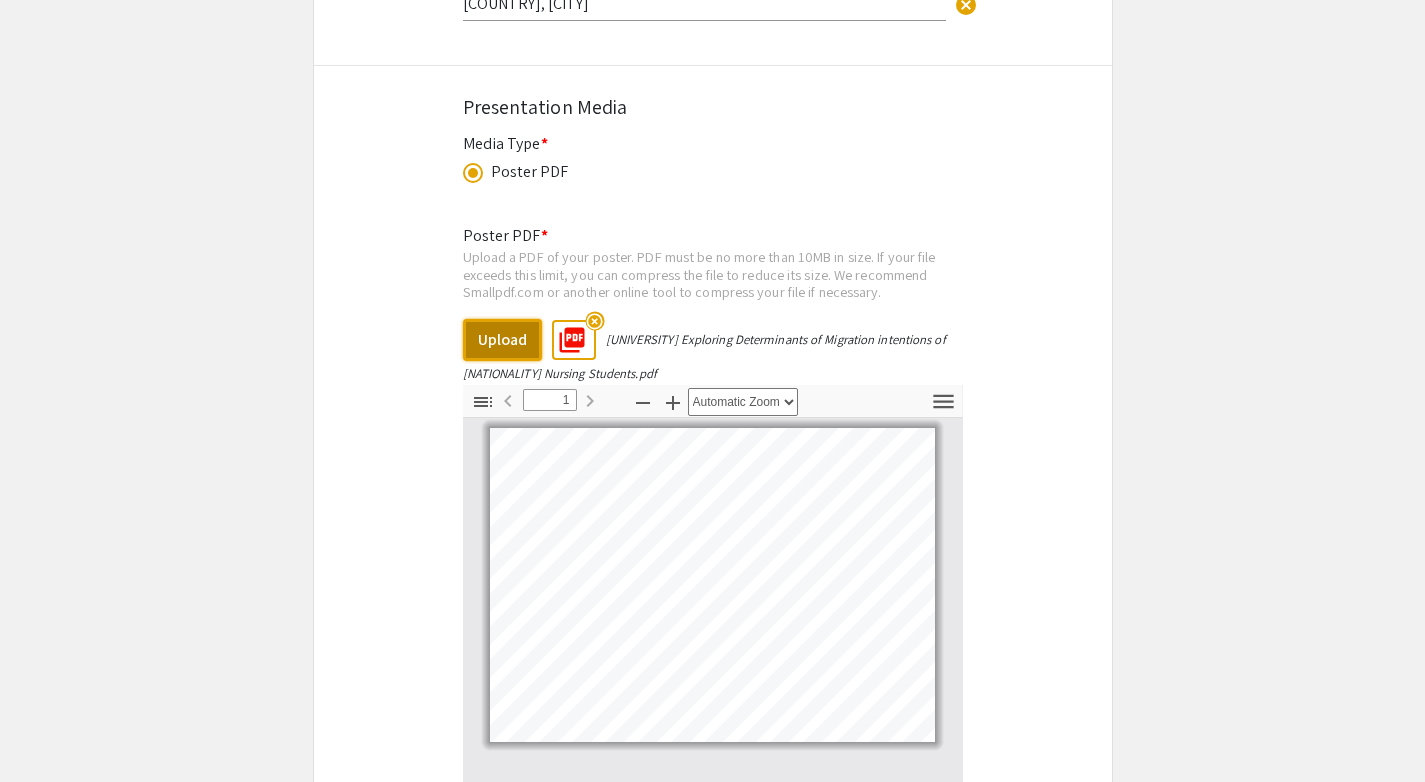type 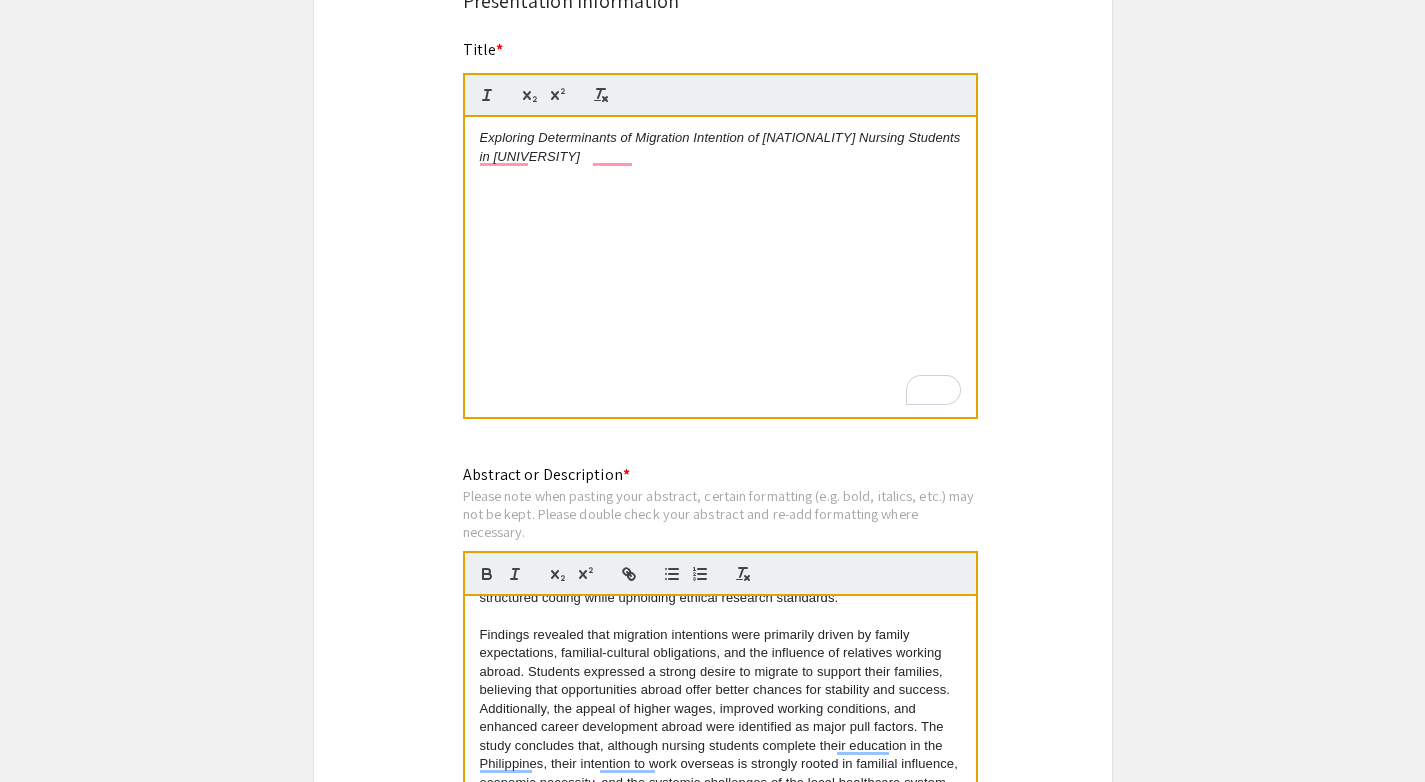 scroll, scrollTop: 1893, scrollLeft: 0, axis: vertical 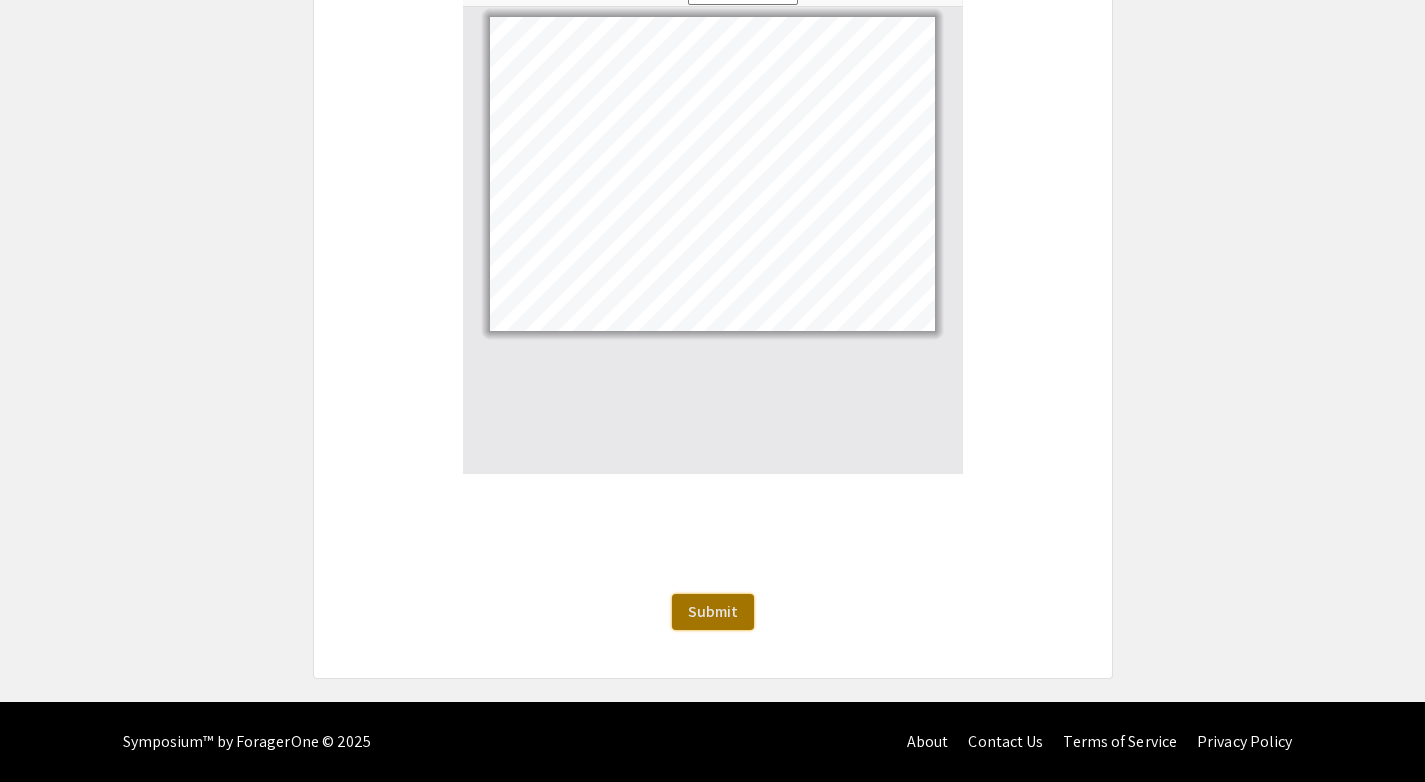 click on "Submit" 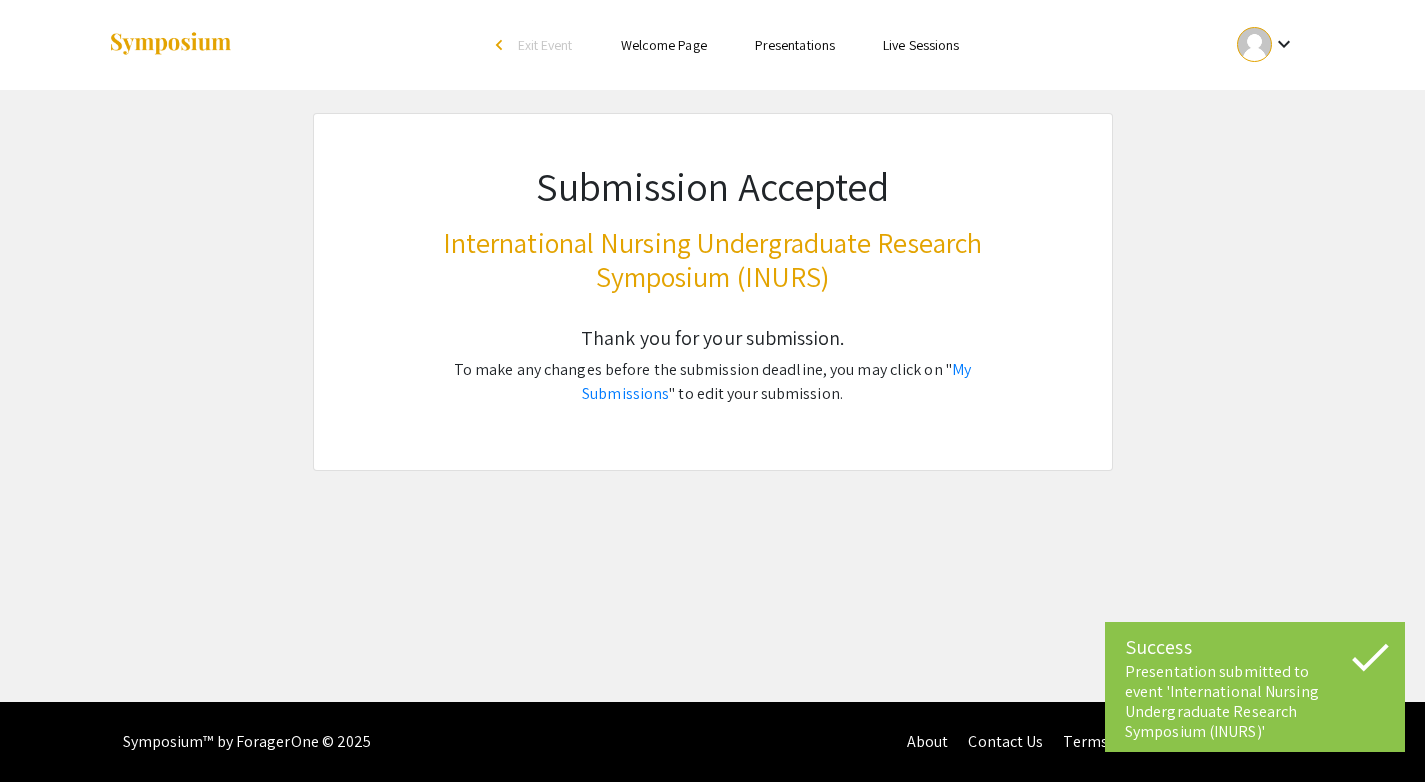 scroll, scrollTop: 0, scrollLeft: 0, axis: both 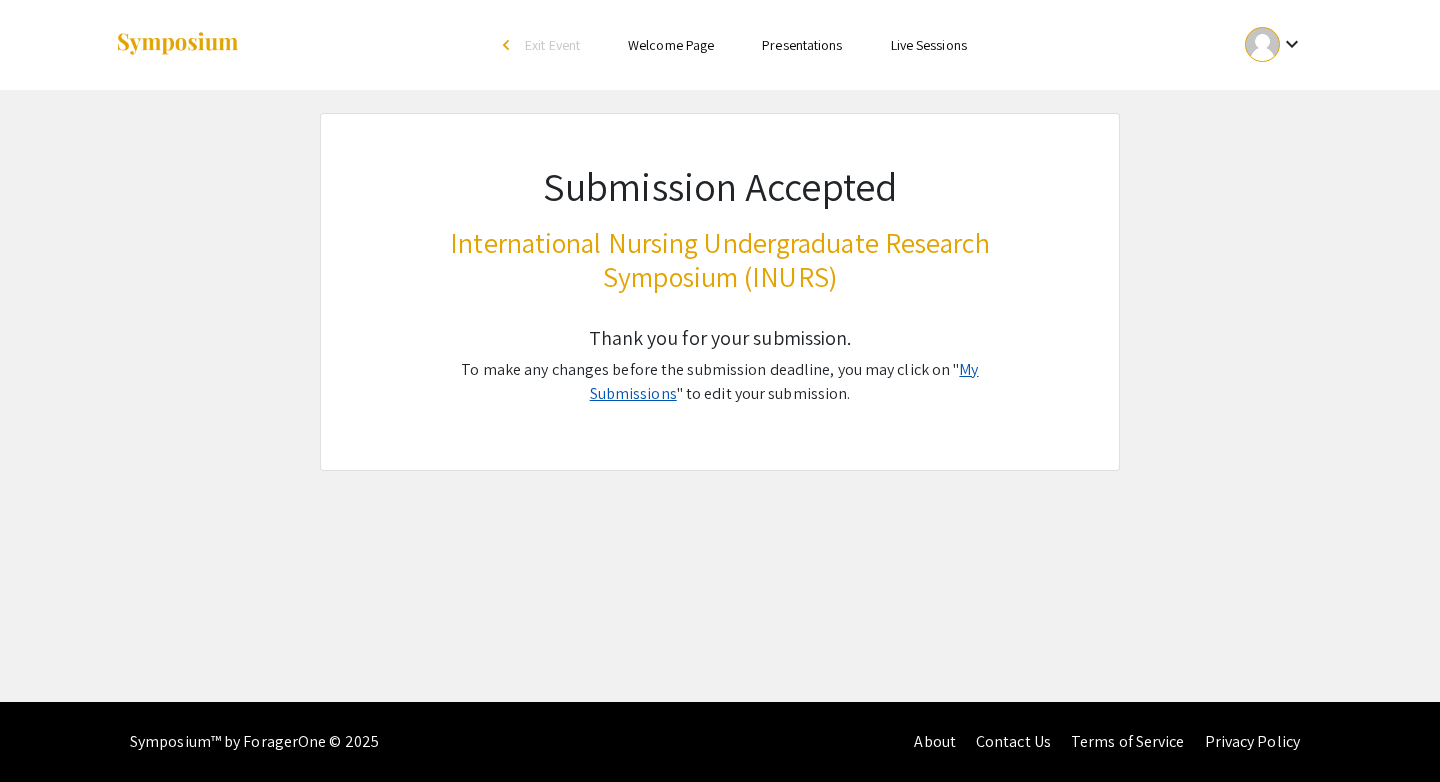 click on "My Submissions" 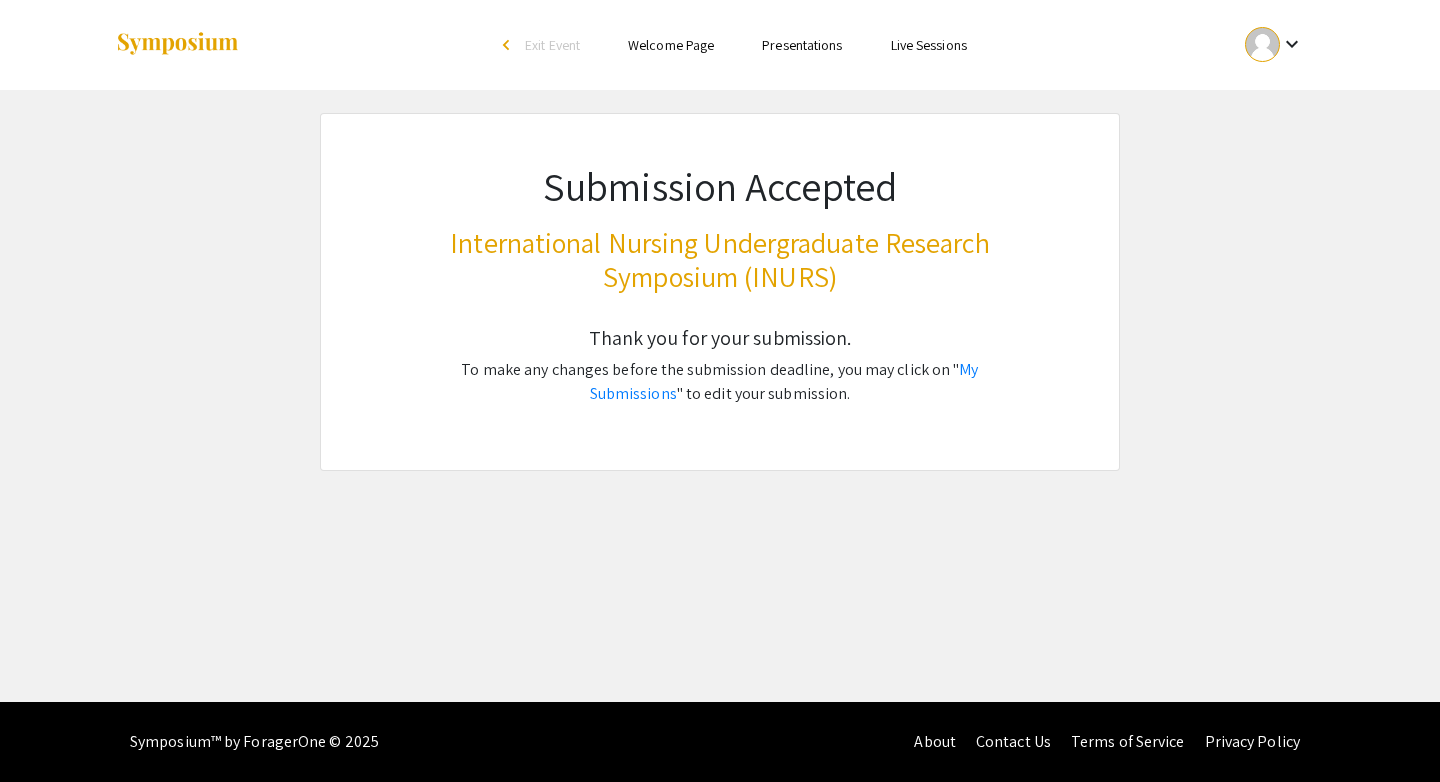 click at bounding box center (1262, 44) 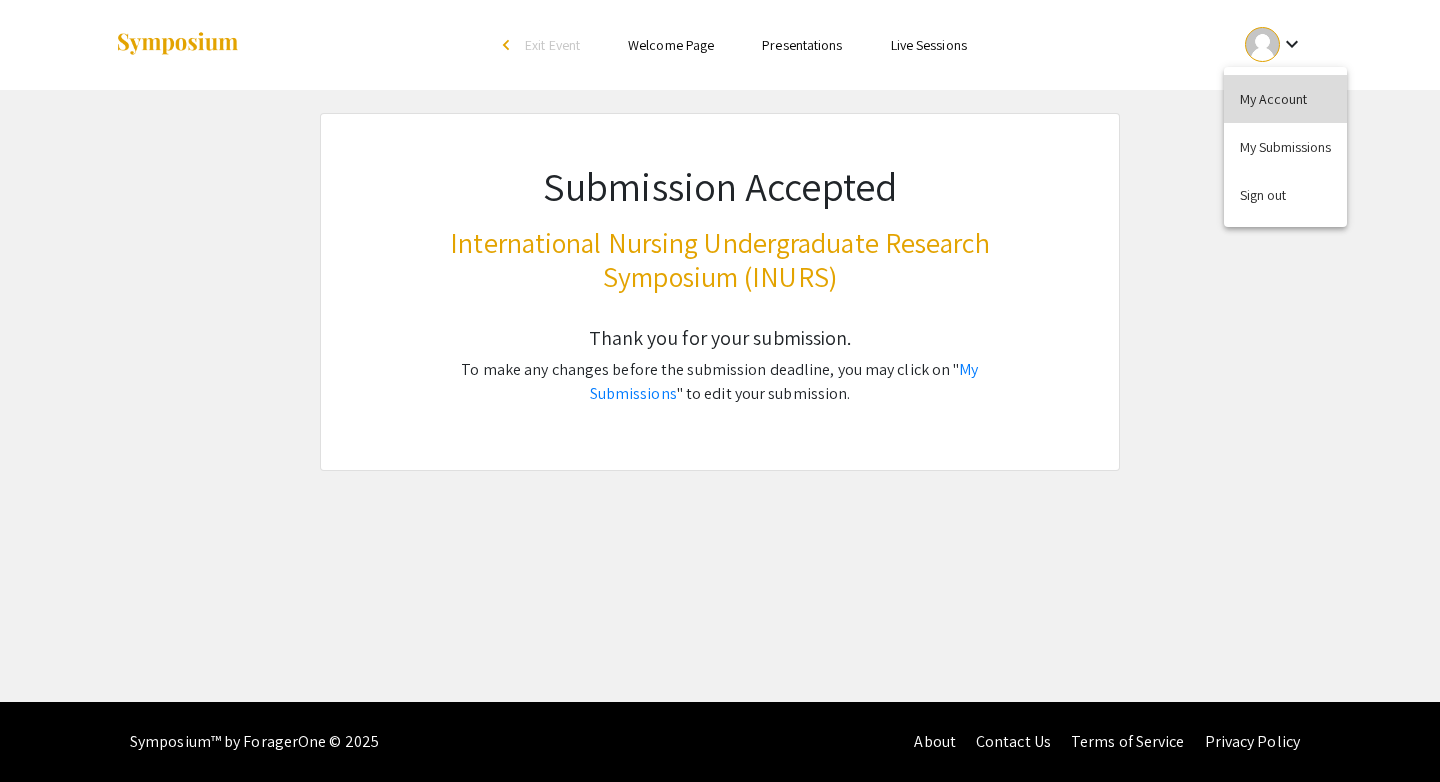 click on "My Account" at bounding box center (1285, 99) 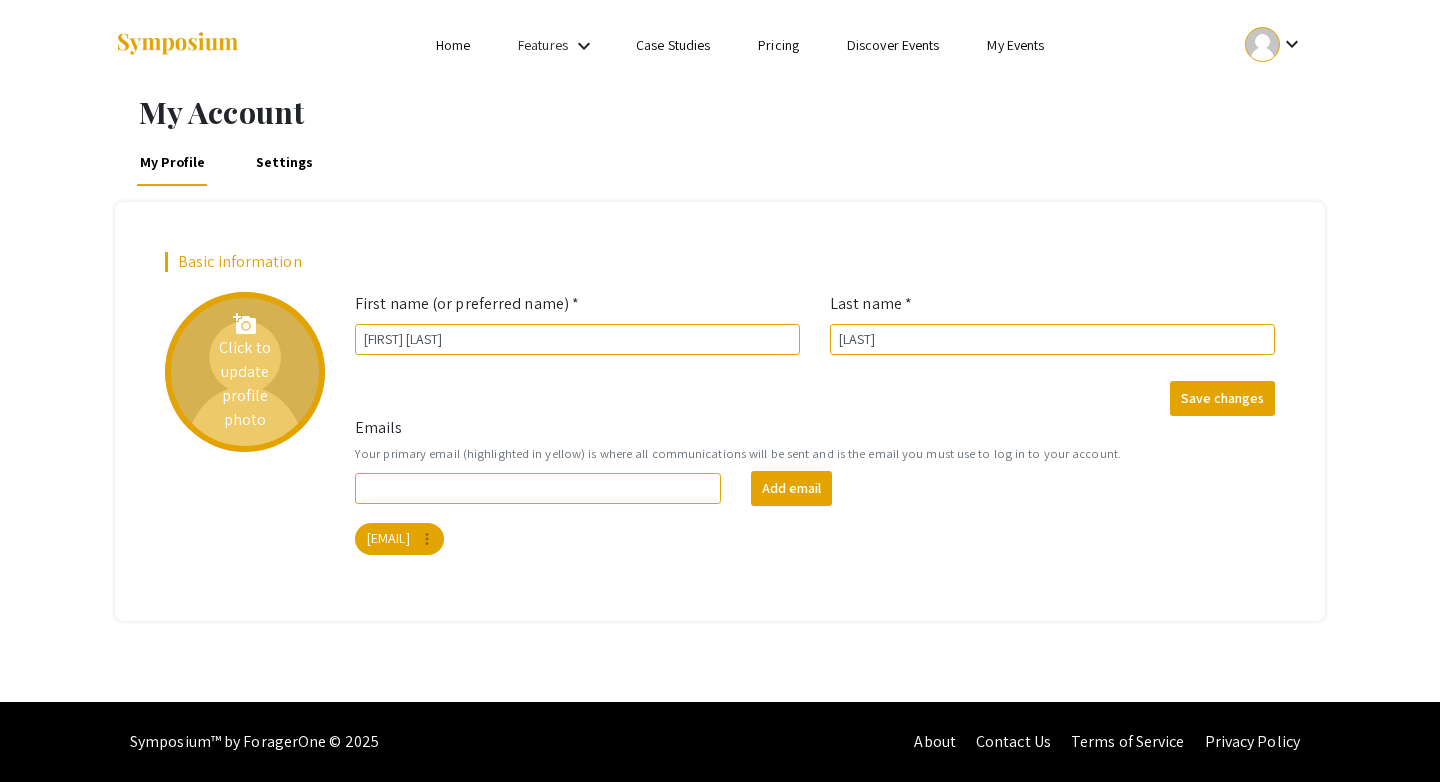 click on "add_a_photo  Click to update profile photo" 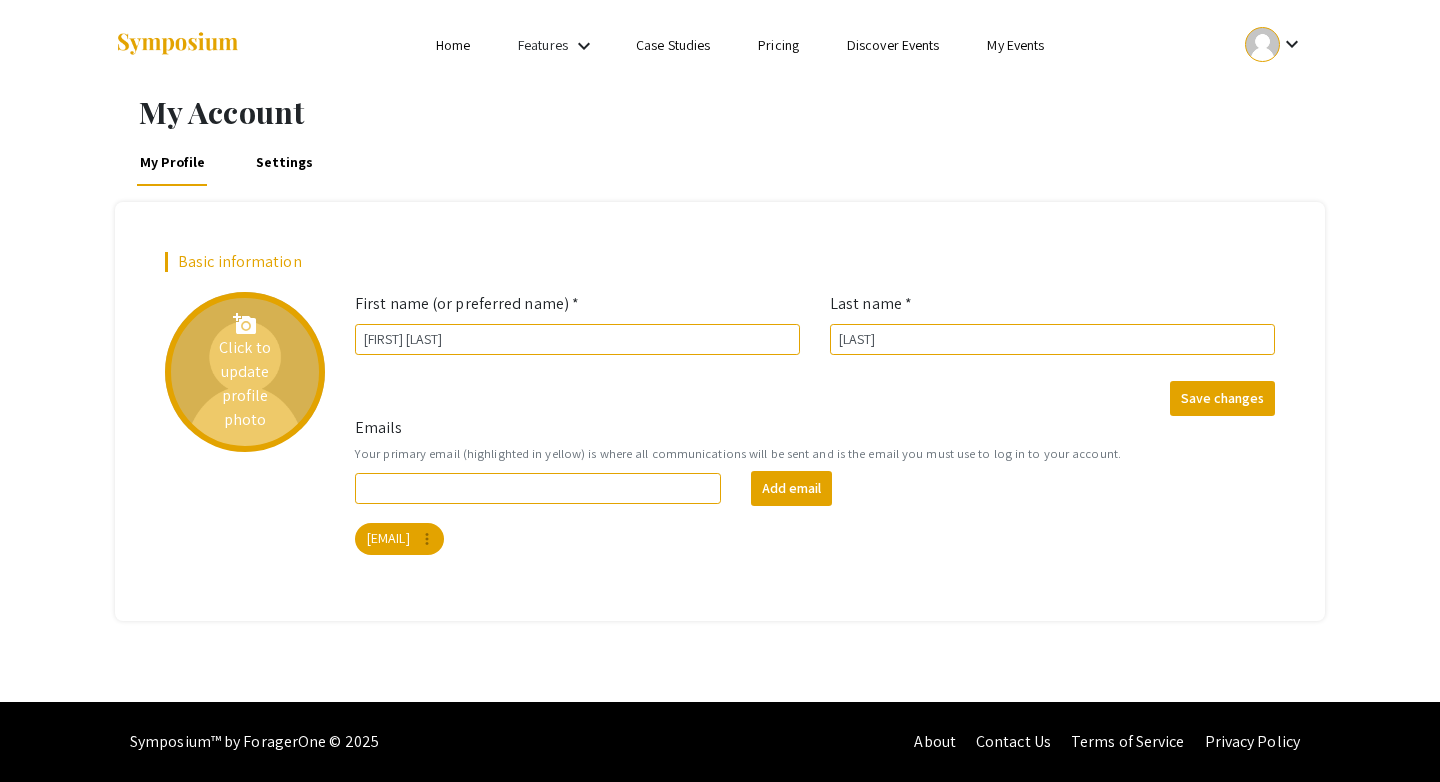 click on "add_a_photo  Click to update profile photo" 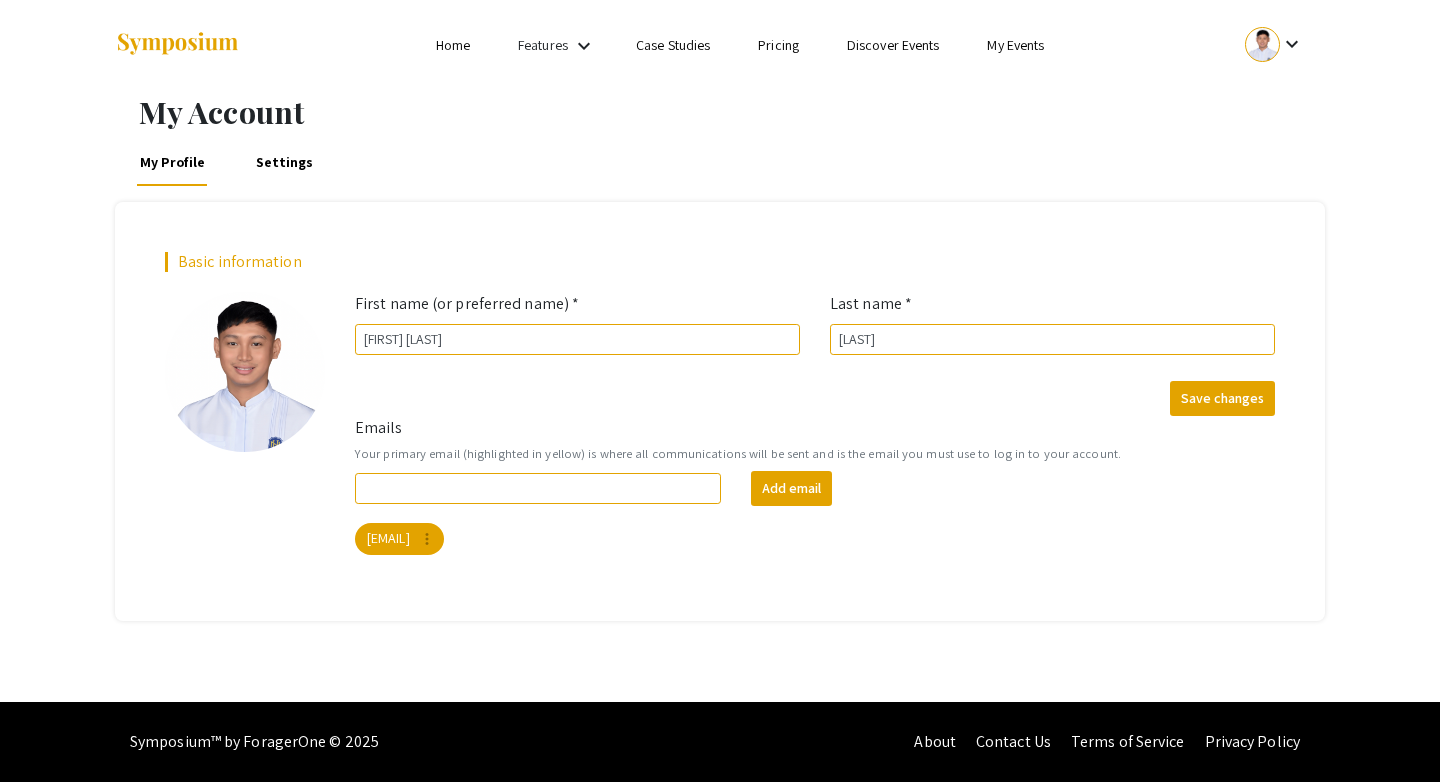 click on "Basic information add_a_photo  Click to update profile photo  First name (or preferred name) * [FIRST] [LAST] Last name * [LAST]  Save changes  Emails  Your primary email (highlighted in yellow) is where all communications will be sent and is the email you must use to log in to your account.  Add email  [EMAIL]  more_vert" 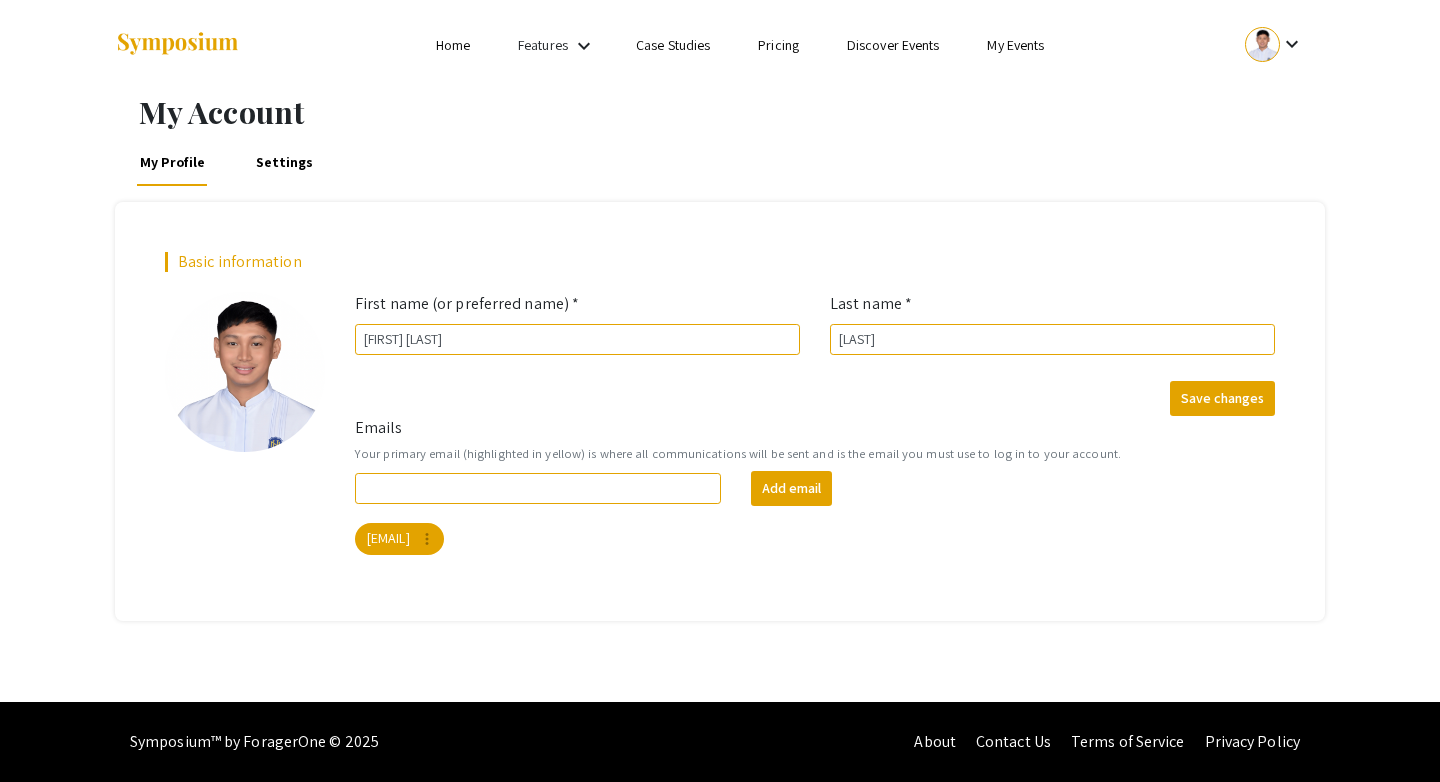 click on "Case Studies" at bounding box center (673, 45) 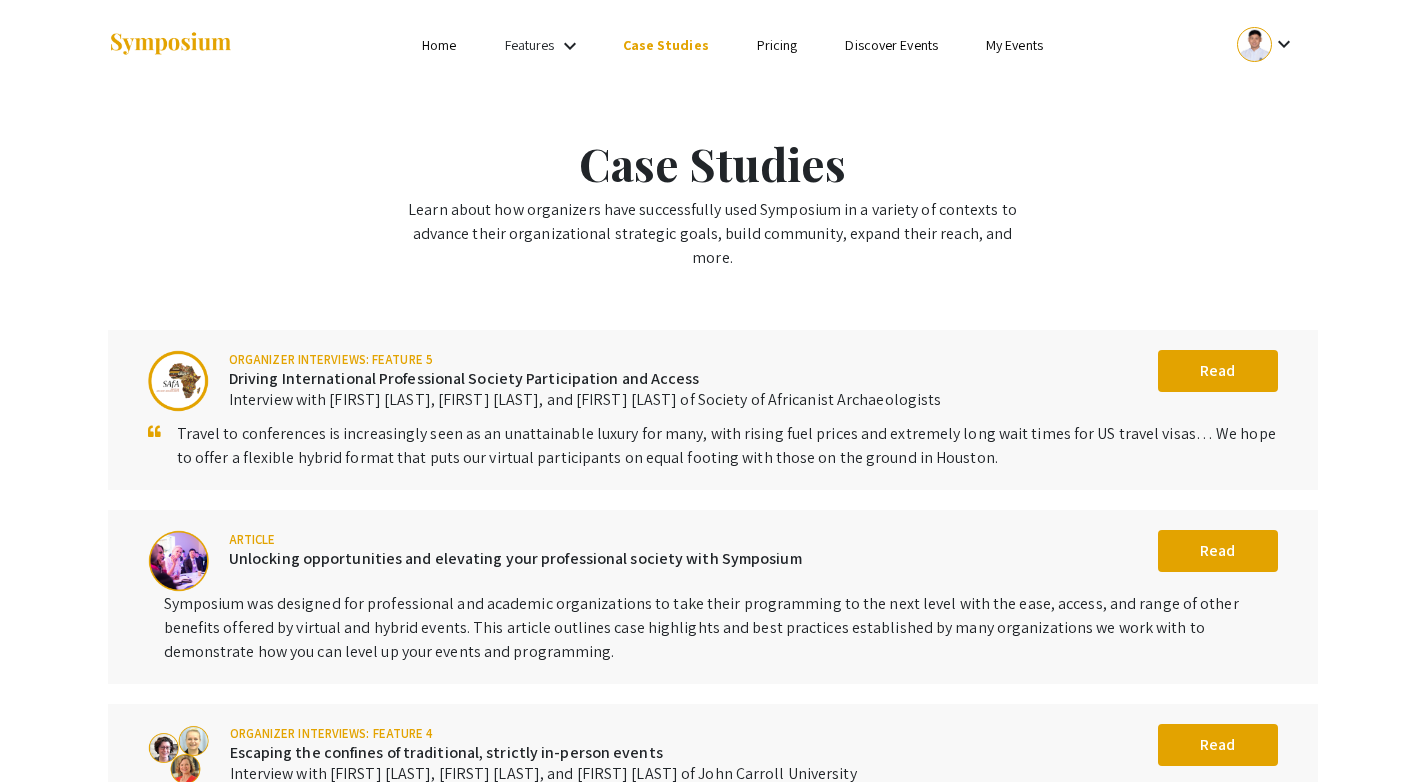 click on "Case Studies" at bounding box center [666, 45] 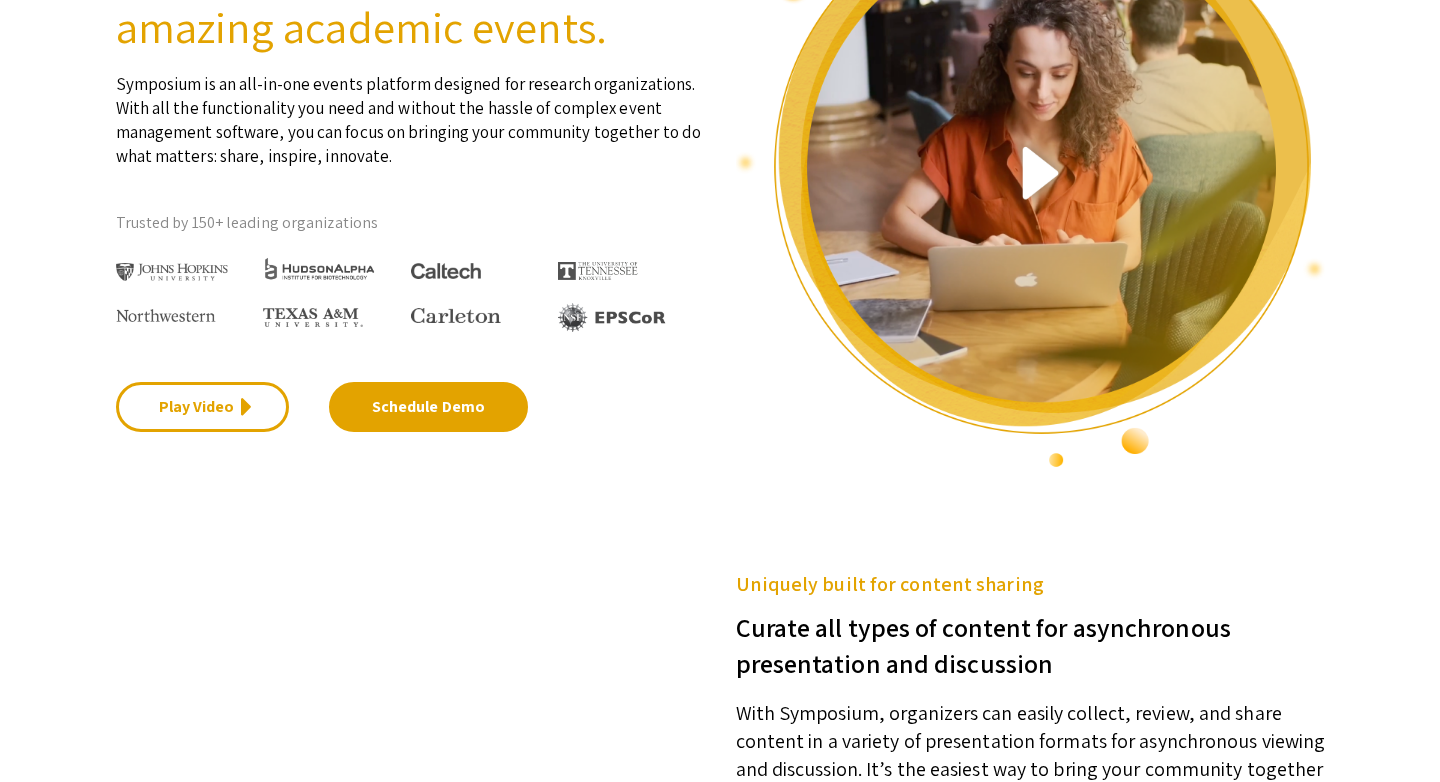 scroll, scrollTop: 0, scrollLeft: 0, axis: both 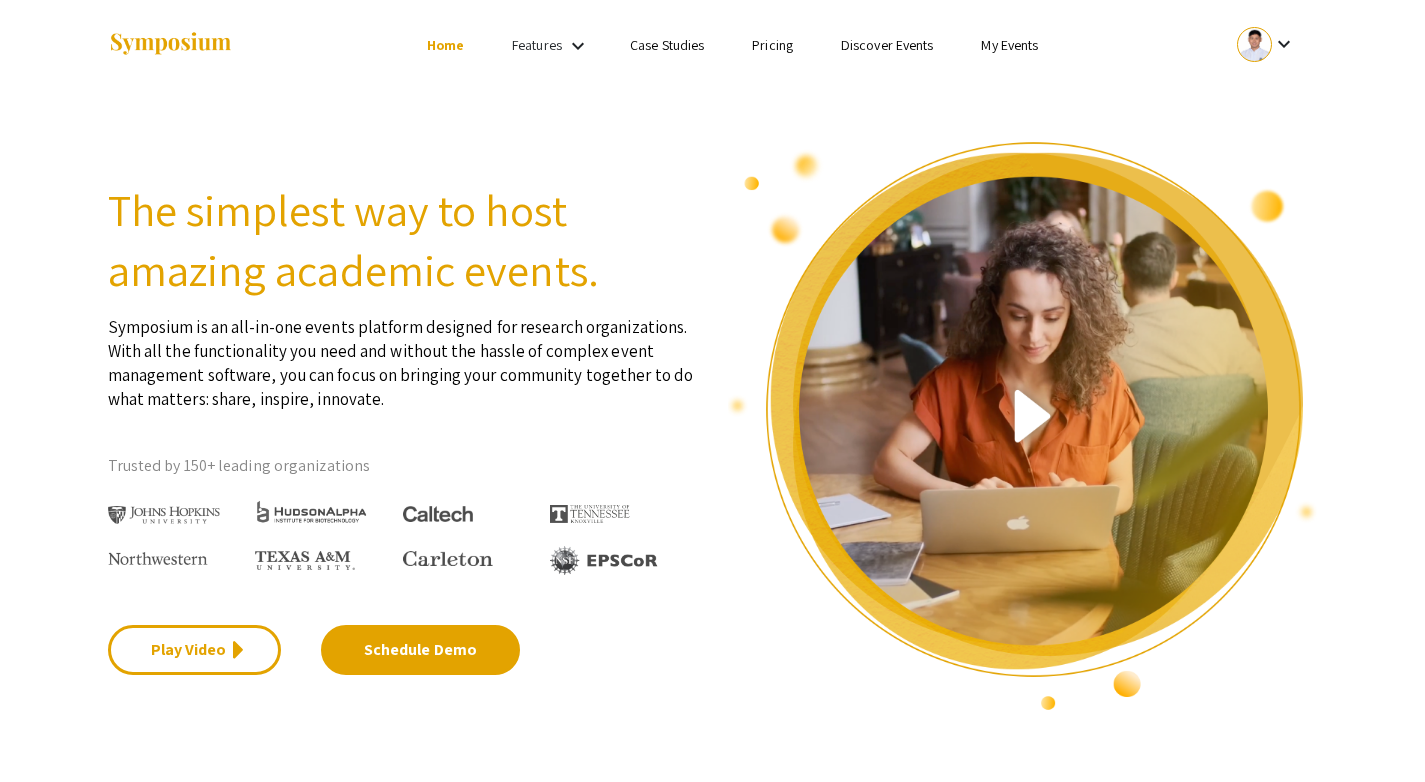 click on "keyboard_arrow_down" at bounding box center [1266, 44] 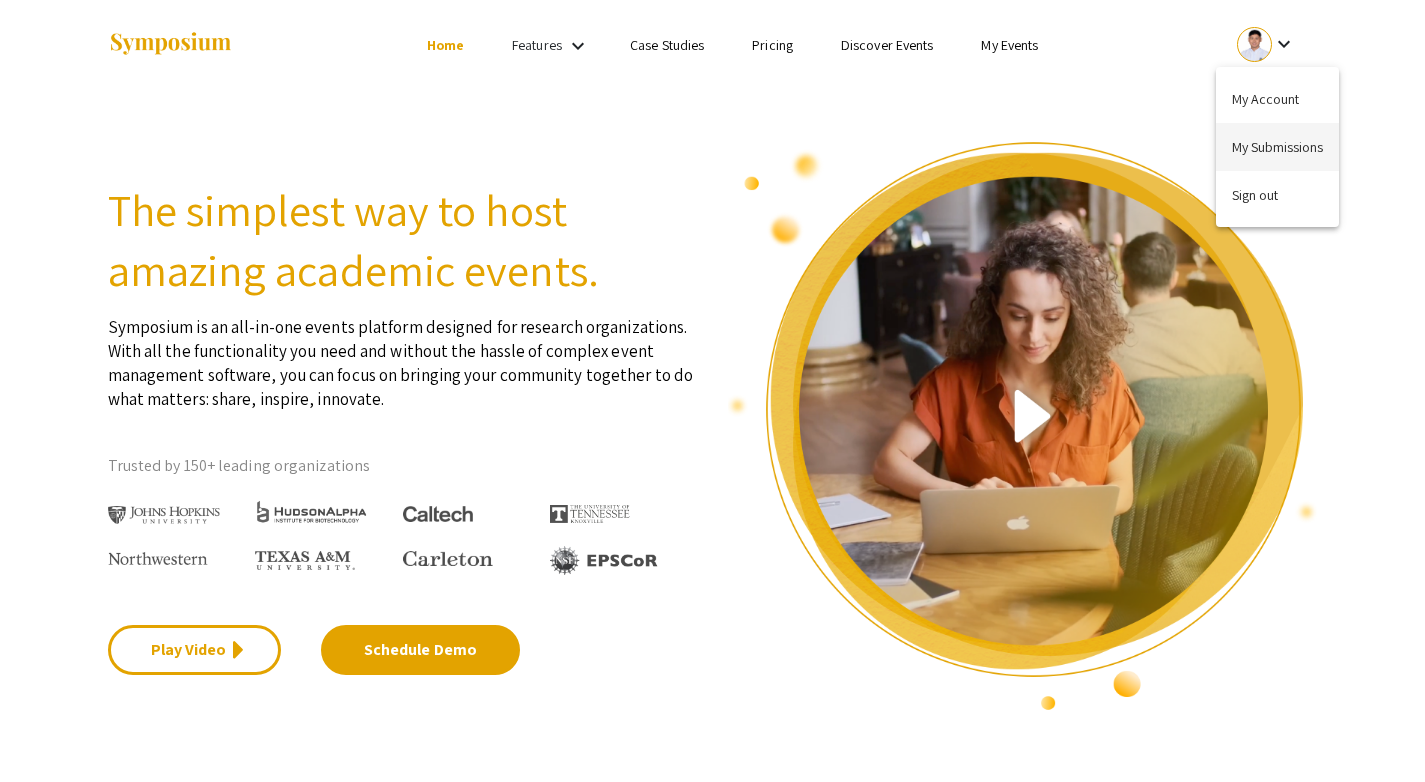 click on "My Submissions" at bounding box center (1277, 147) 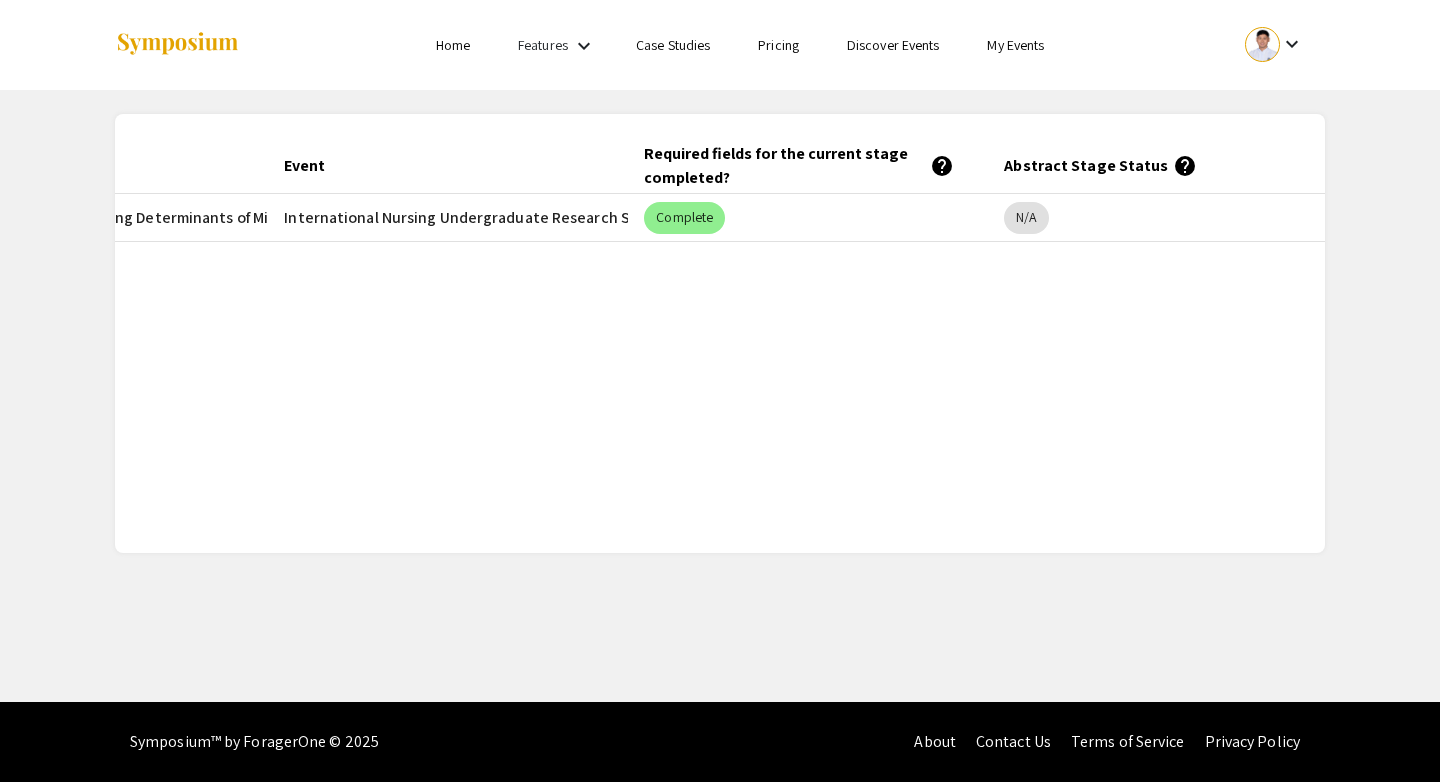 scroll, scrollTop: 0, scrollLeft: 316, axis: horizontal 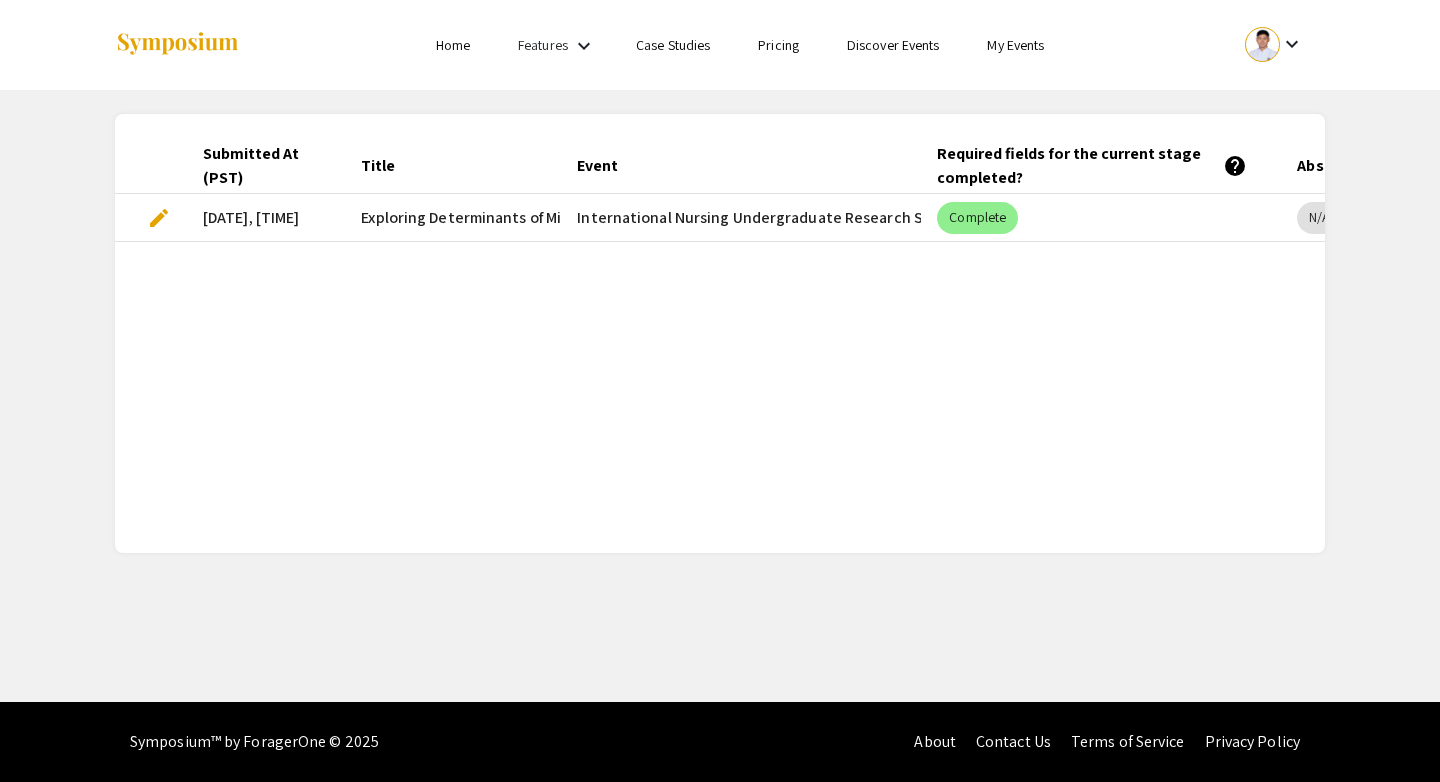 click on "edit" at bounding box center (159, 218) 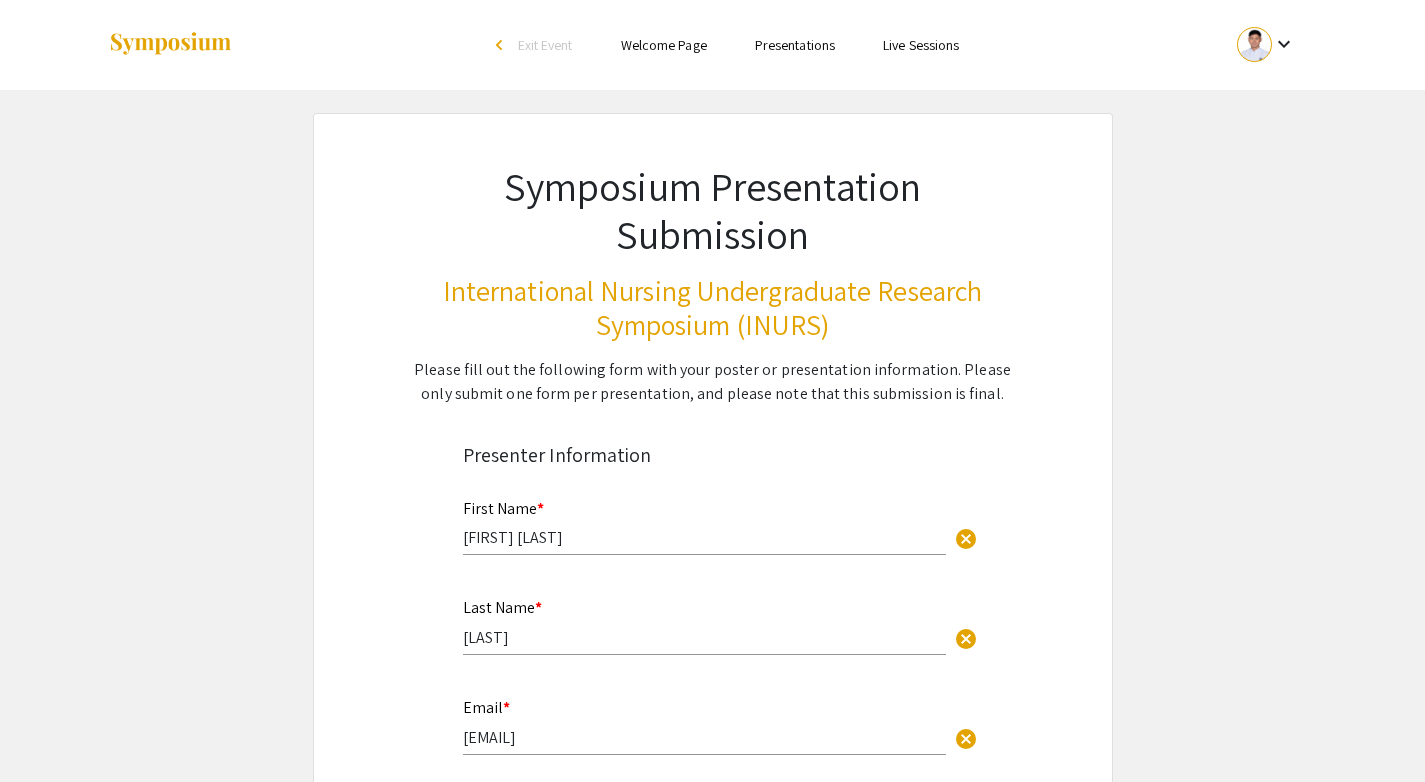 select on "custom" 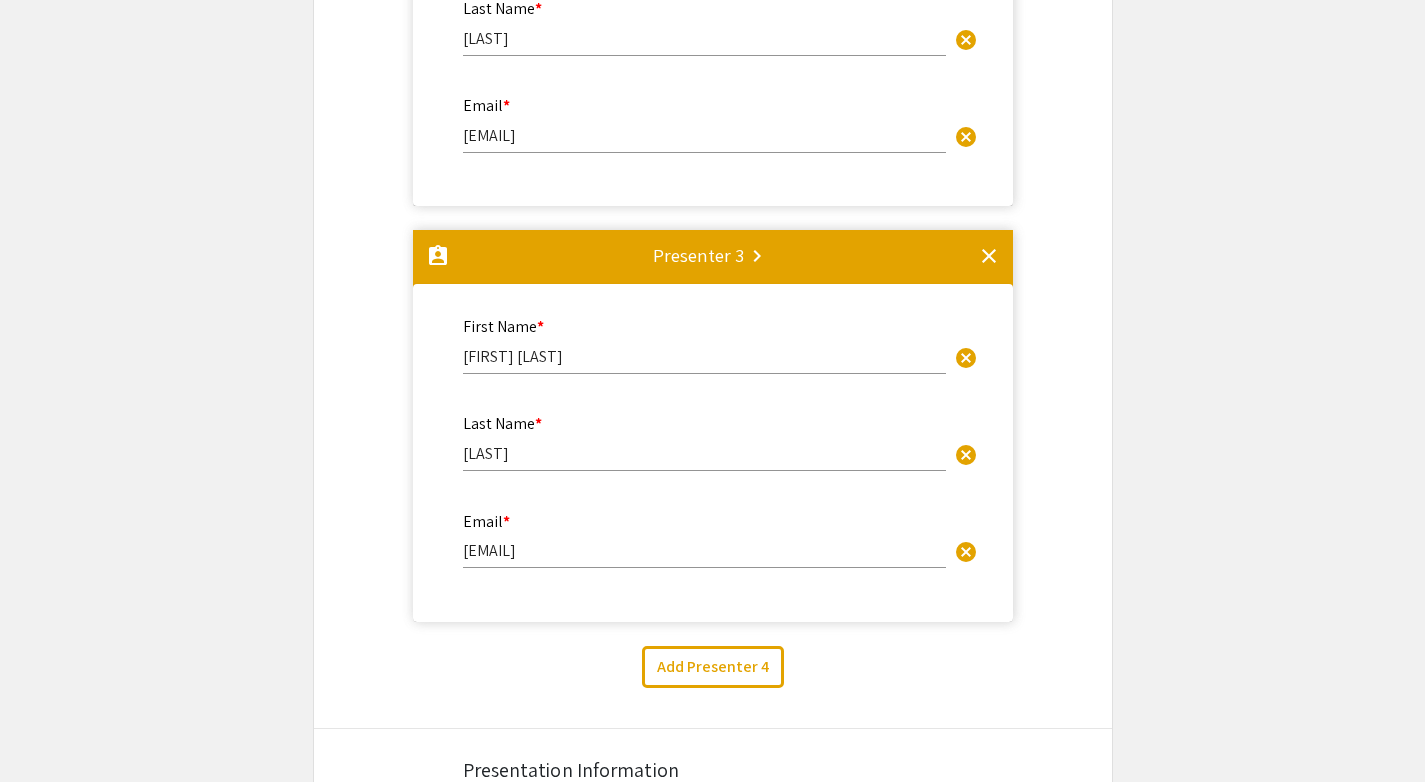 type on "0" 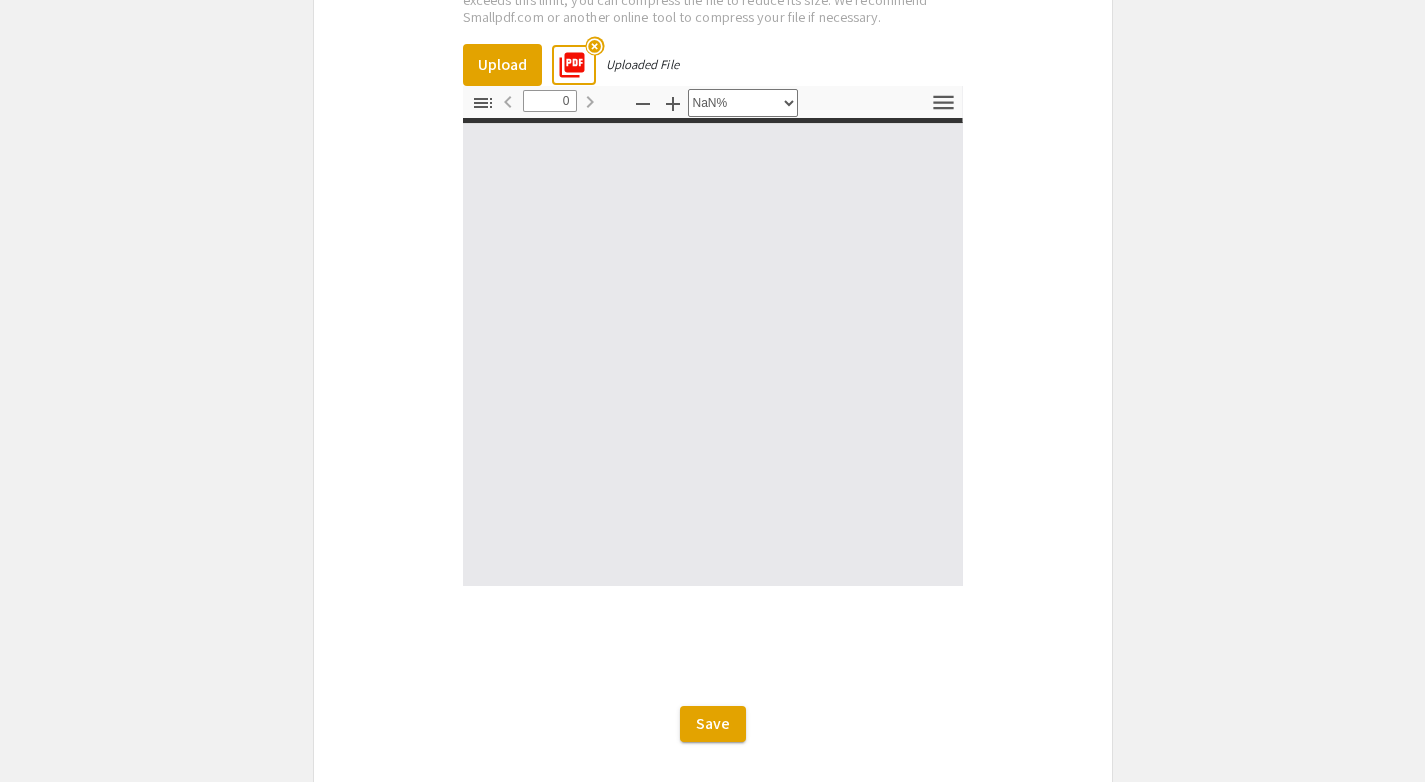 scroll, scrollTop: 3280, scrollLeft: 0, axis: vertical 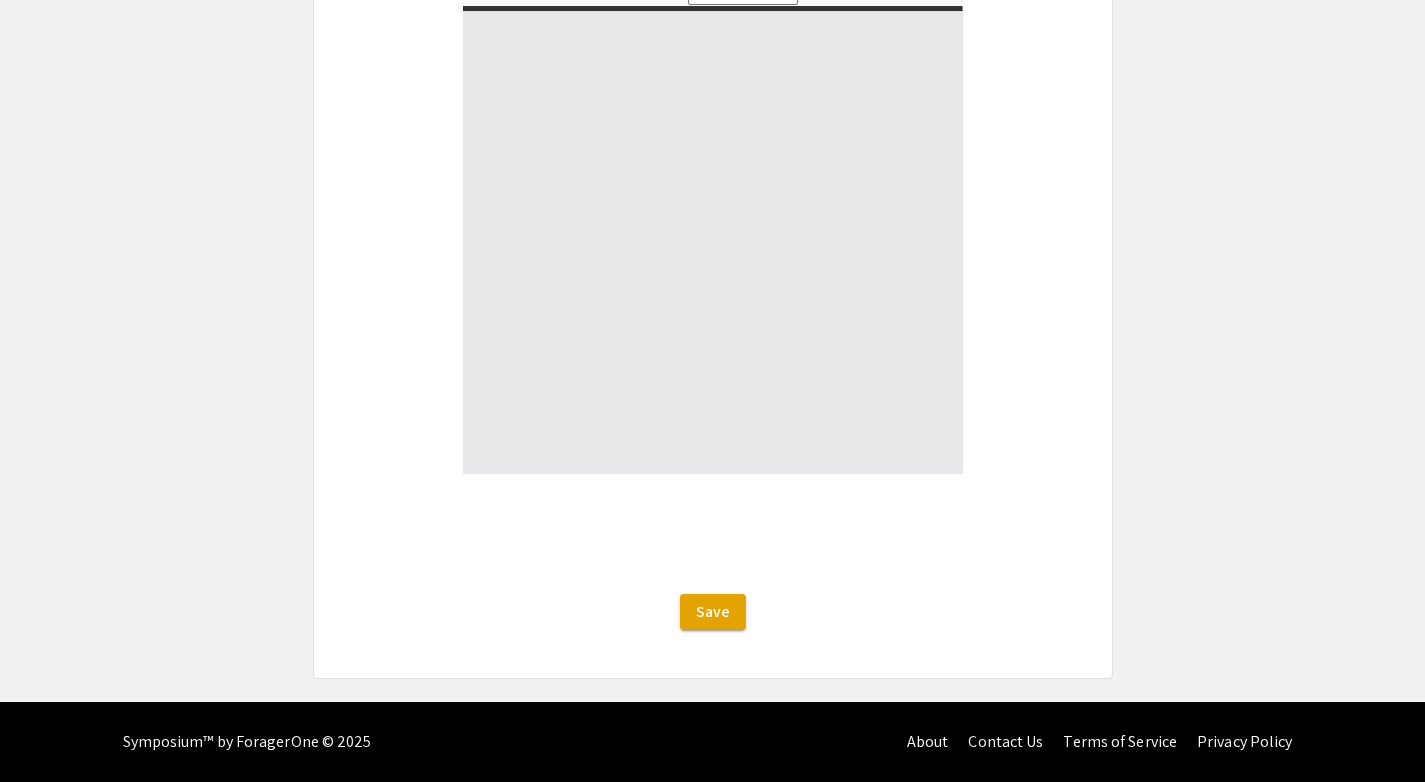 type on "1" 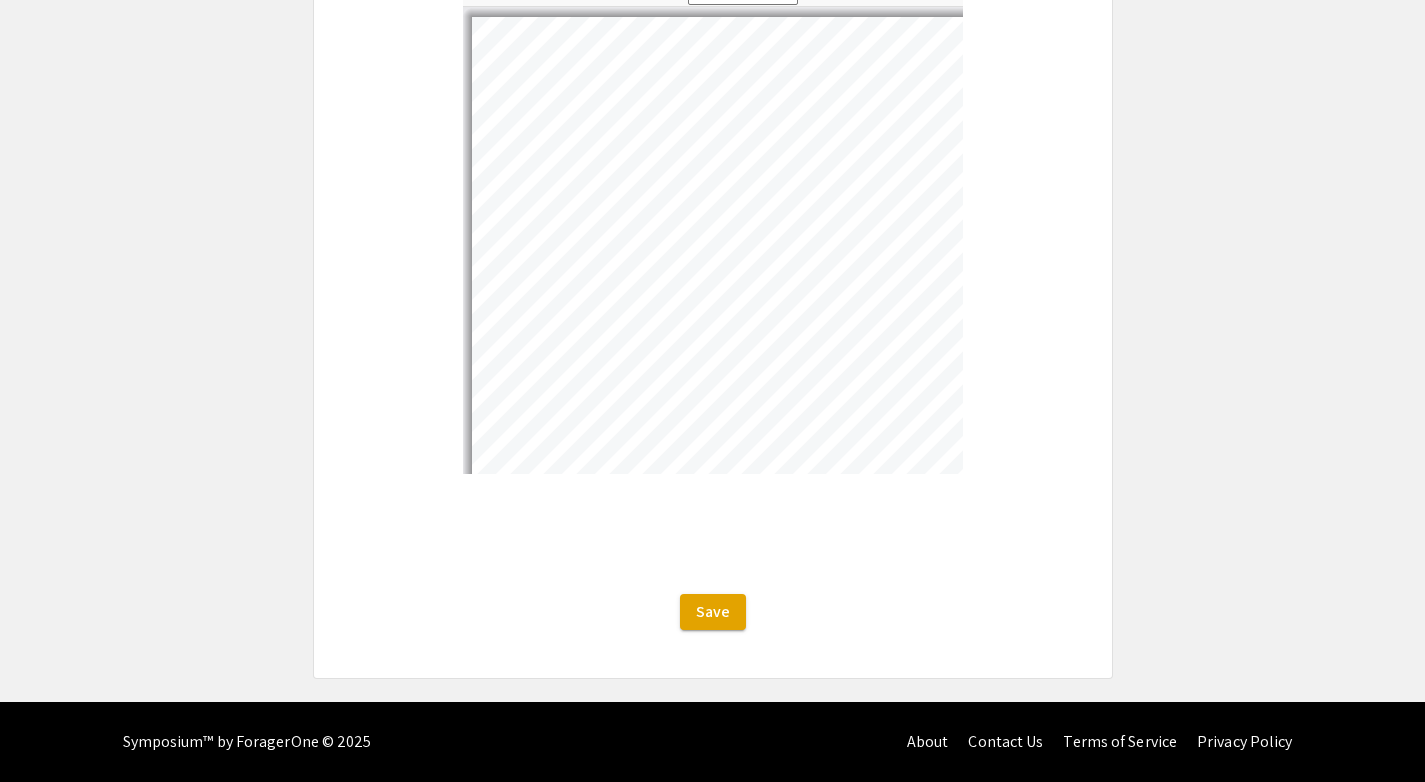 select on "auto" 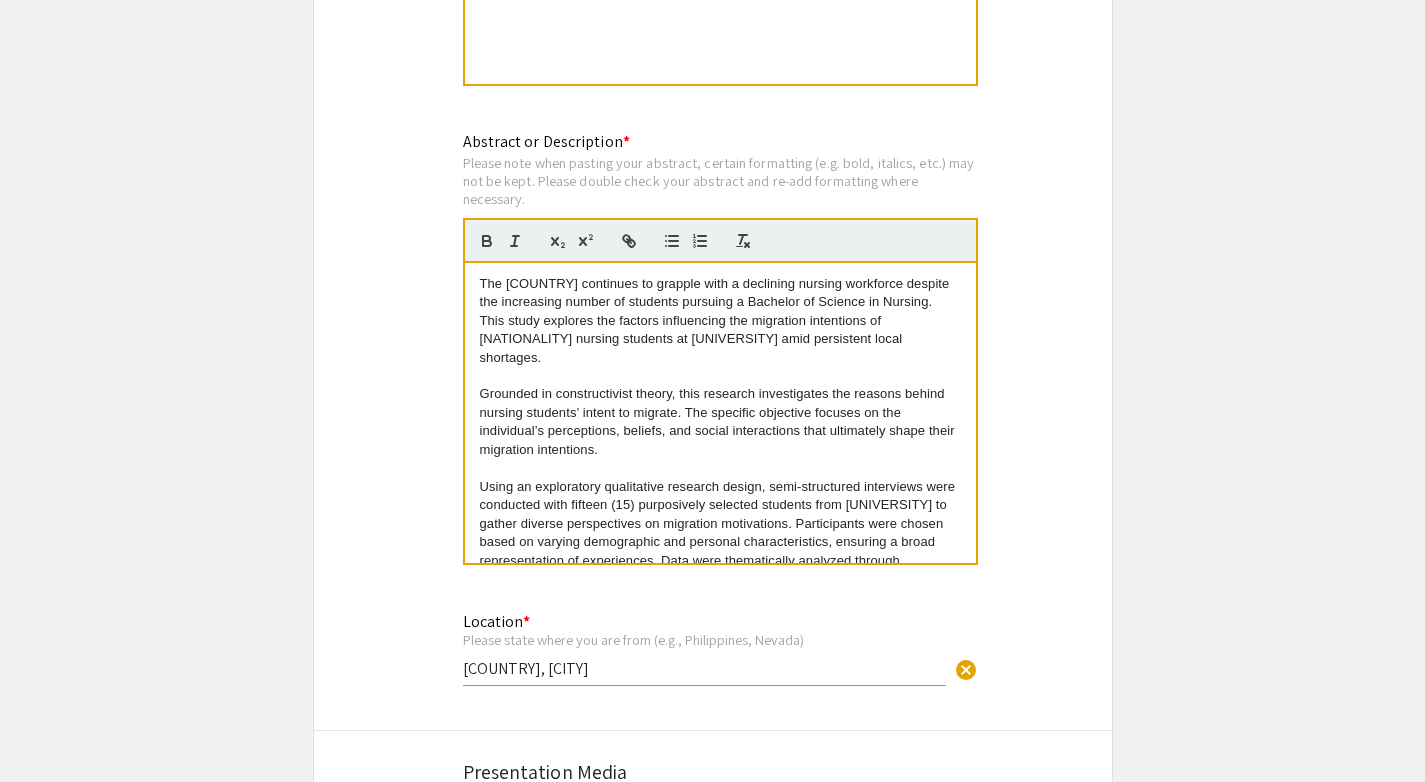 scroll, scrollTop: 2207, scrollLeft: 0, axis: vertical 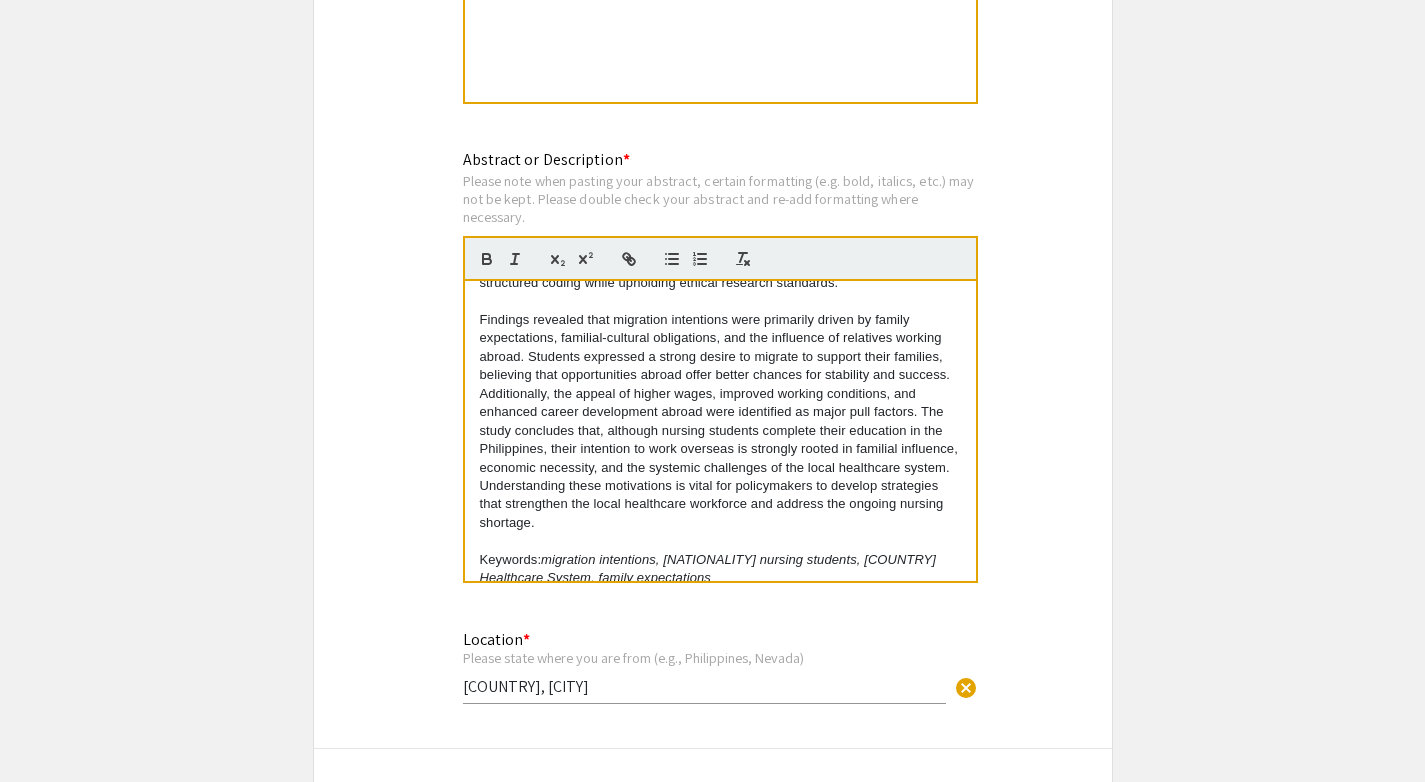 click on "Keywords:  migration intentions, Filipino nursing students, Philippine Healthcare System, family expectations" at bounding box center [720, 569] 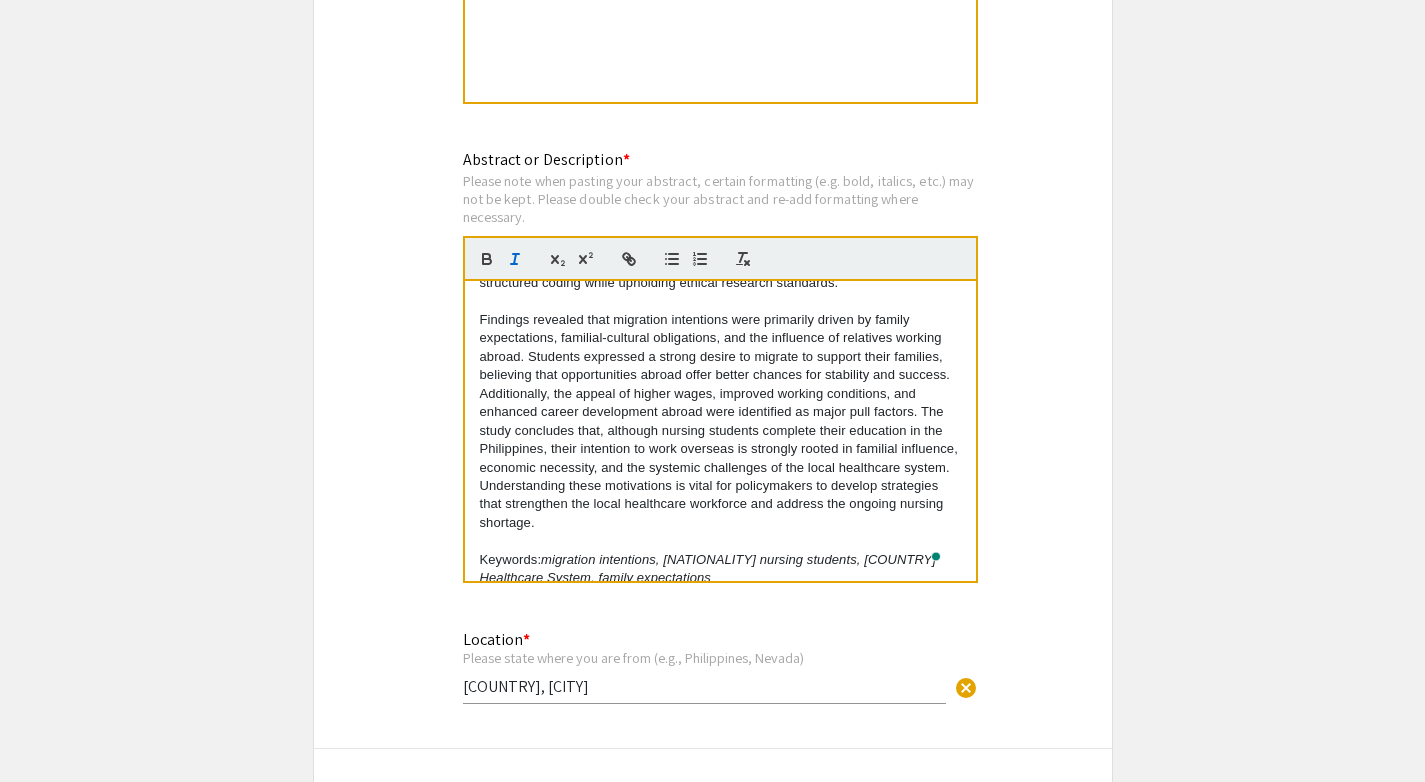 scroll, scrollTop: 314, scrollLeft: 0, axis: vertical 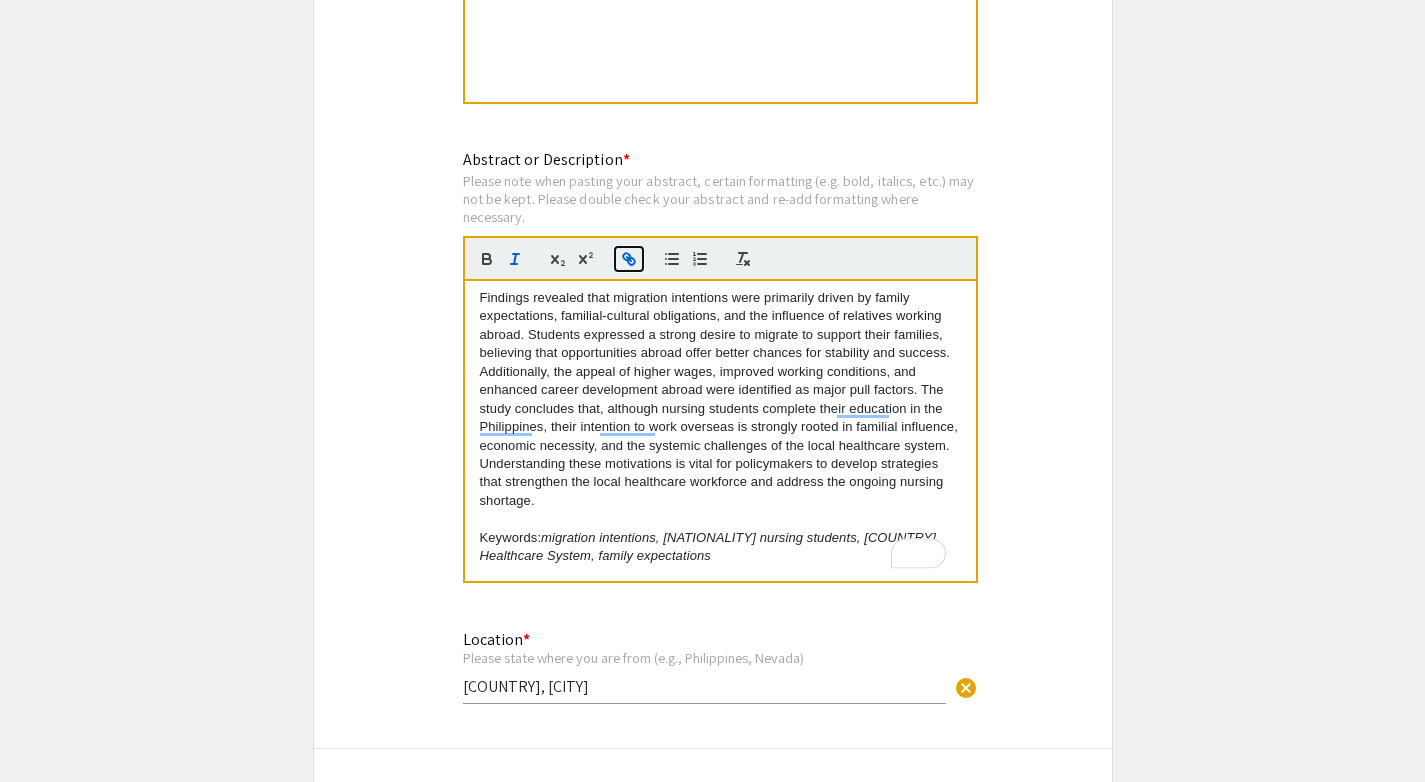 click 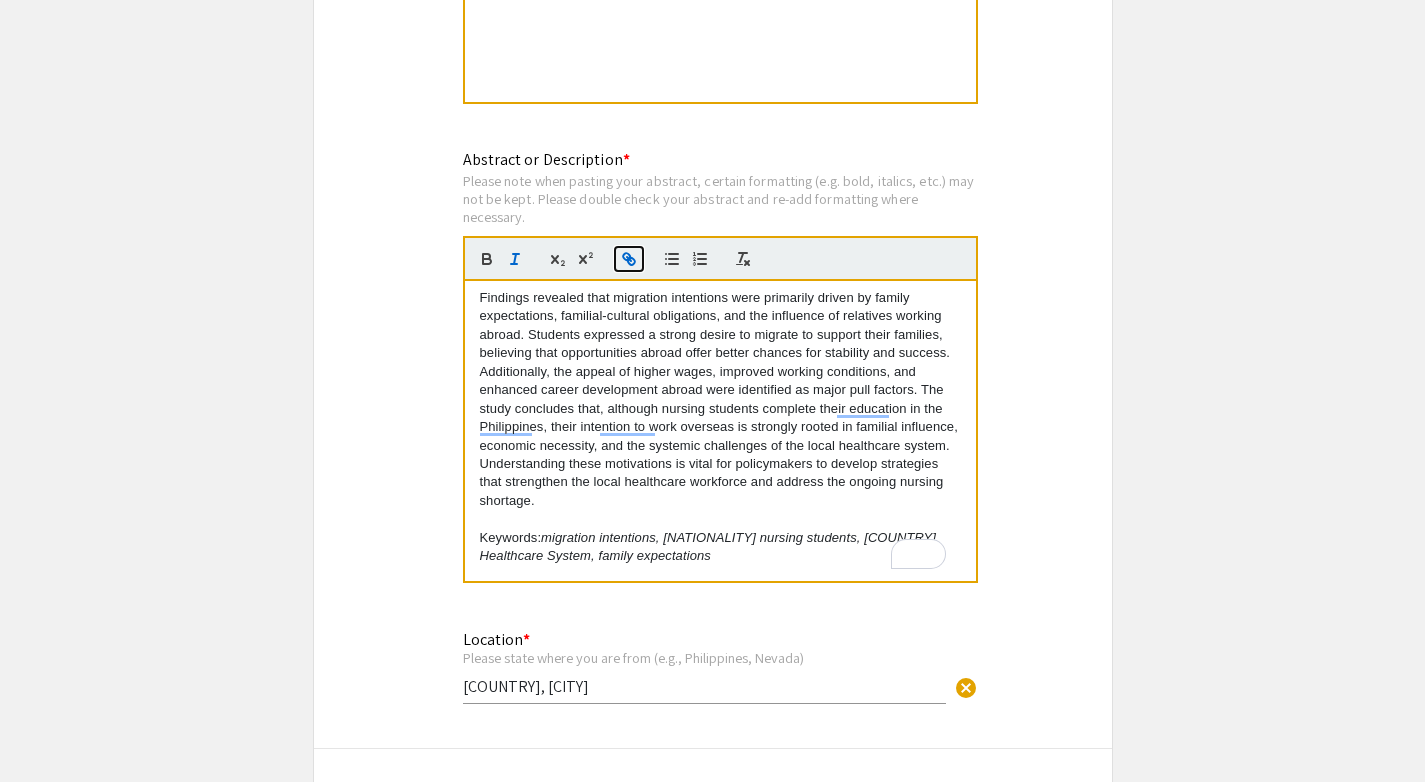 click 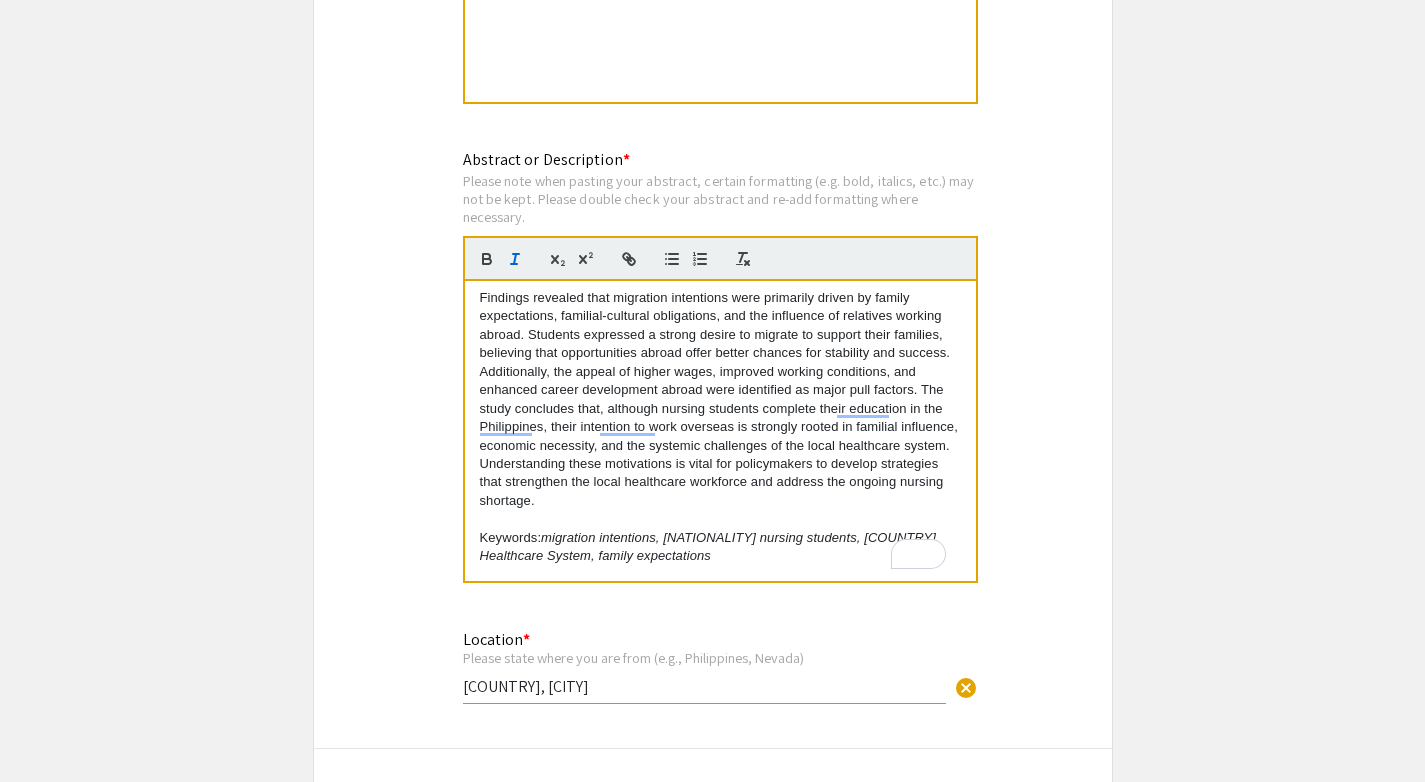click at bounding box center [720, 575] 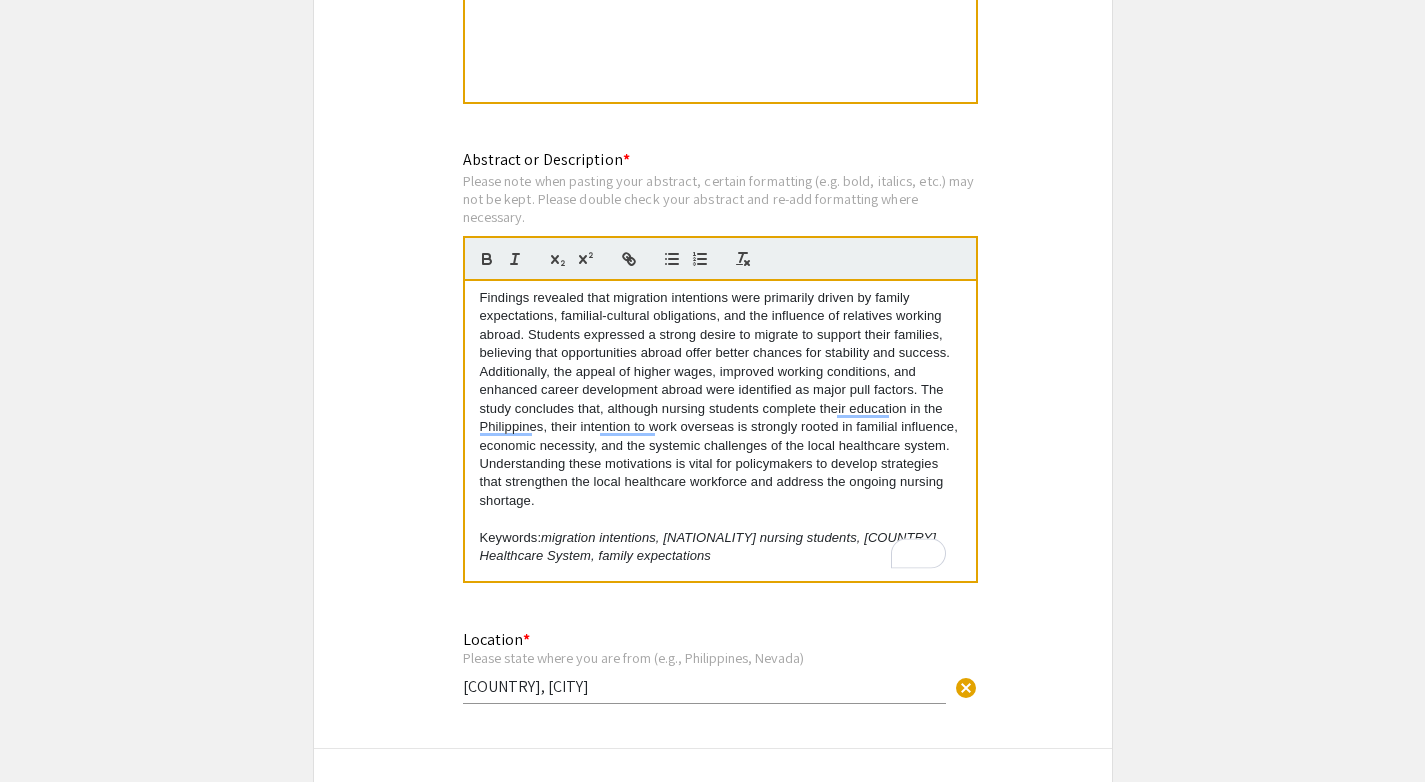 click at bounding box center (720, 593) 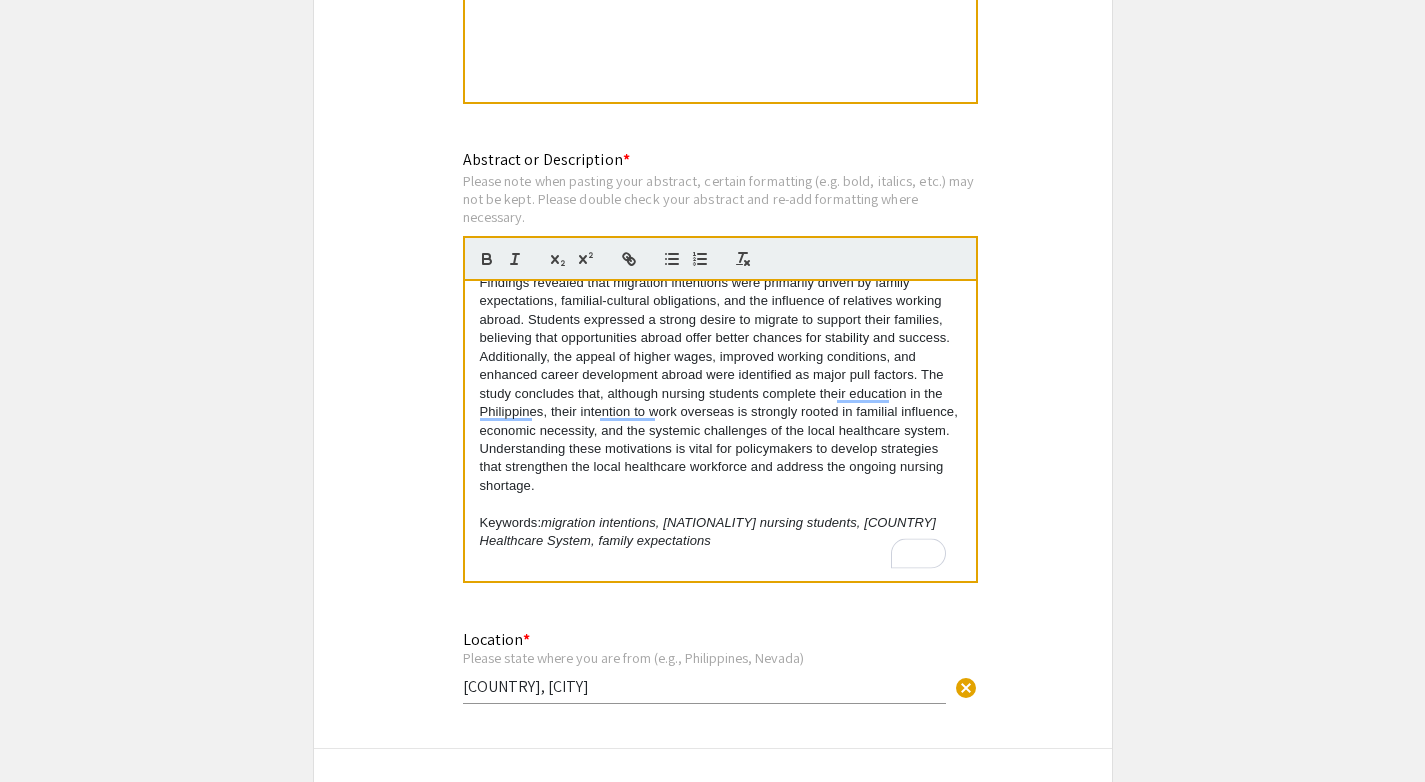 scroll, scrollTop: 0, scrollLeft: 0, axis: both 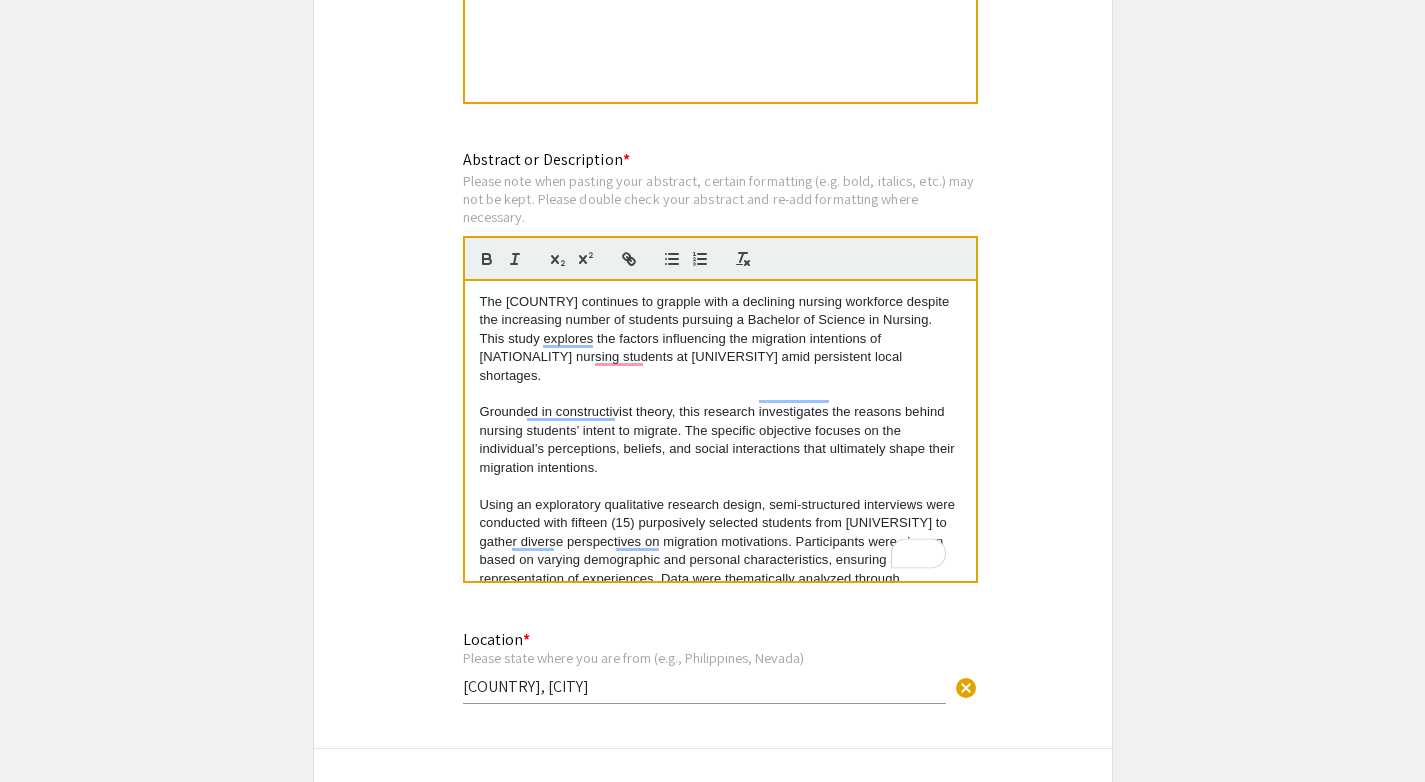 click on "The [COUNTRY] continues to grapple with a declining nursing workforce despite the increasing number of students pursuing a Bachelor of Science in Nursing. This study explores the factors influencing the migration intentions of [NATIONALITY] nursing students at [UNIVERSITY] amid persistent local shortages." at bounding box center [720, 339] 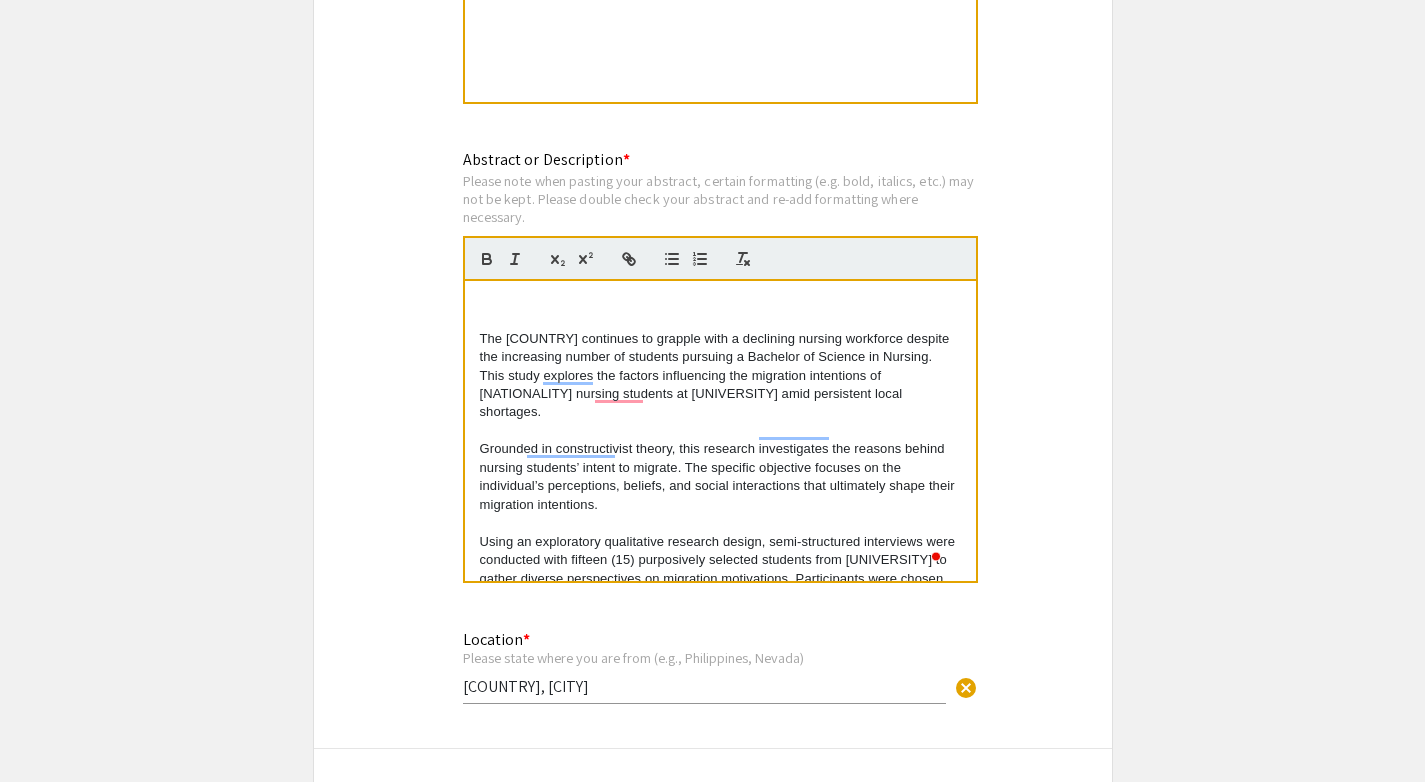 type 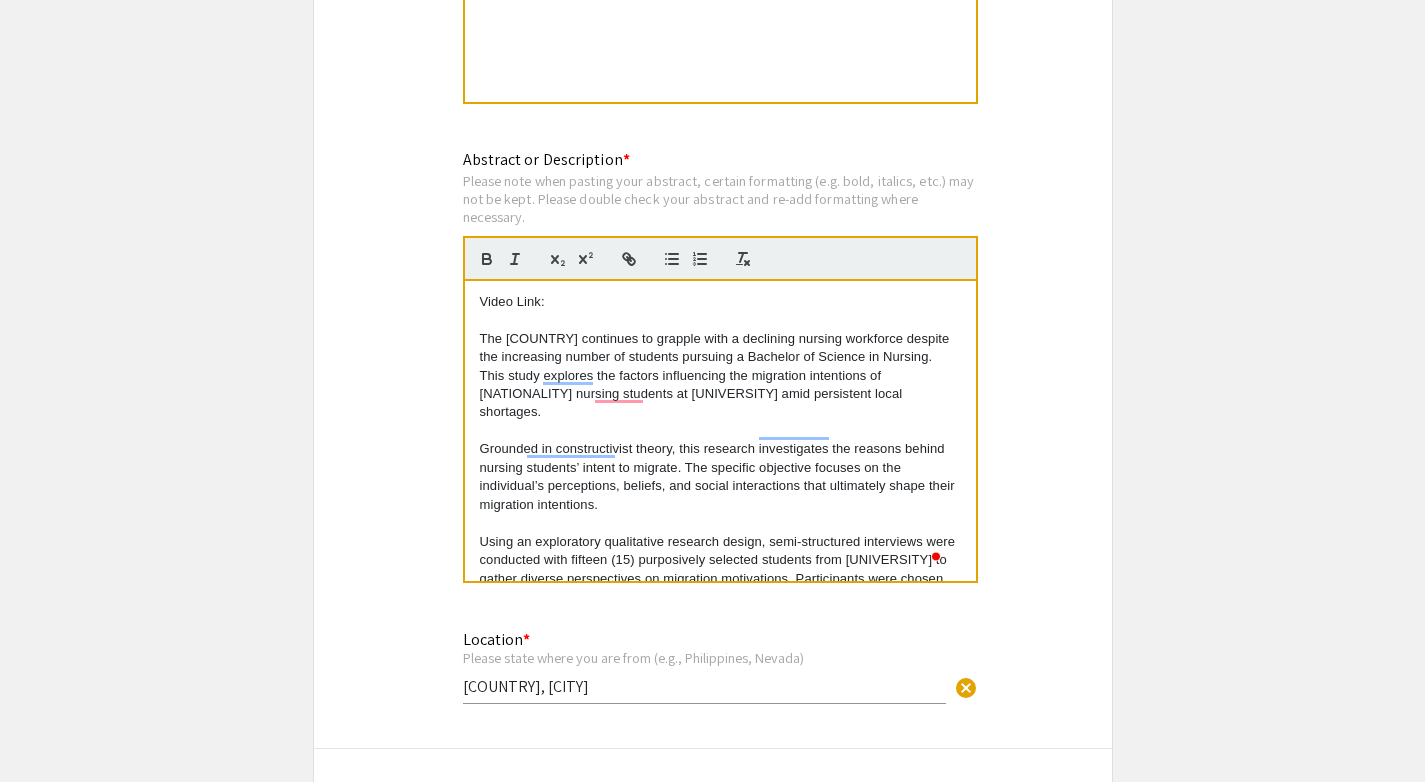 scroll, scrollTop: 0, scrollLeft: 0, axis: both 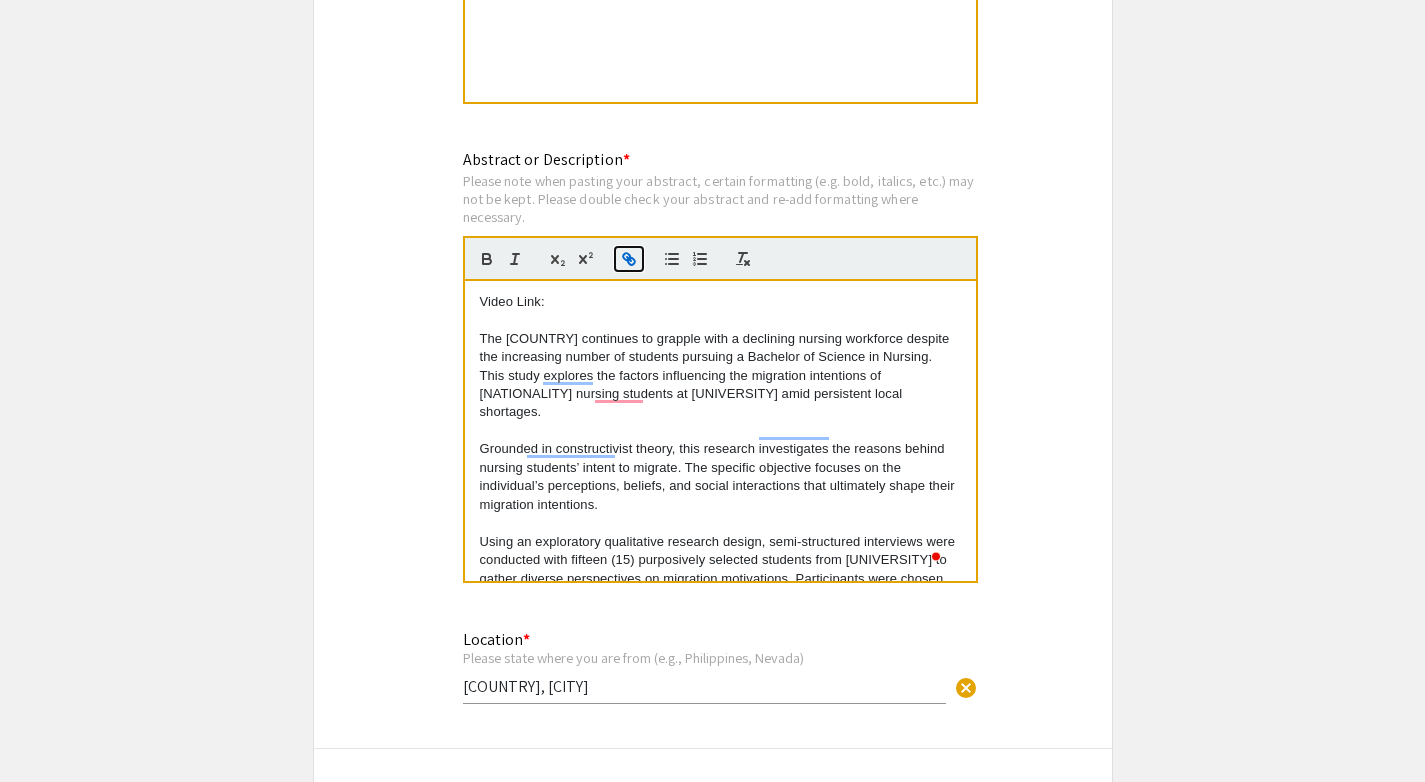 click at bounding box center [629, 259] 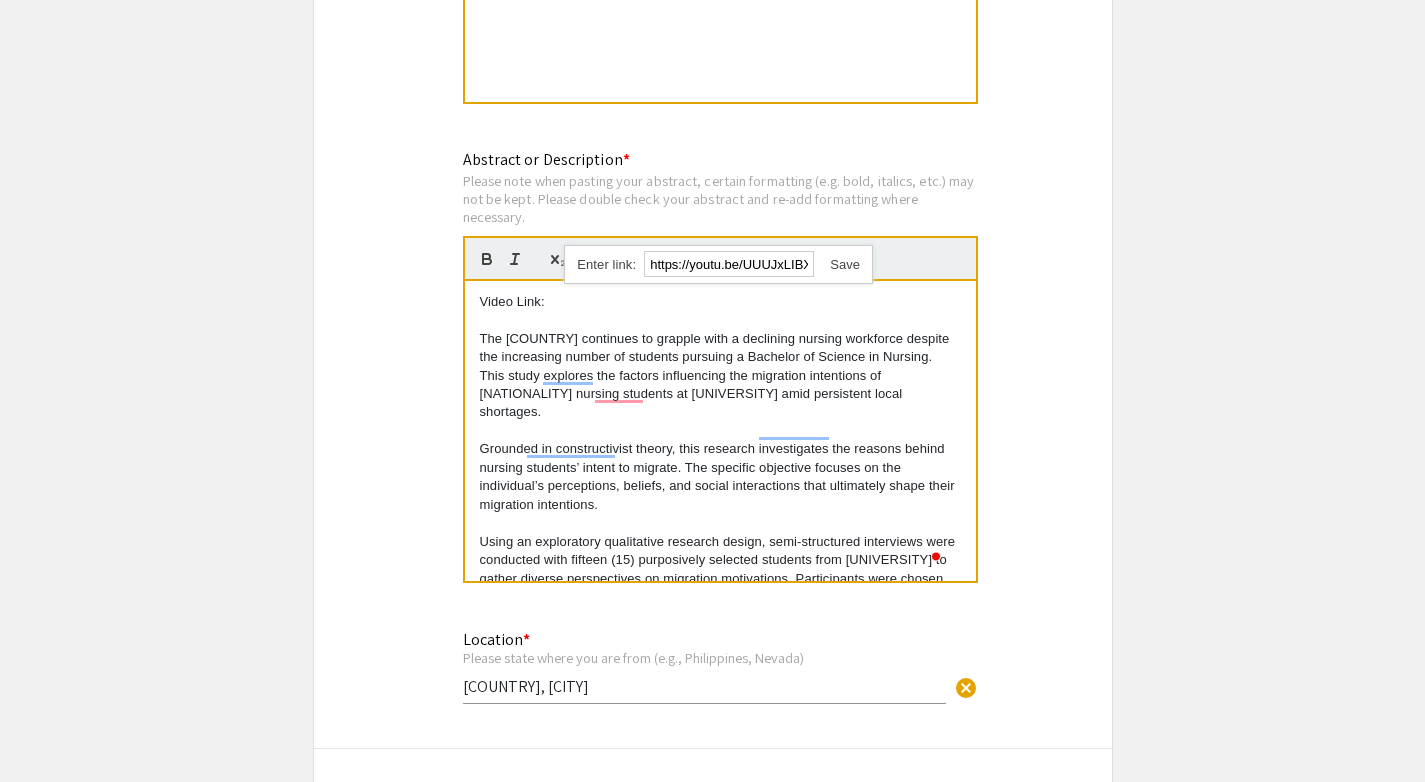 click at bounding box center (837, 264) 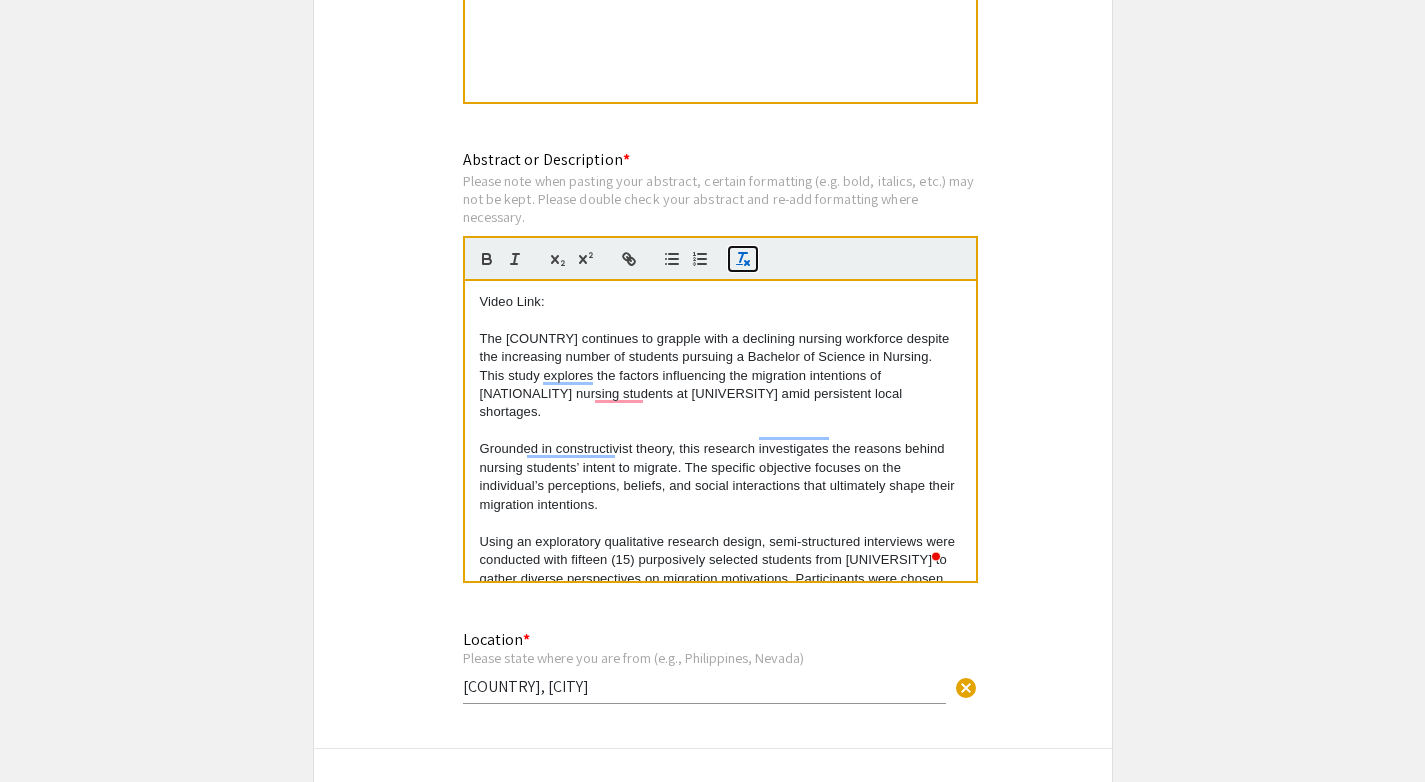 click 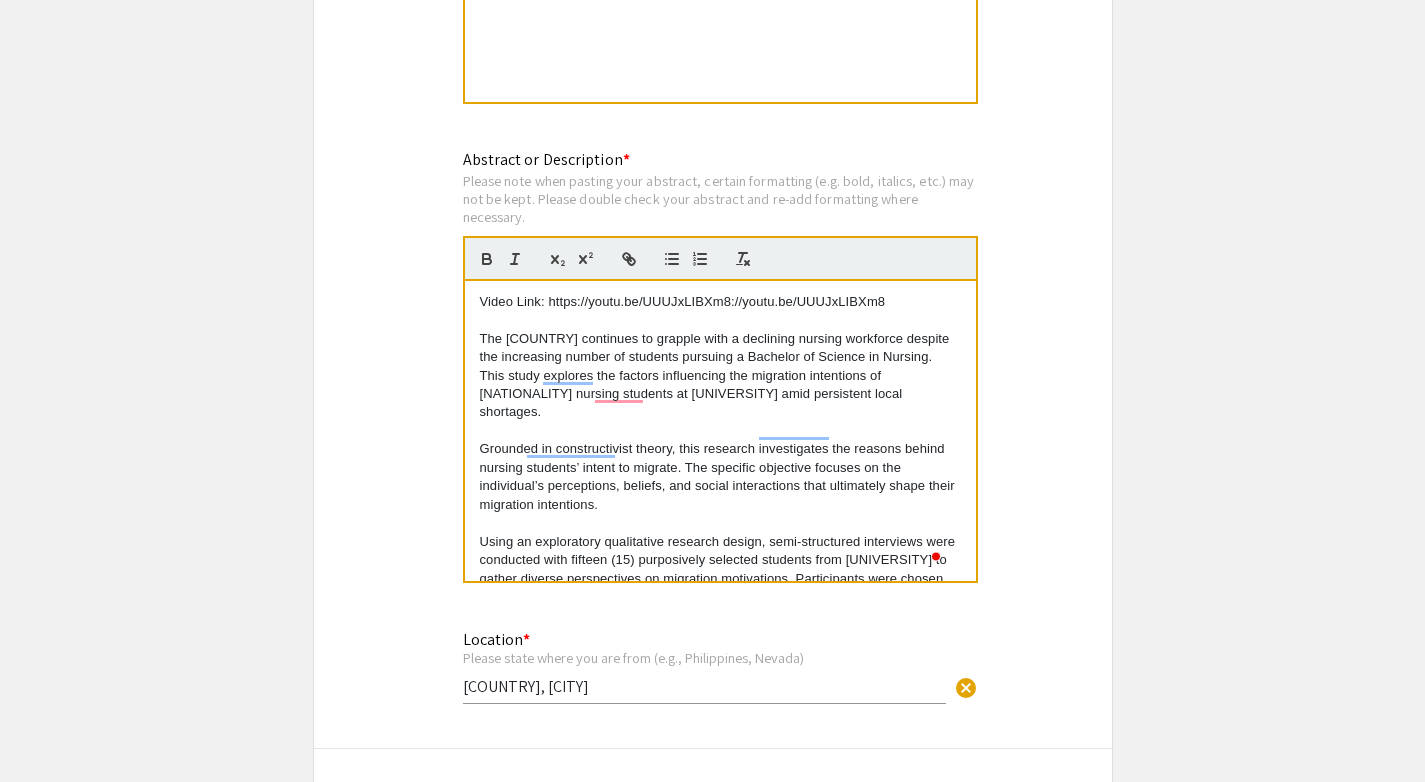 click at bounding box center [720, 320] 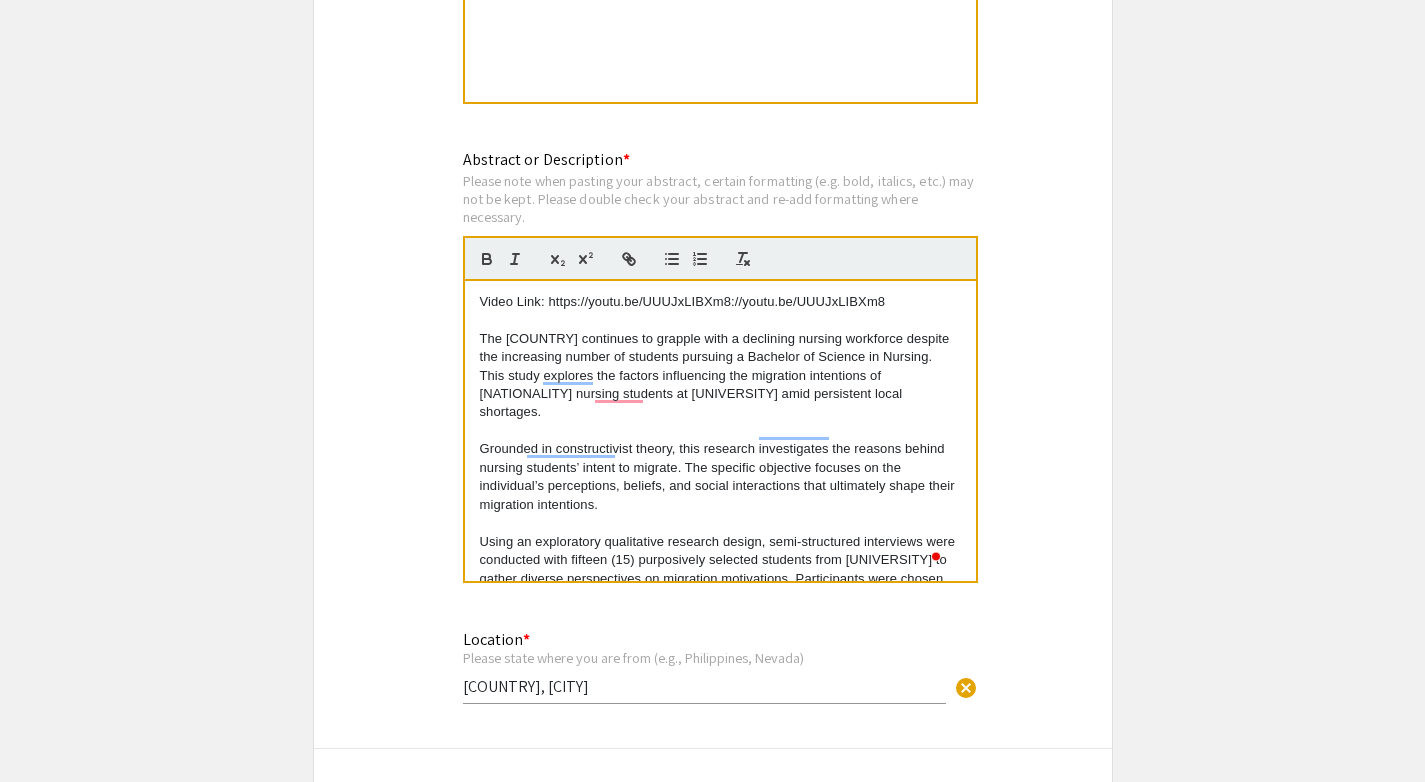 click on "Video Link: https://youtu.be/UUUJxLIBXm8://youtu.be/UUUJxLIBXm8" at bounding box center (720, 302) 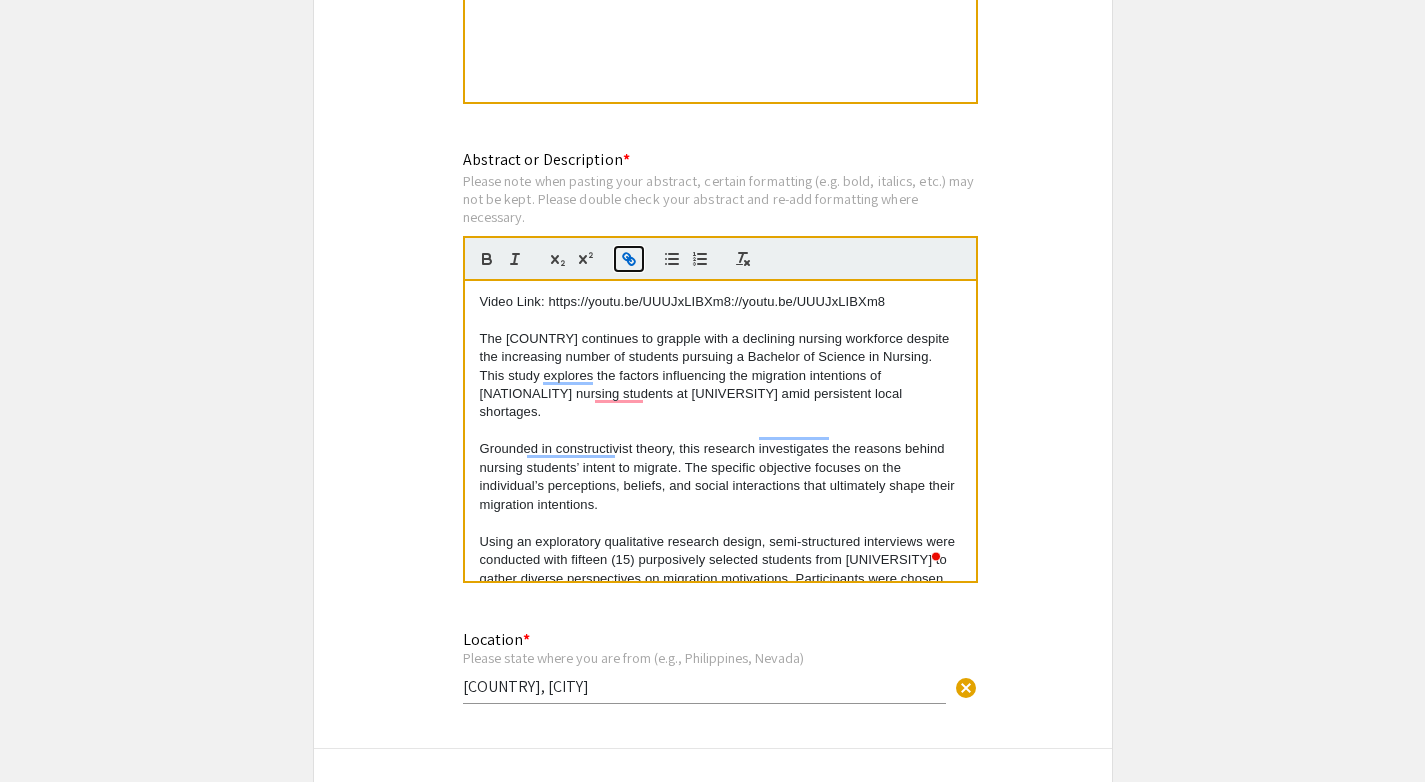 click 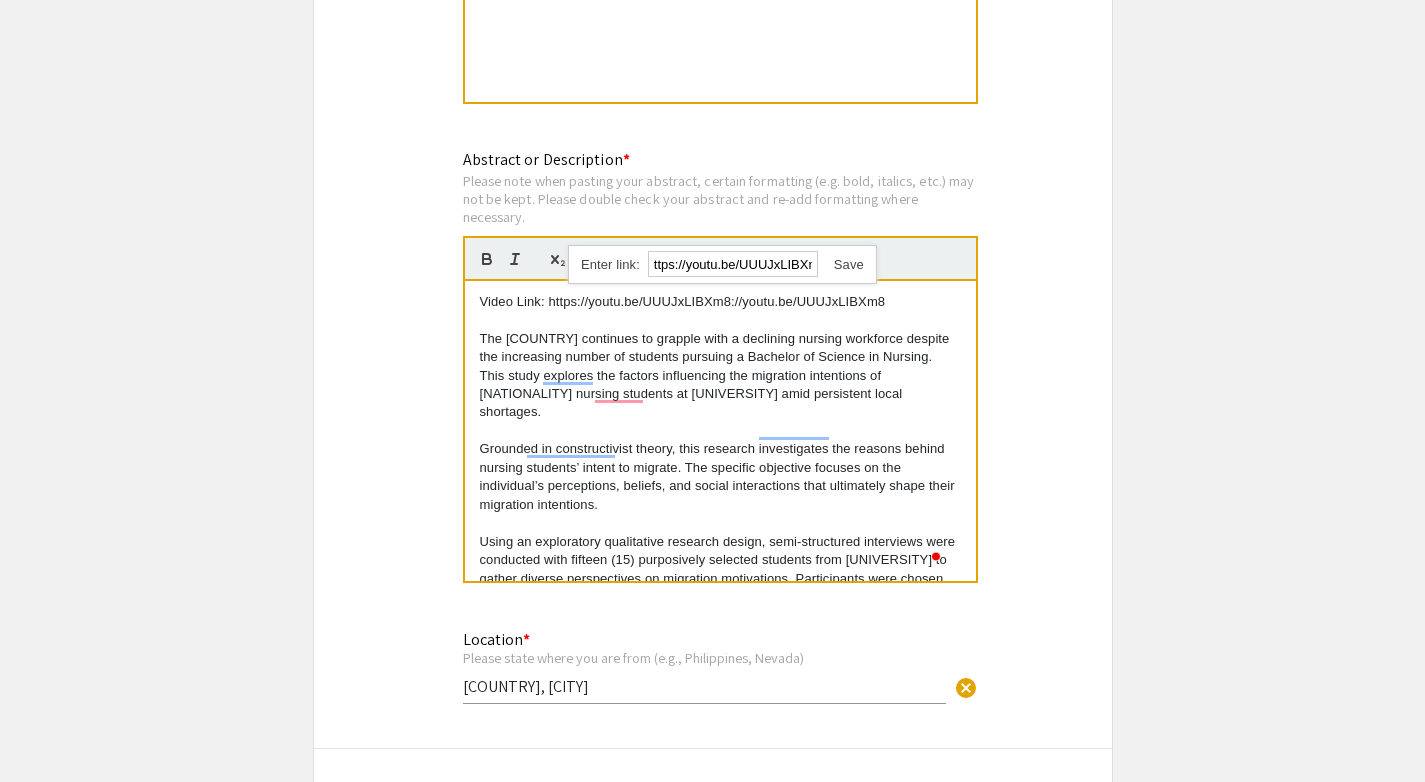 click at bounding box center (841, 264) 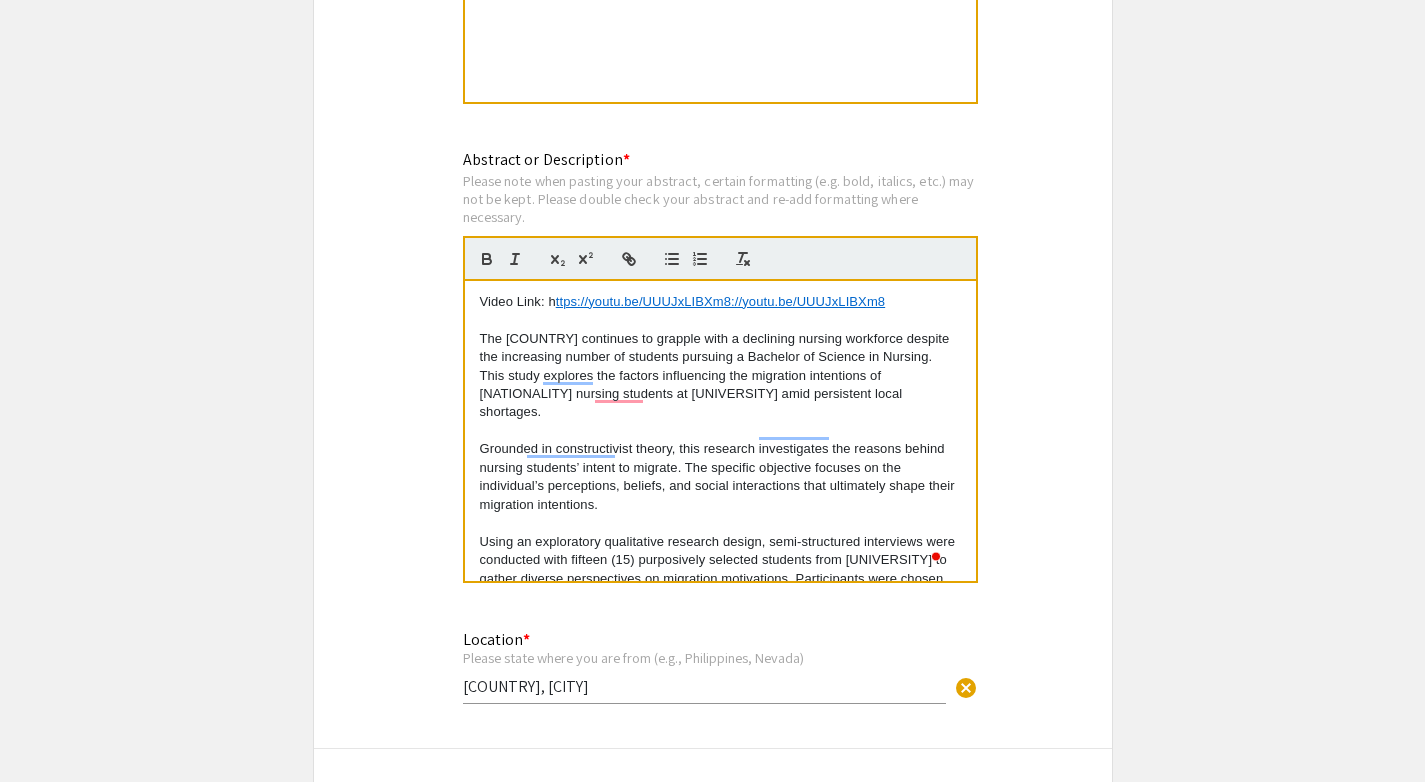 click on "The [COUNTRY] continues to grapple with a declining nursing workforce despite the increasing number of students pursuing a Bachelor of Science in Nursing. This study explores the factors influencing the migration intentions of [NATIONALITY] nursing students at [UNIVERSITY] amid persistent local shortages." at bounding box center (720, 376) 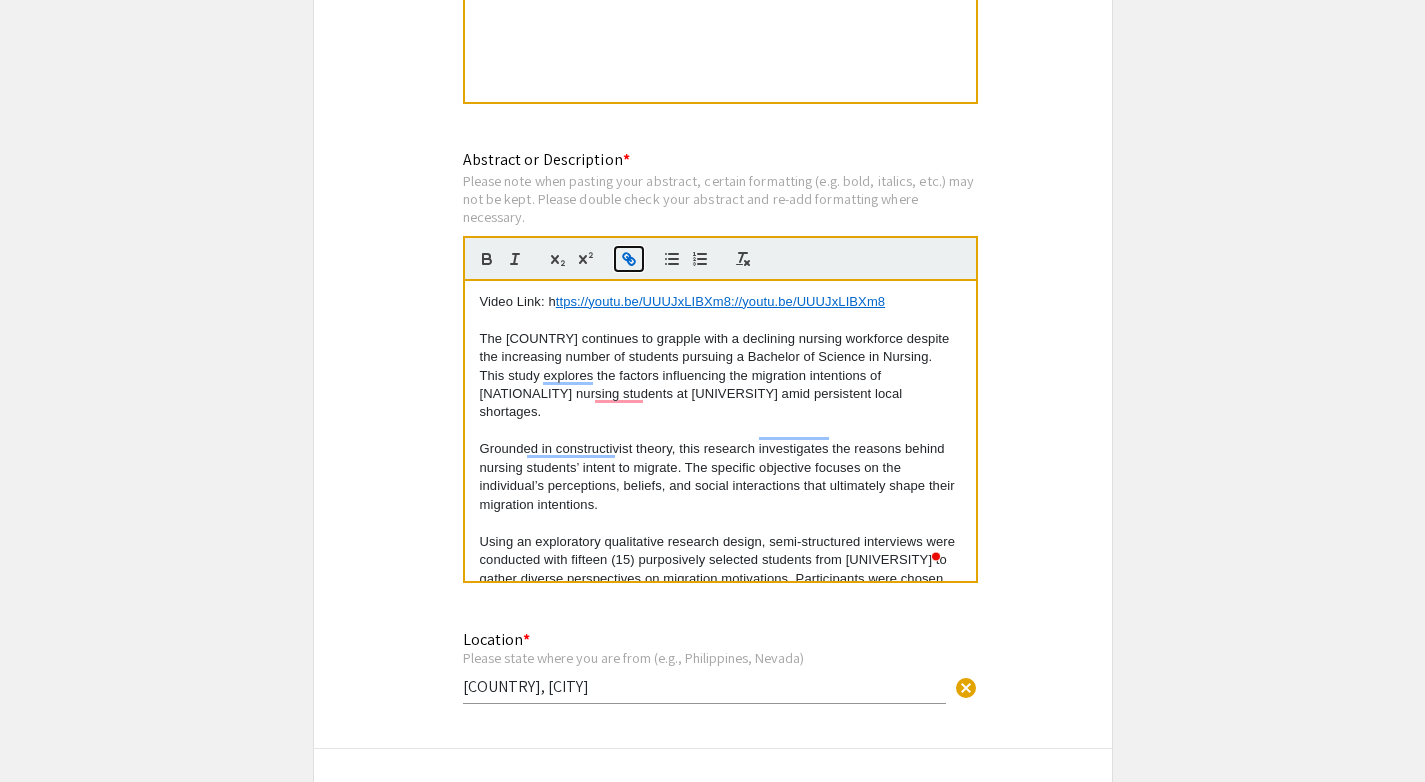 click 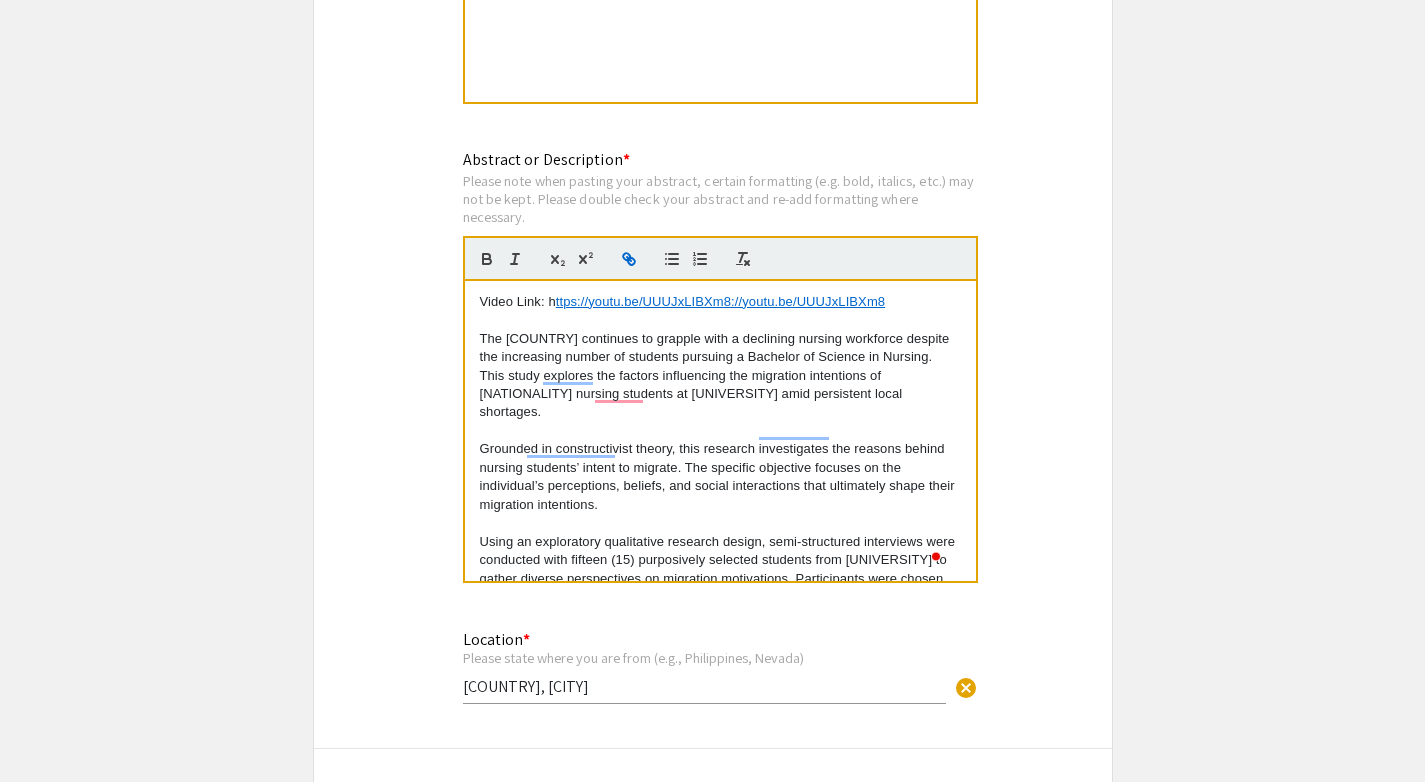 type on "https://youtu.be/UUUJxLIBXm8://youtu.be/UUUJxLIBXm8" 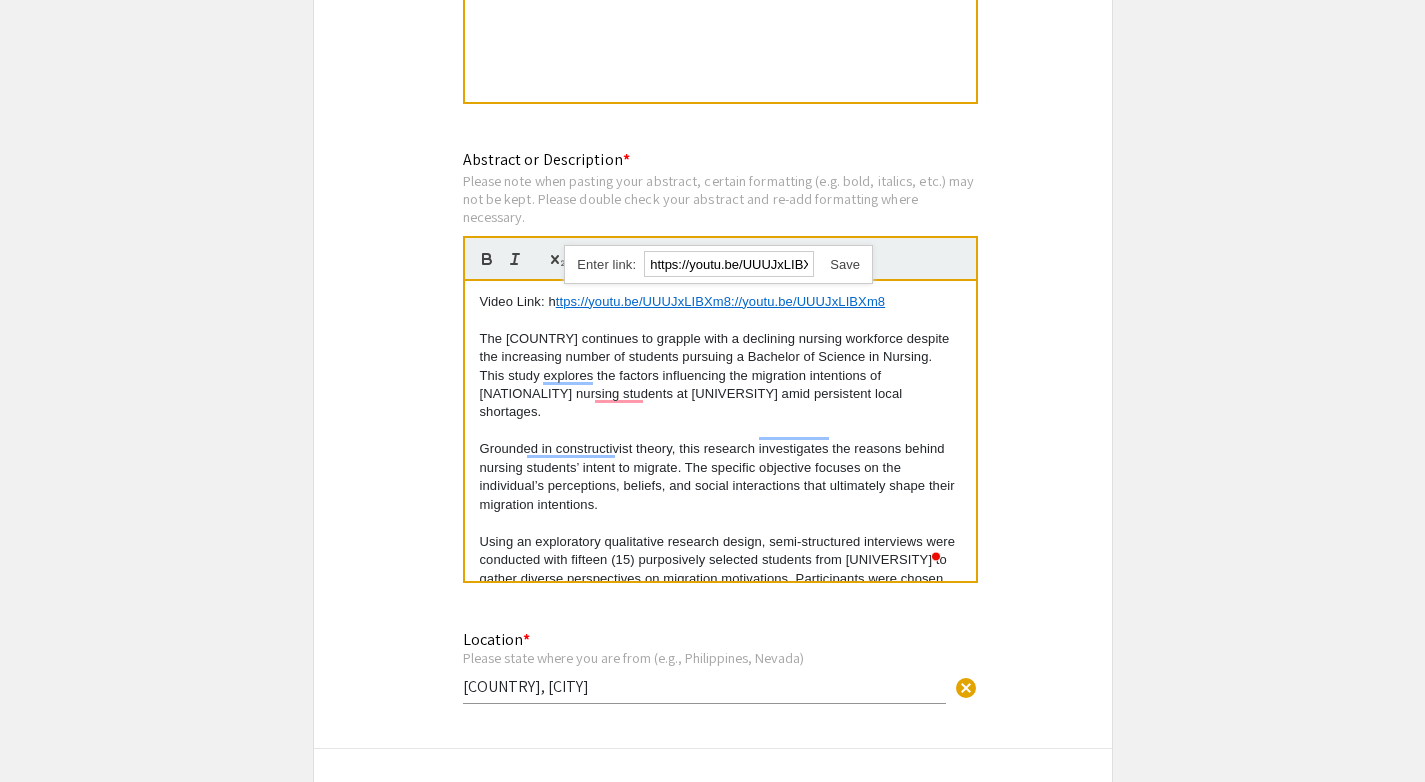 click at bounding box center (837, 264) 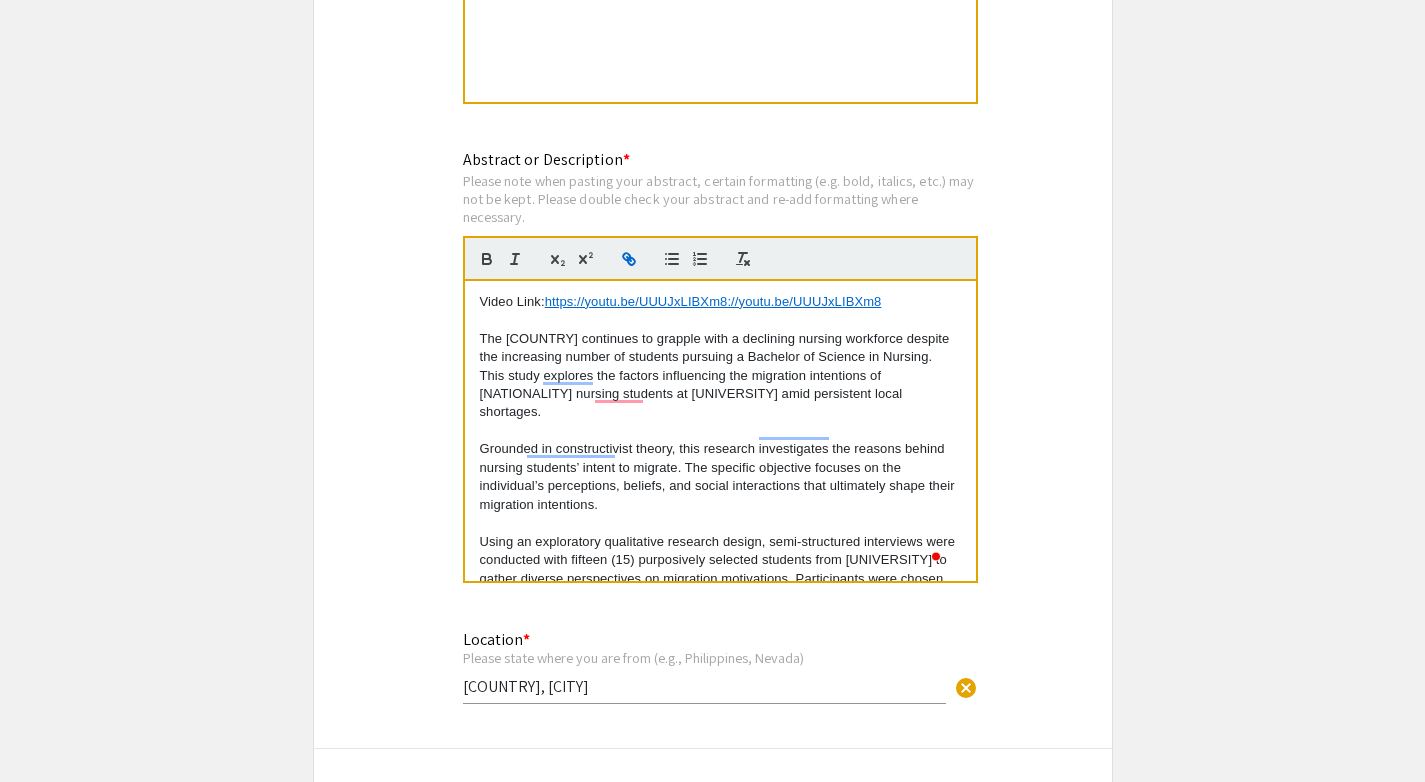 click on "The [COUNTRY] continues to grapple with a declining nursing workforce despite the increasing number of students pursuing a Bachelor of Science in Nursing. This study explores the factors influencing the migration intentions of [NATIONALITY] nursing students at [UNIVERSITY] amid persistent local shortages." at bounding box center [720, 376] 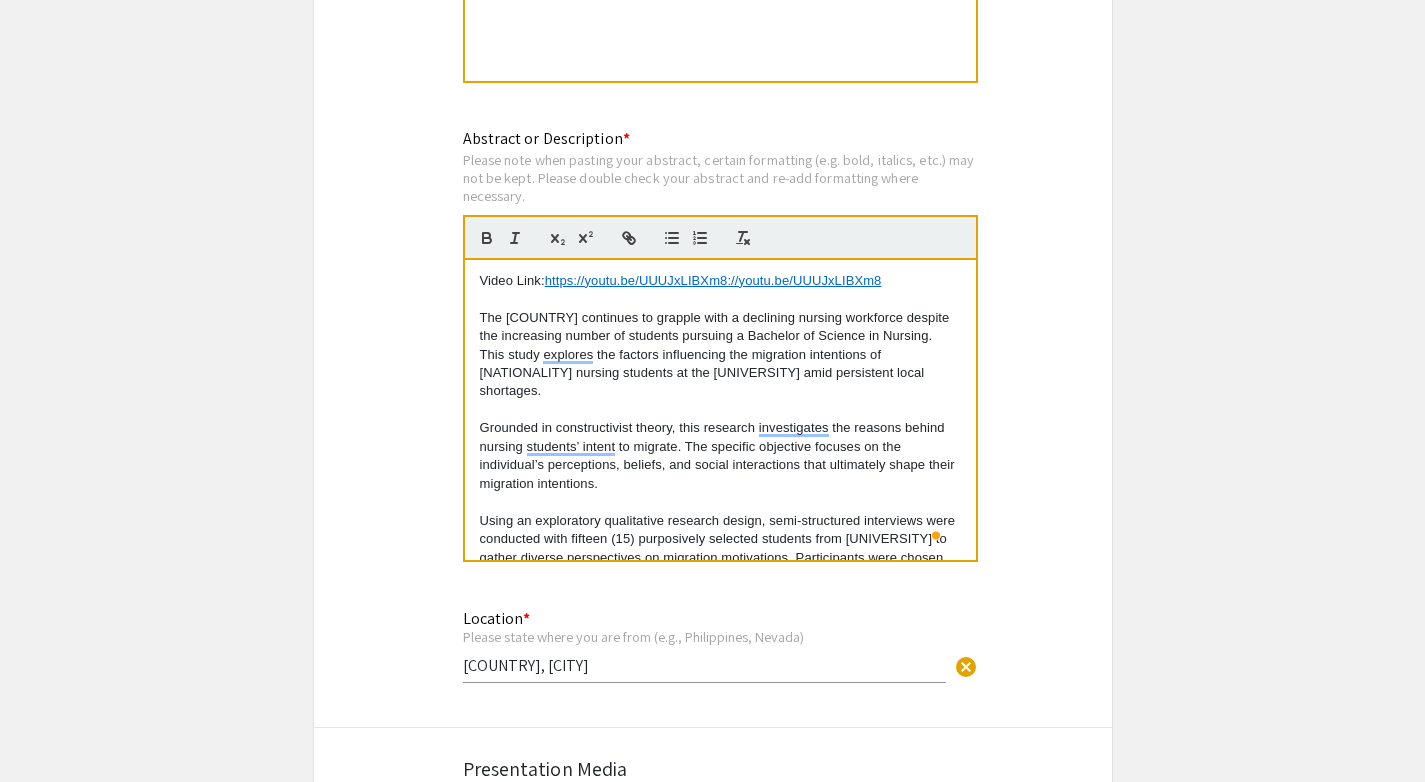 scroll, scrollTop: 2232, scrollLeft: 0, axis: vertical 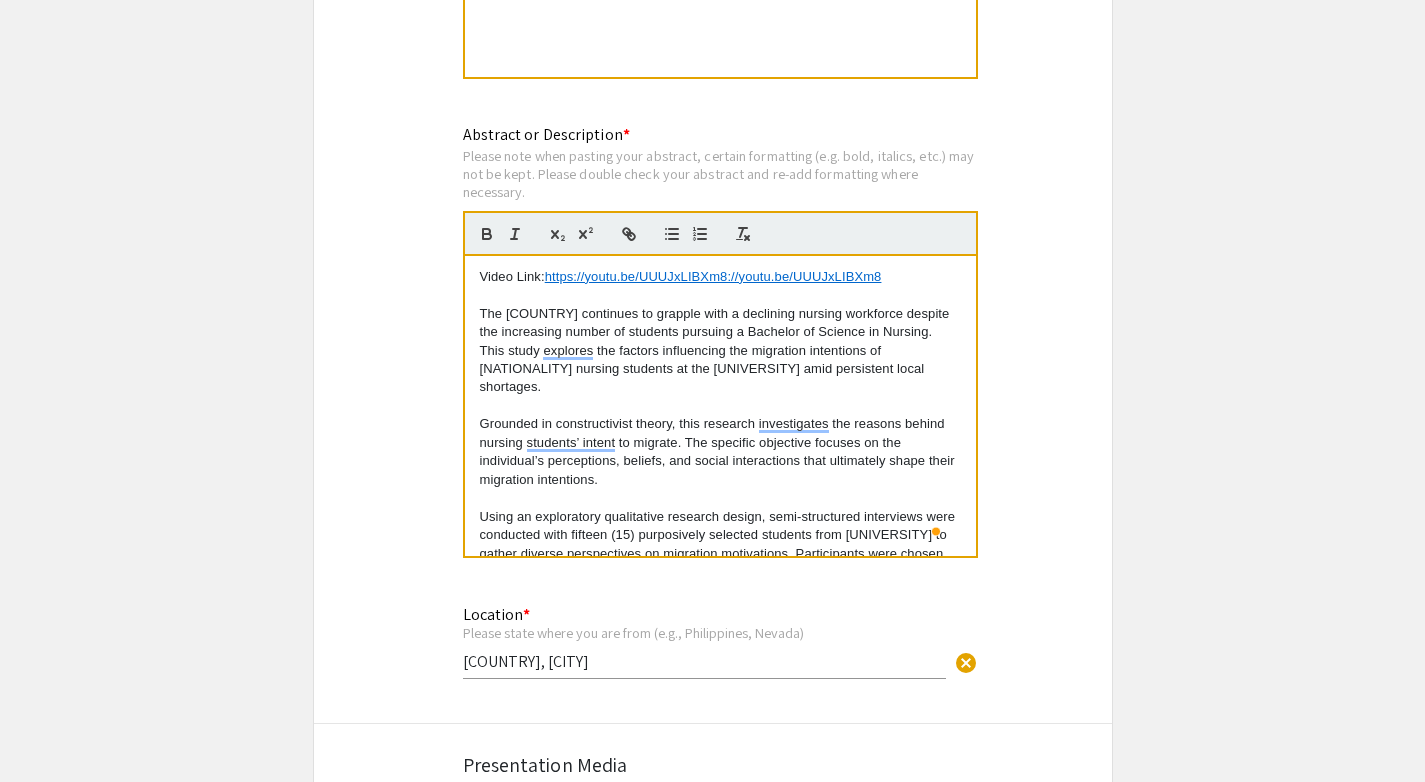 click on "https://youtu.be/UUUJxLIBXm8://youtu.be/UUUJxLIBXm8" at bounding box center (713, 276) 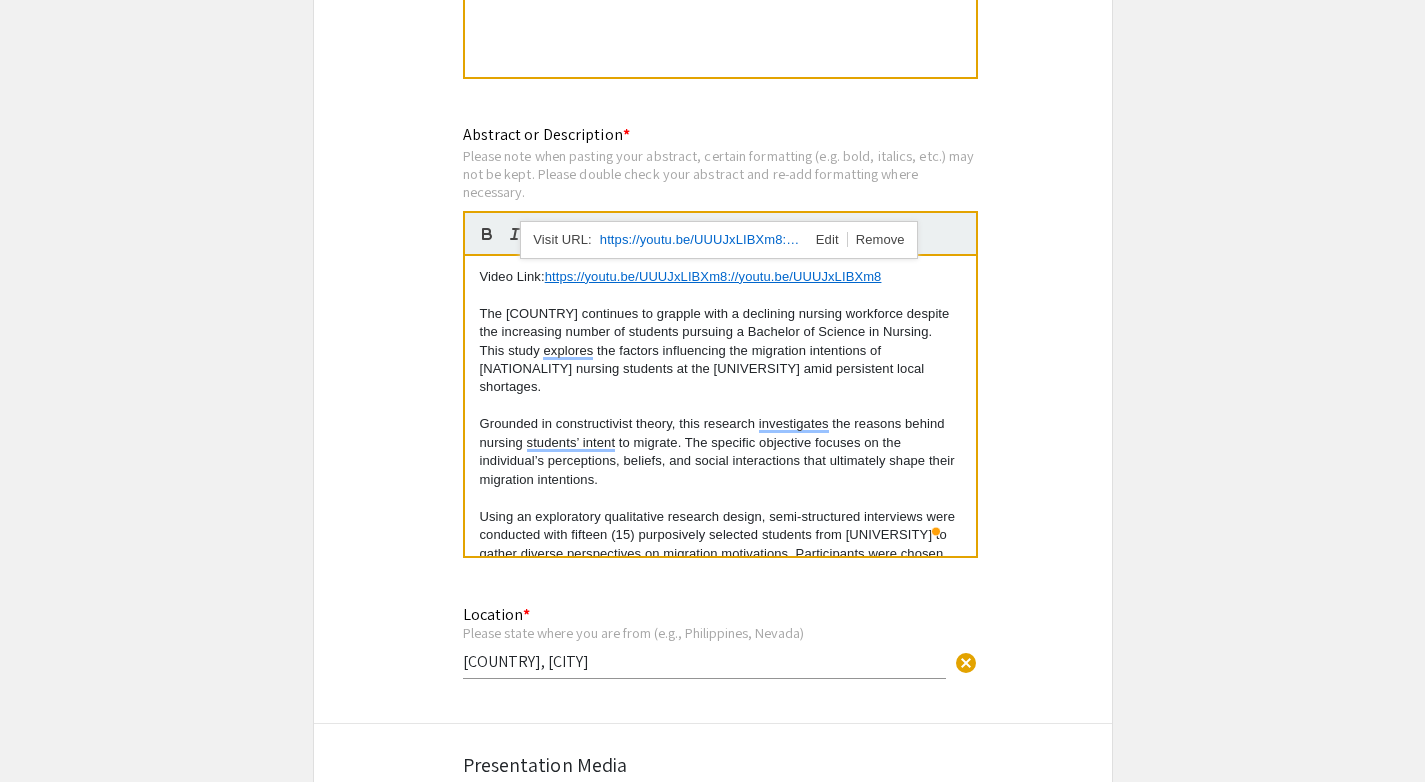 click on "Video Link:  https://youtu.be/UUUJxLIBXm8" at bounding box center [720, 277] 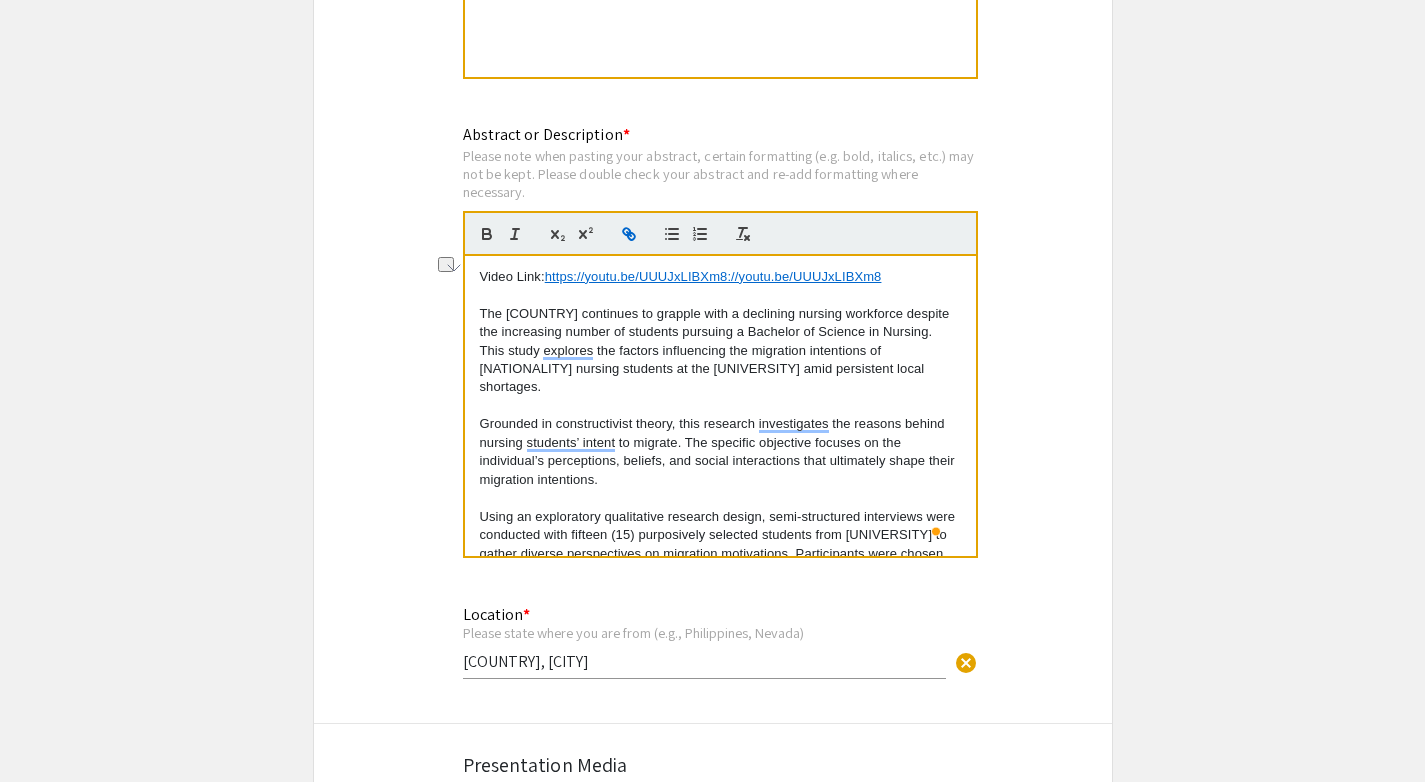 drag, startPoint x: 907, startPoint y: 277, endPoint x: 543, endPoint y: 280, distance: 364.01236 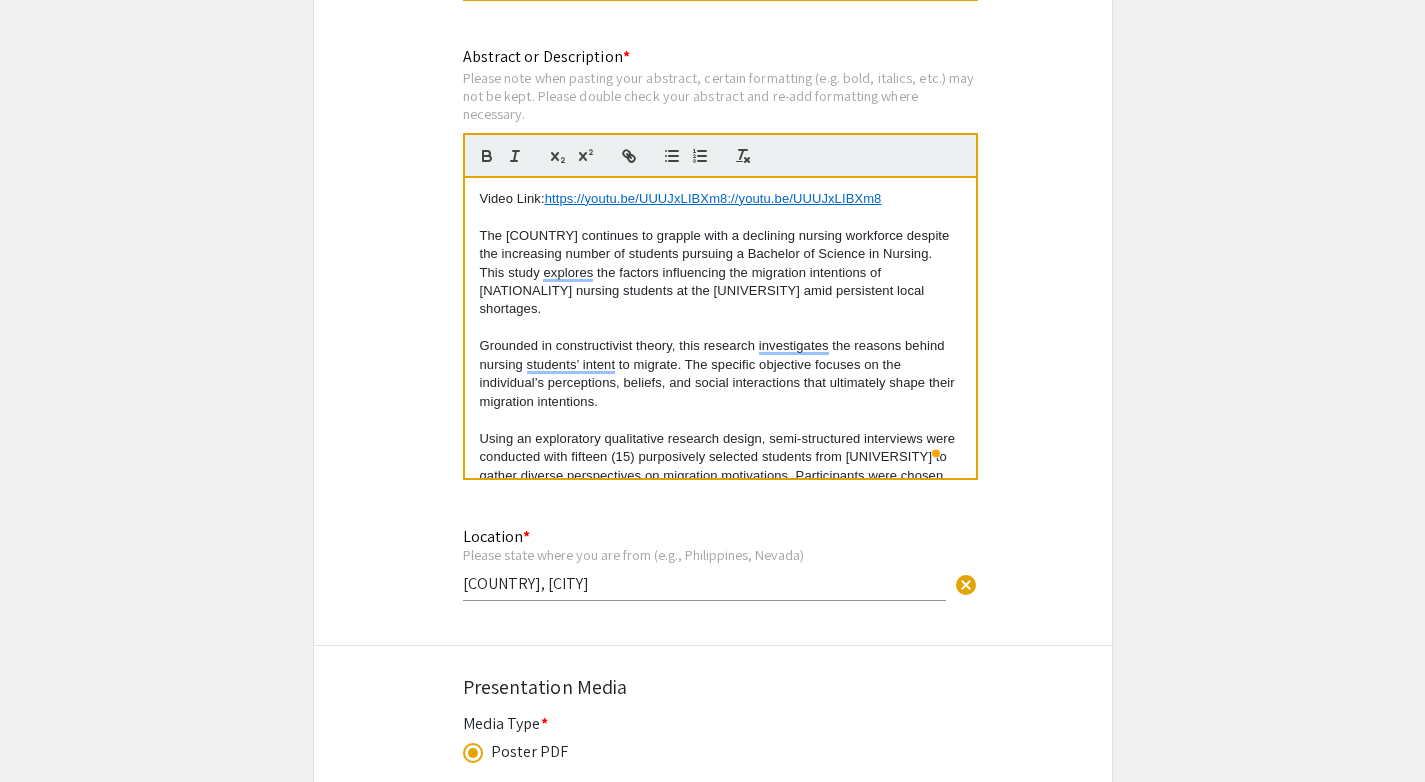scroll, scrollTop: 2307, scrollLeft: 0, axis: vertical 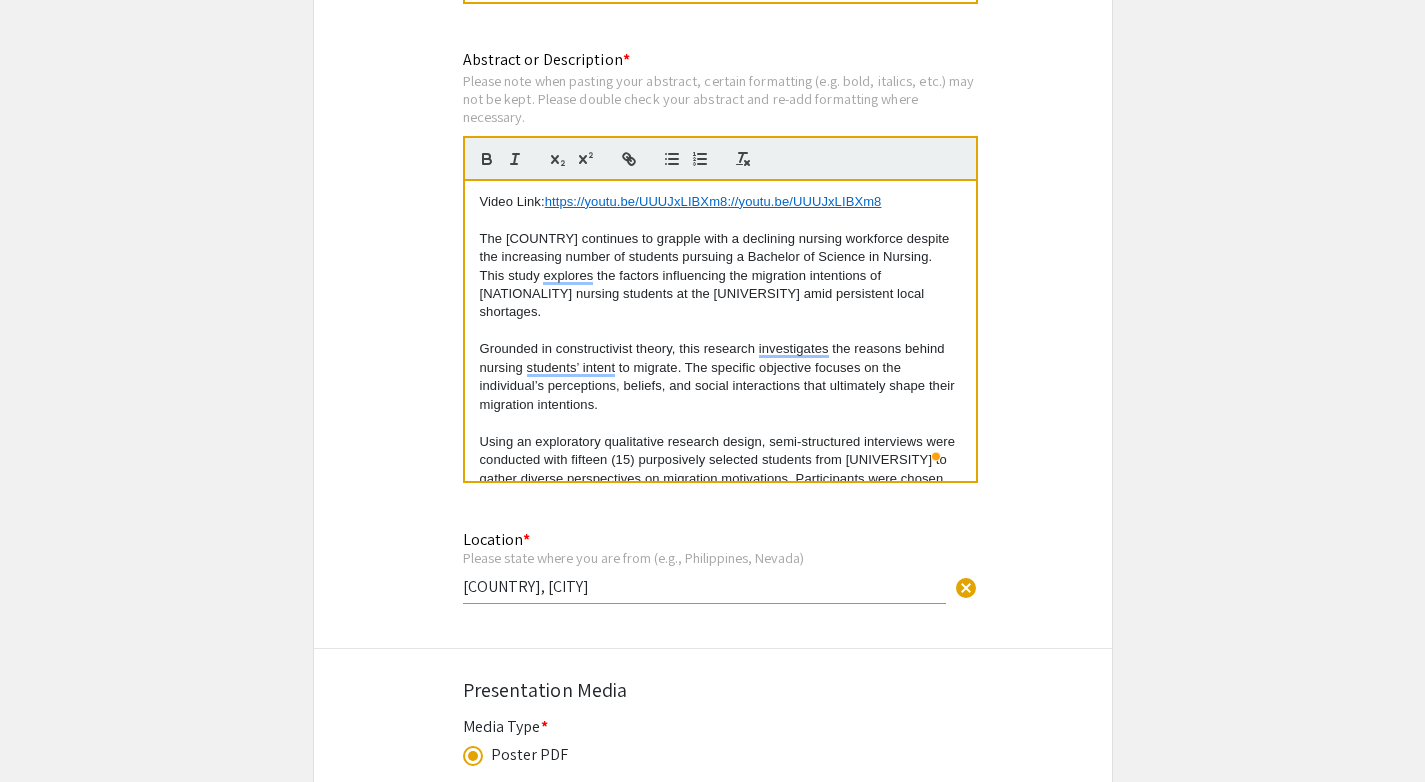 click on "The [COUNTRY] continues to grapple with a declining nursing workforce despite the increasing number of students pursuing a Bachelor of Science in Nursing. This study explores the factors influencing the migration intentions of [NATIONALITY] nursing students at the [UNIVERSITY] amid persistent local shortages." at bounding box center (720, 276) 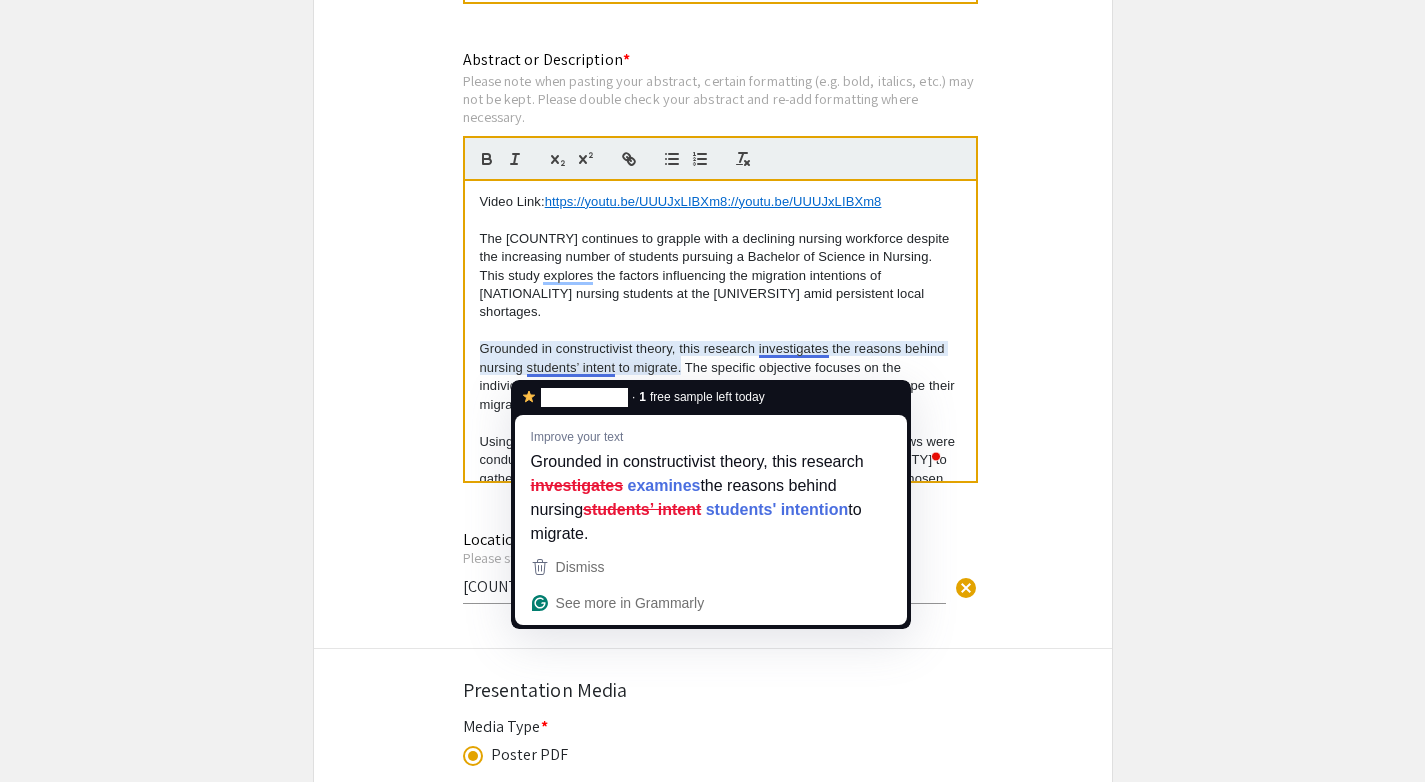 click at bounding box center (720, 331) 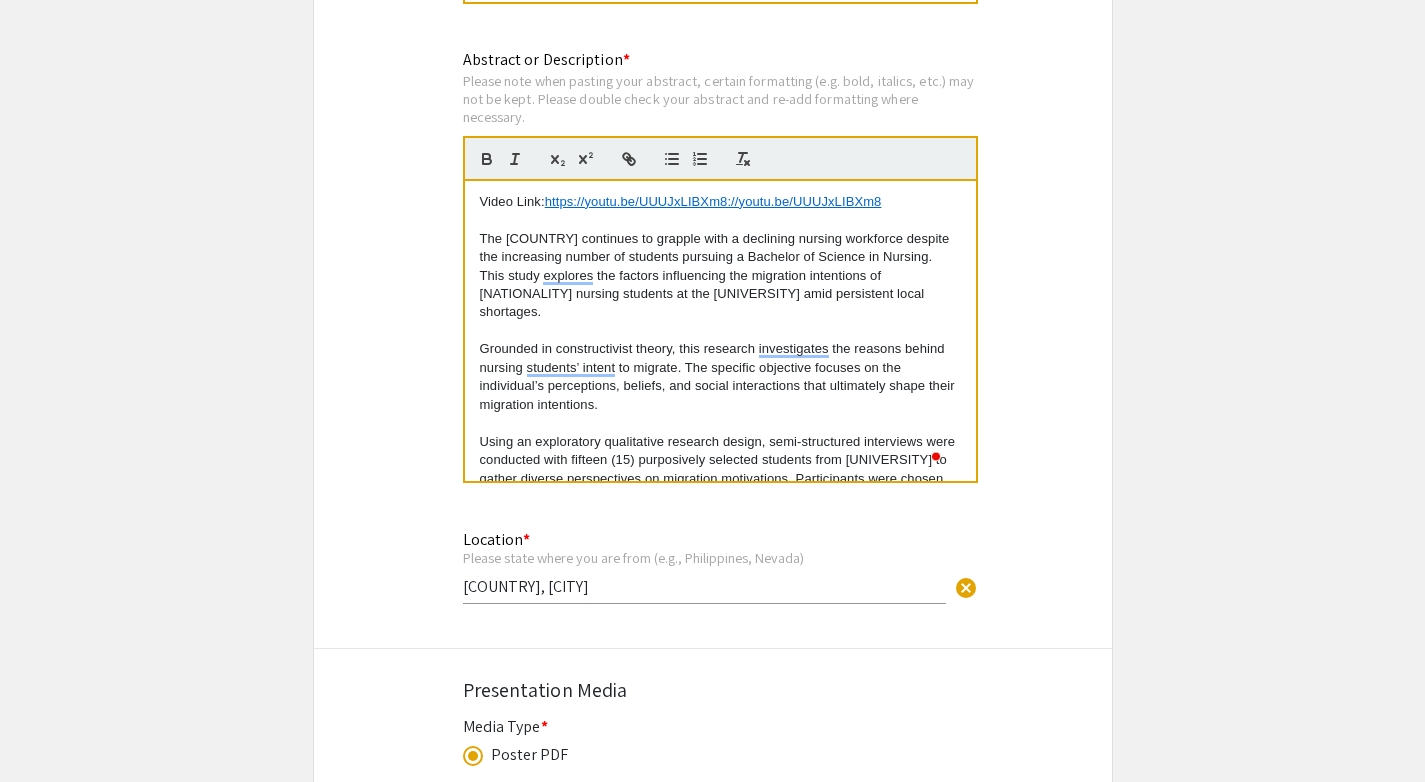 scroll, scrollTop: 97, scrollLeft: 0, axis: vertical 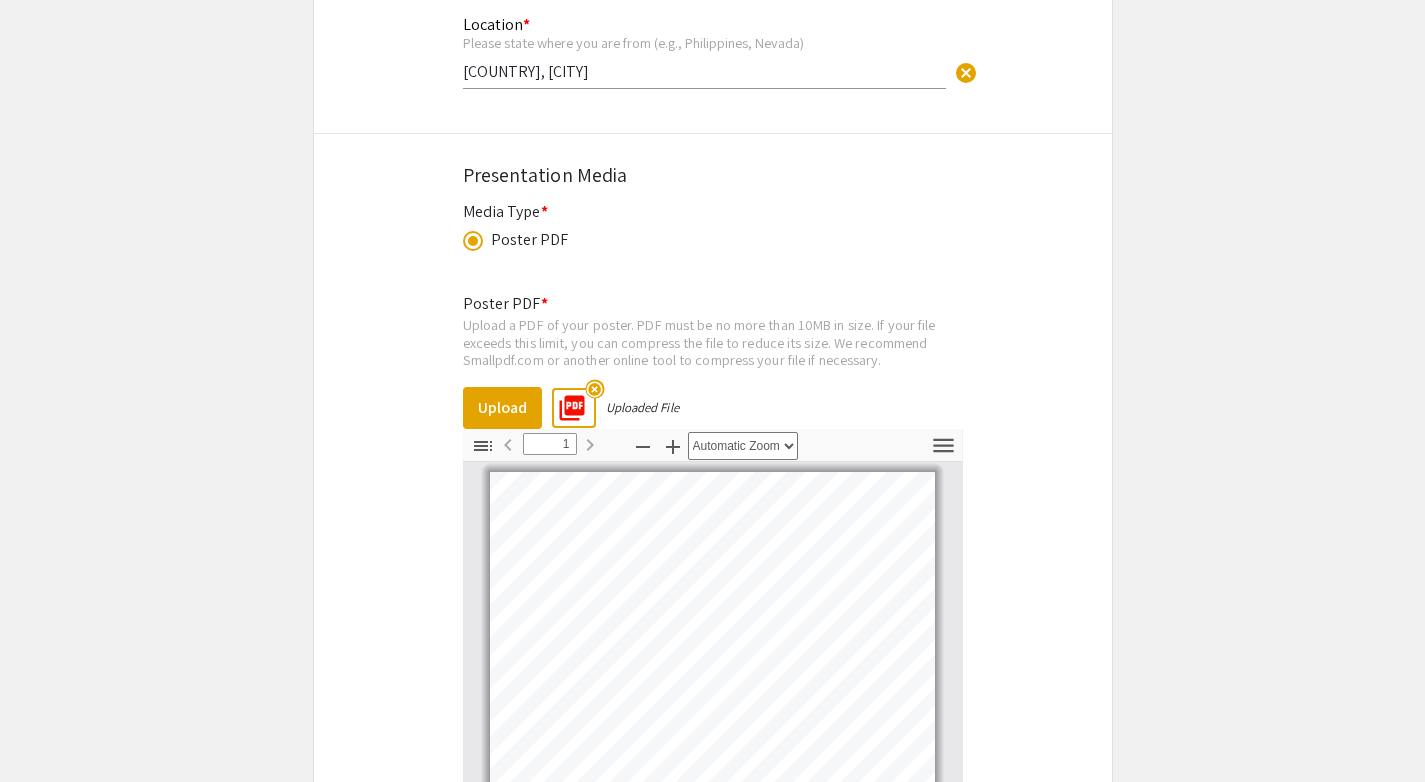 click on "Media Type *    Poster PDF  This field is required." 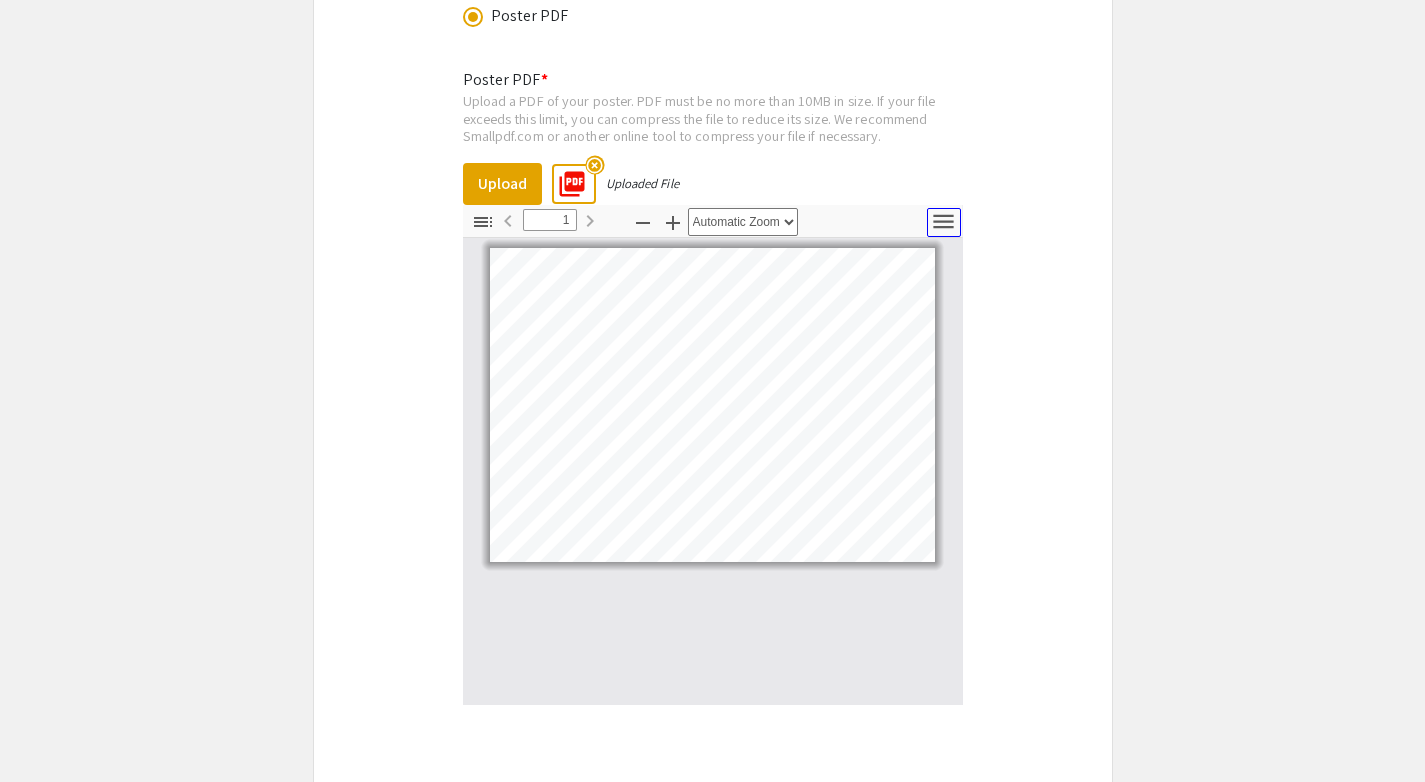 click 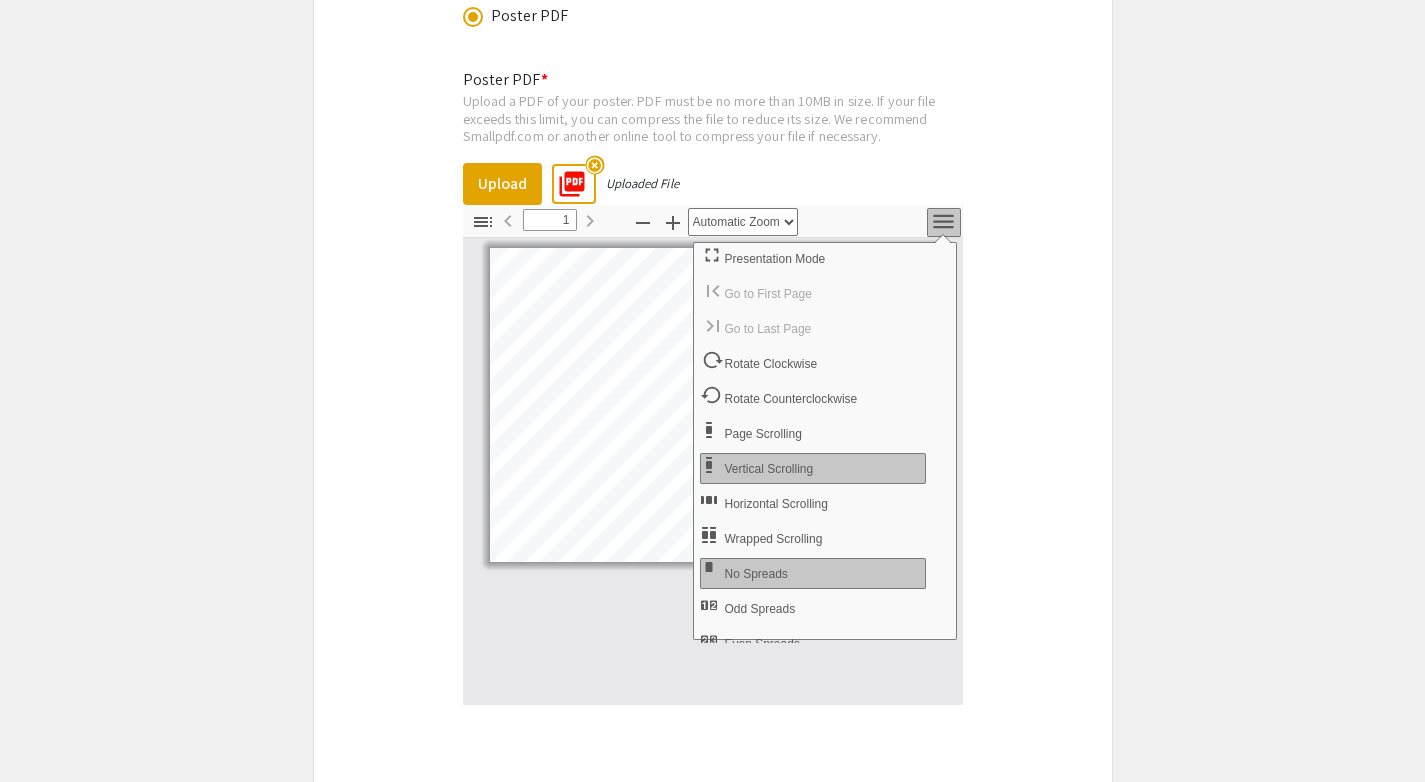 click on "Poster PDF * Upload a PDF of your poster. PDF must be no more than 10MB in size. If your file exceeds this limit, you can compress the file to reduce its size. We recommend Smallpdf.com or another online tool to compress your file if necessary. Upload picture_as_pdf highlight_off Uploaded File Thumbnails Document Outline Attachments Layers Current Outline Item Toggle Sidebar Find Go to First Page Previous 1 of 1 Next Go to Last Page Zoom Out Zoom In Automatic Zoom Actual Size Page Fit Page Width 50% 100% 125% 150% 200% 300% 400% NaN% Hand Tool Text Selection Tool Presentation Mode Open Print Download Current View Tools Presentation Mode Open Print Download Current View Go to First Page Previous Next Go to Last Page Rotate Clockwise Rotate Counterclockwise Text Selection Tool Hand Tool Page Scrolling Vertical Scrolling Horizontal Scrolling Wrapped Scrolling No Spreads Odd Spreads Even Spreads Document Properties… Multiple search terms. Each line is a search term. Previous Next Highlight all Close OK" at bounding box center (713, 414) 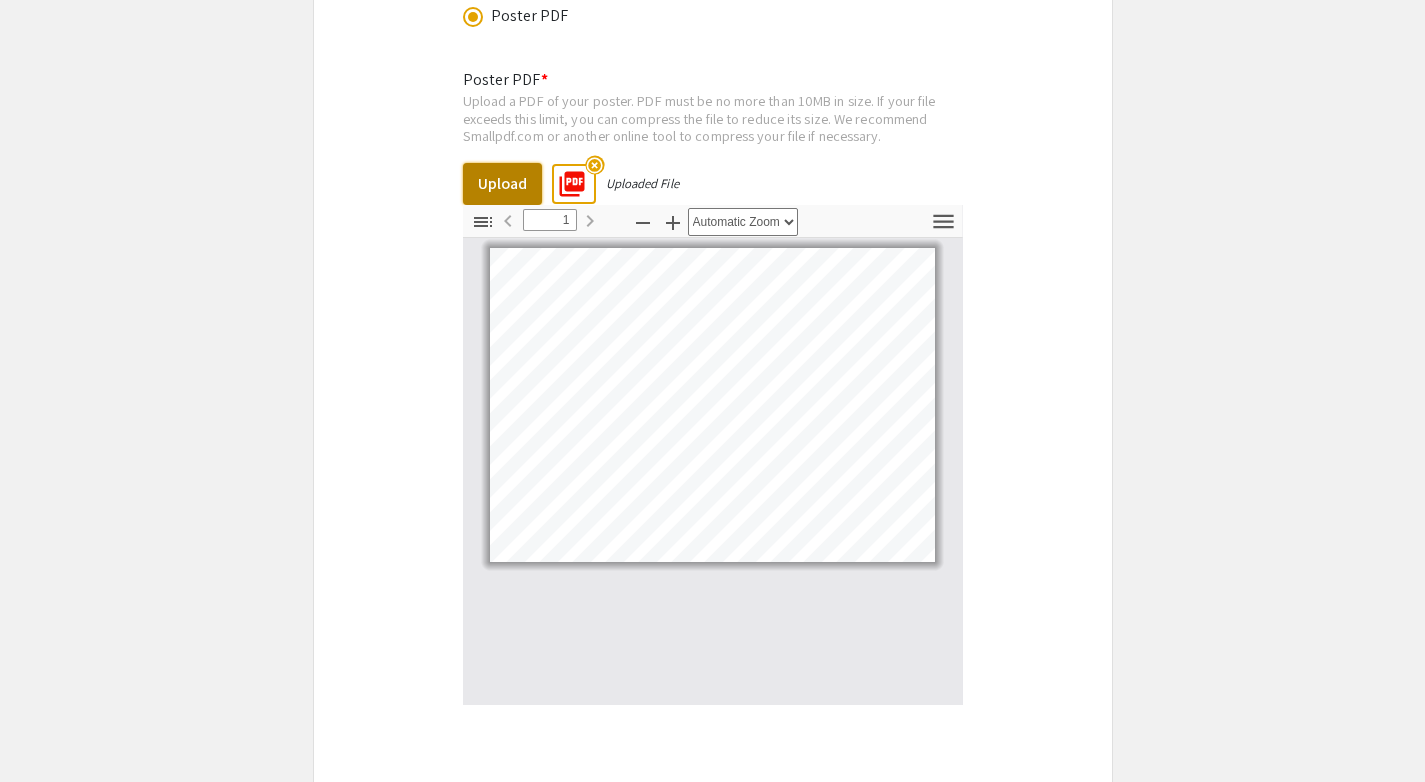 click on "Upload" at bounding box center [502, 184] 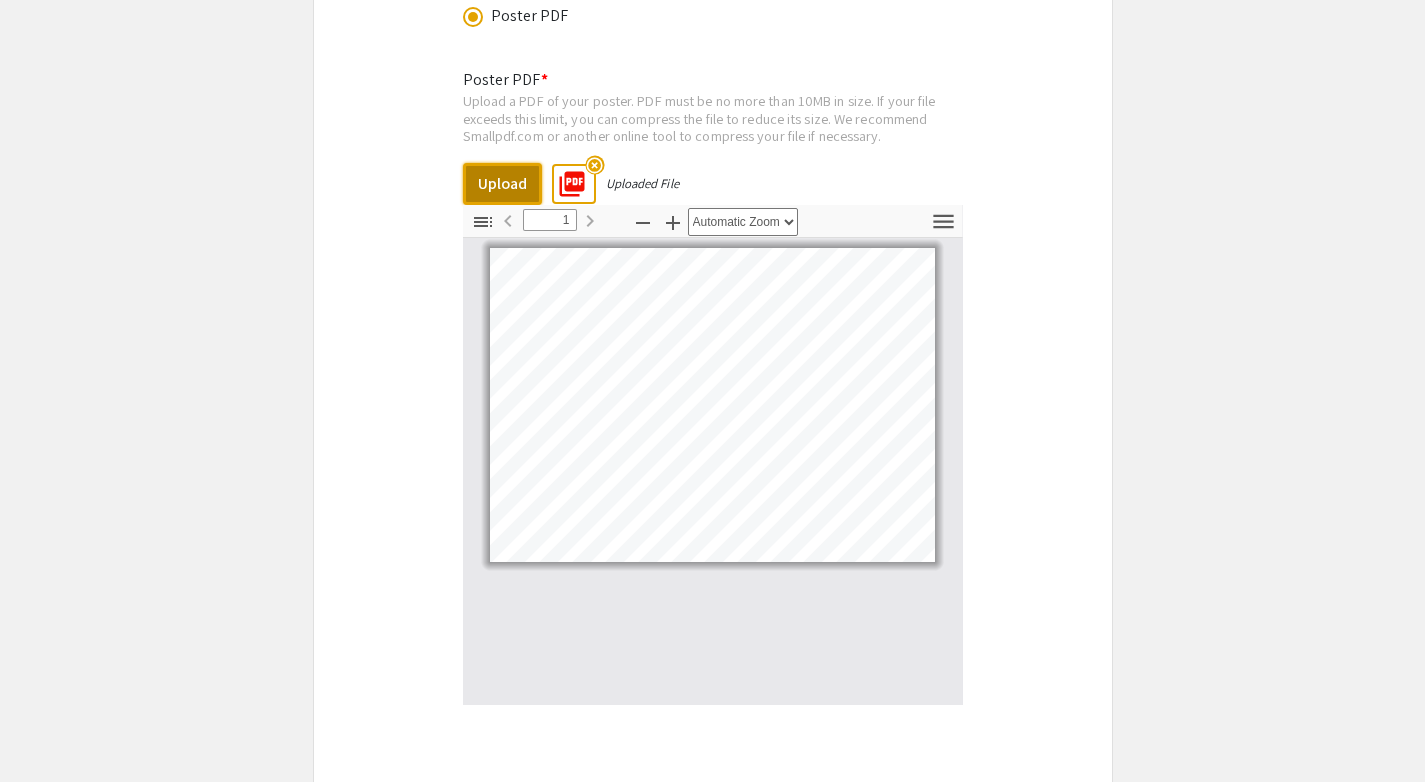 scroll, scrollTop: 407, scrollLeft: 0, axis: vertical 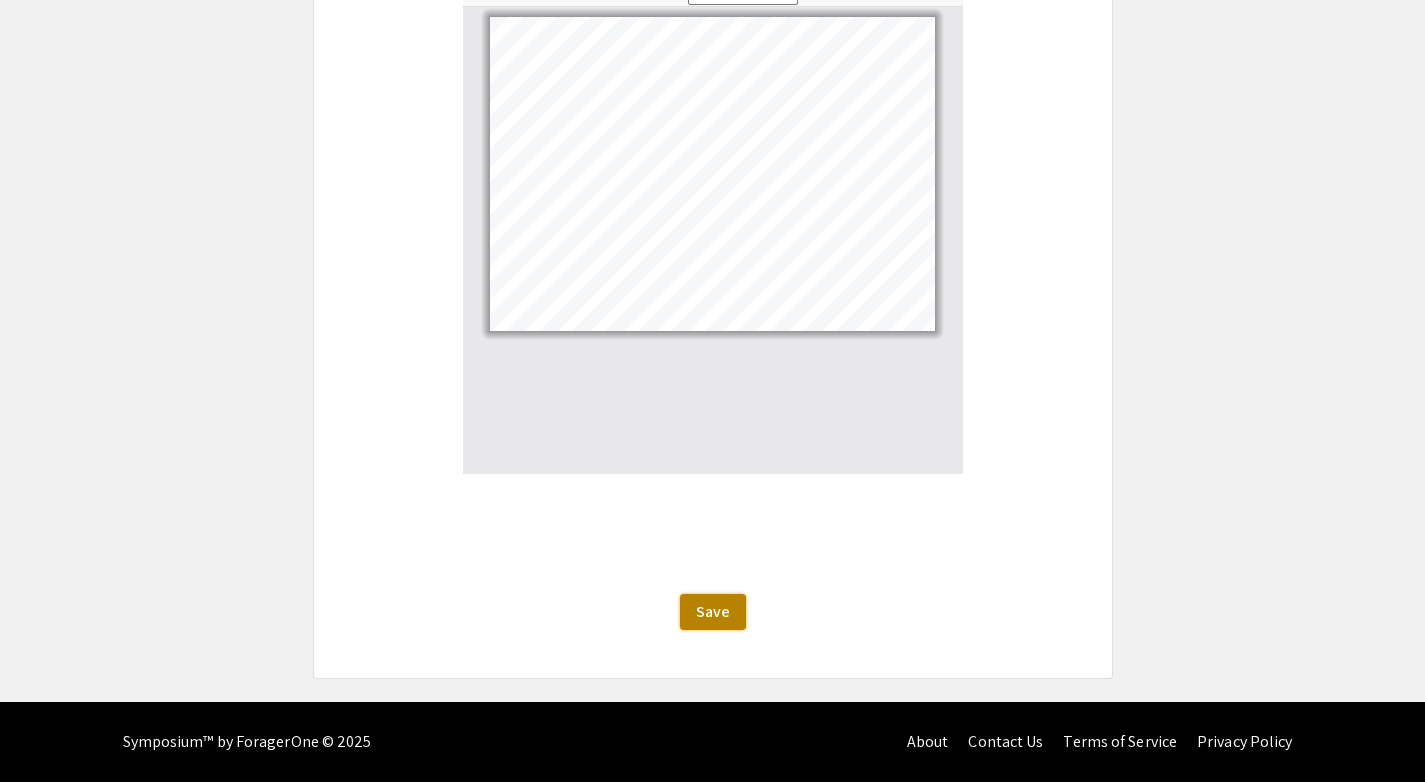 click on "Save" 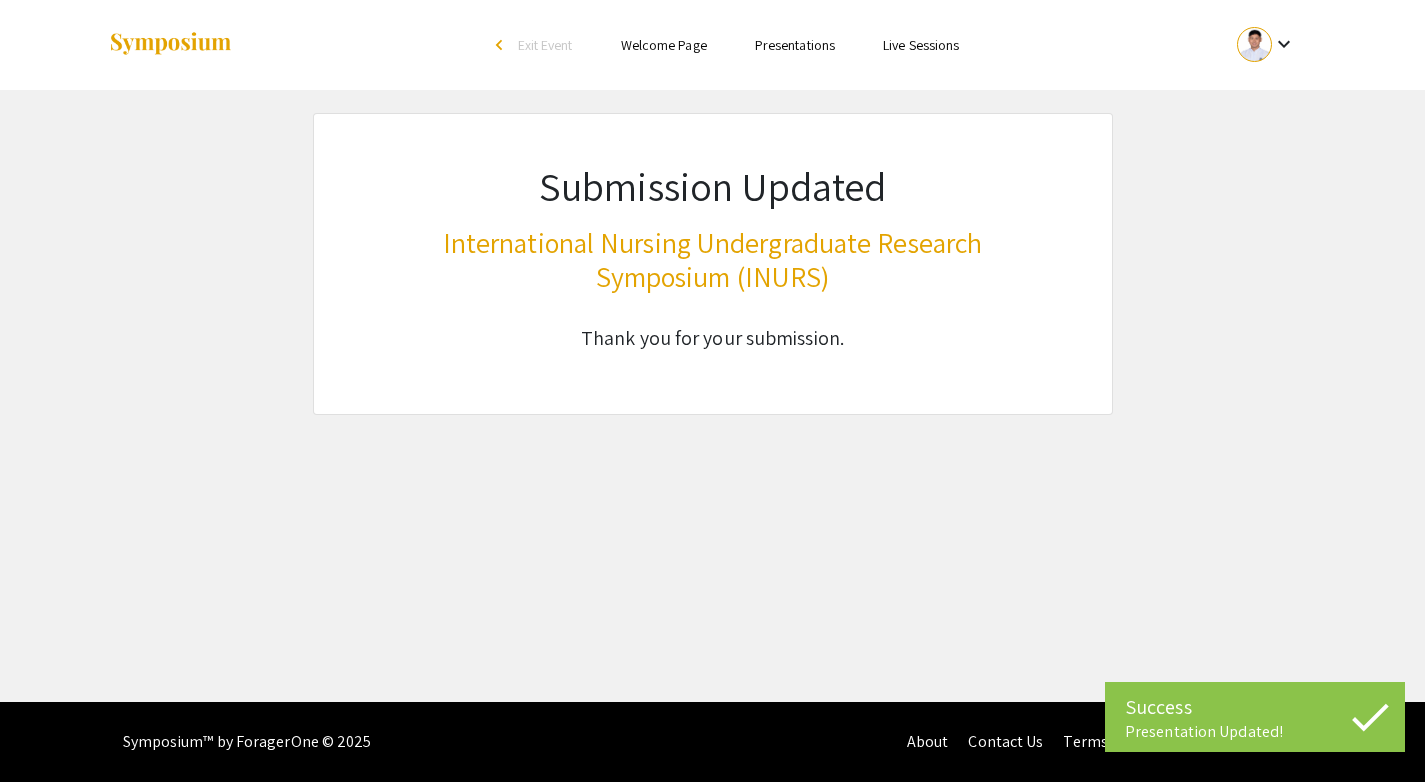 scroll, scrollTop: 0, scrollLeft: 0, axis: both 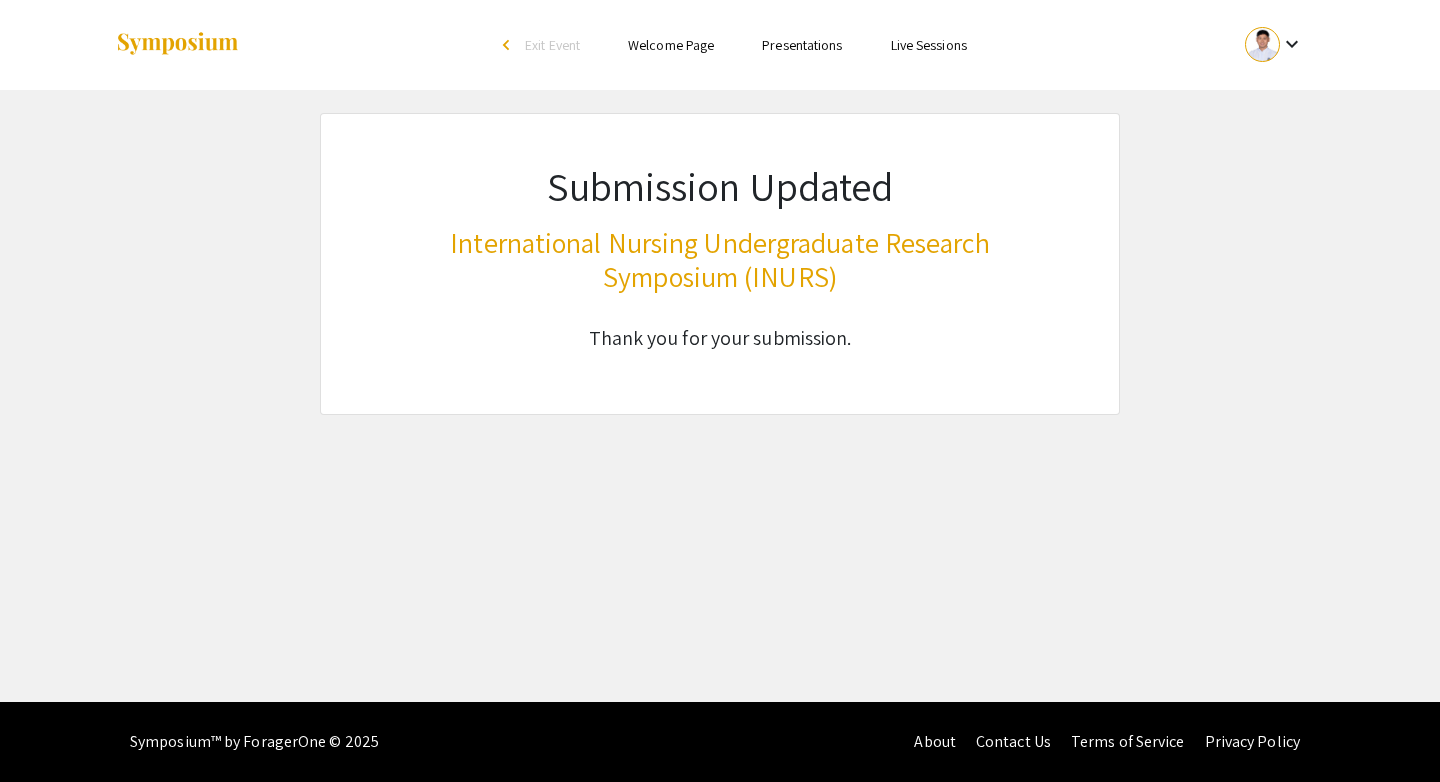 click on "Presentations" at bounding box center (802, 45) 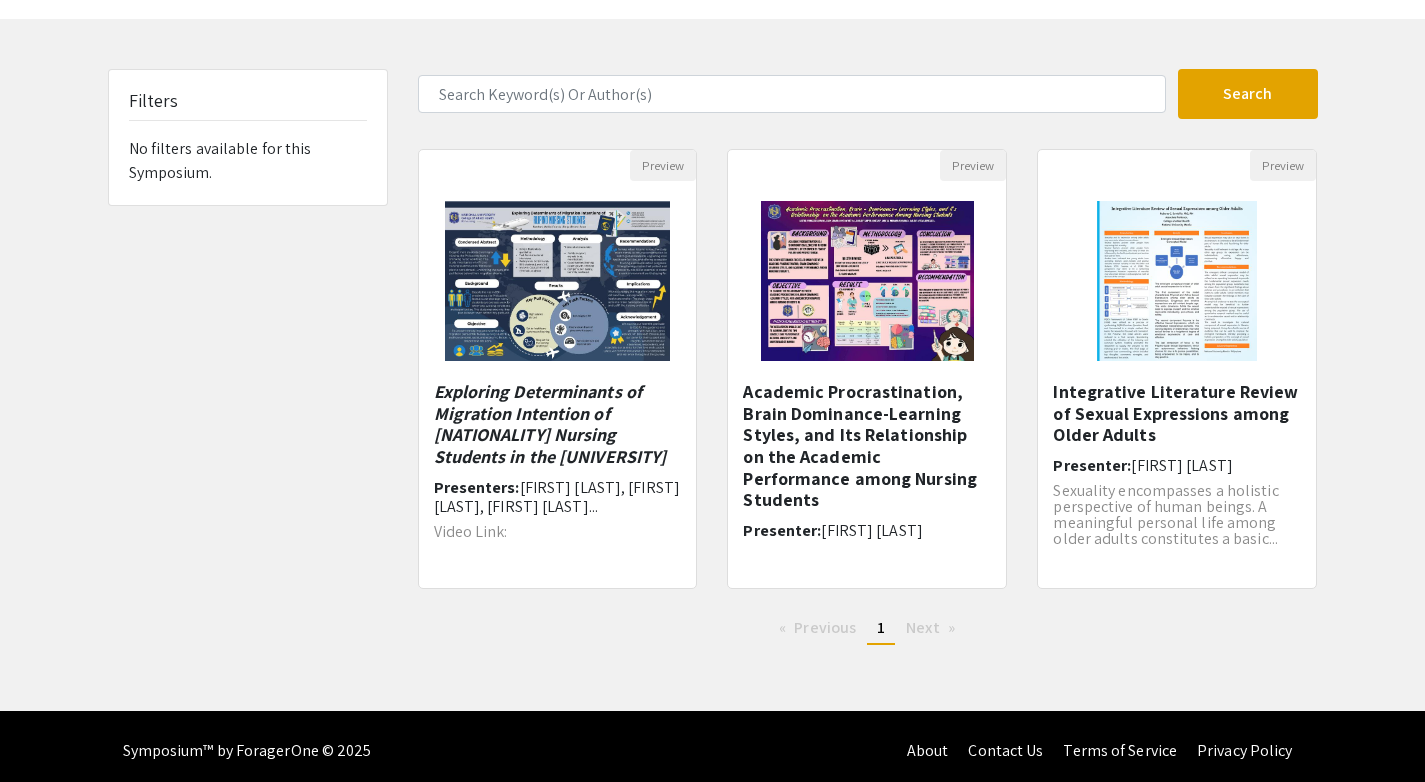 scroll, scrollTop: 80, scrollLeft: 0, axis: vertical 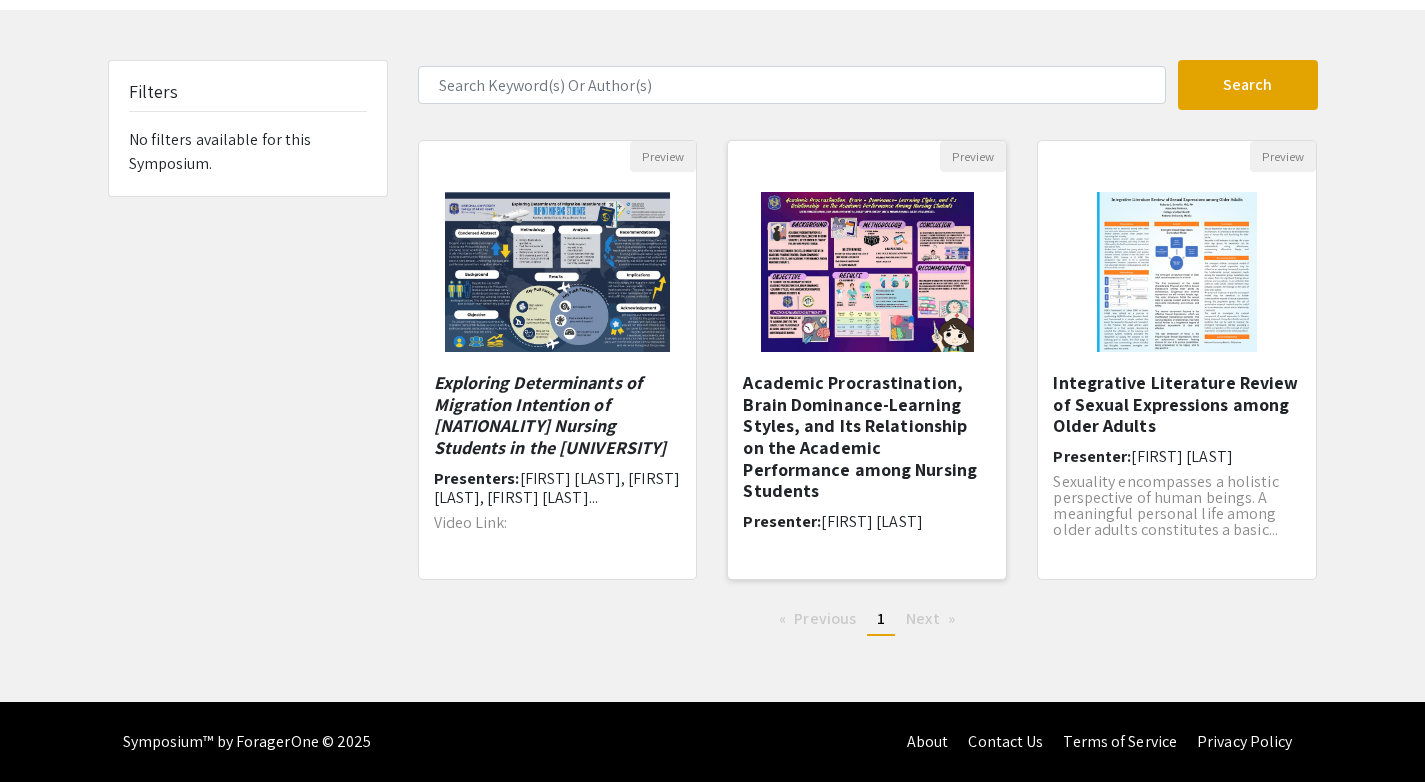 click on "Academic Procrastination, Brain Dominance-Learning Styles, and Its Relationship on the Academic Performance among Nursing Students" at bounding box center (867, 437) 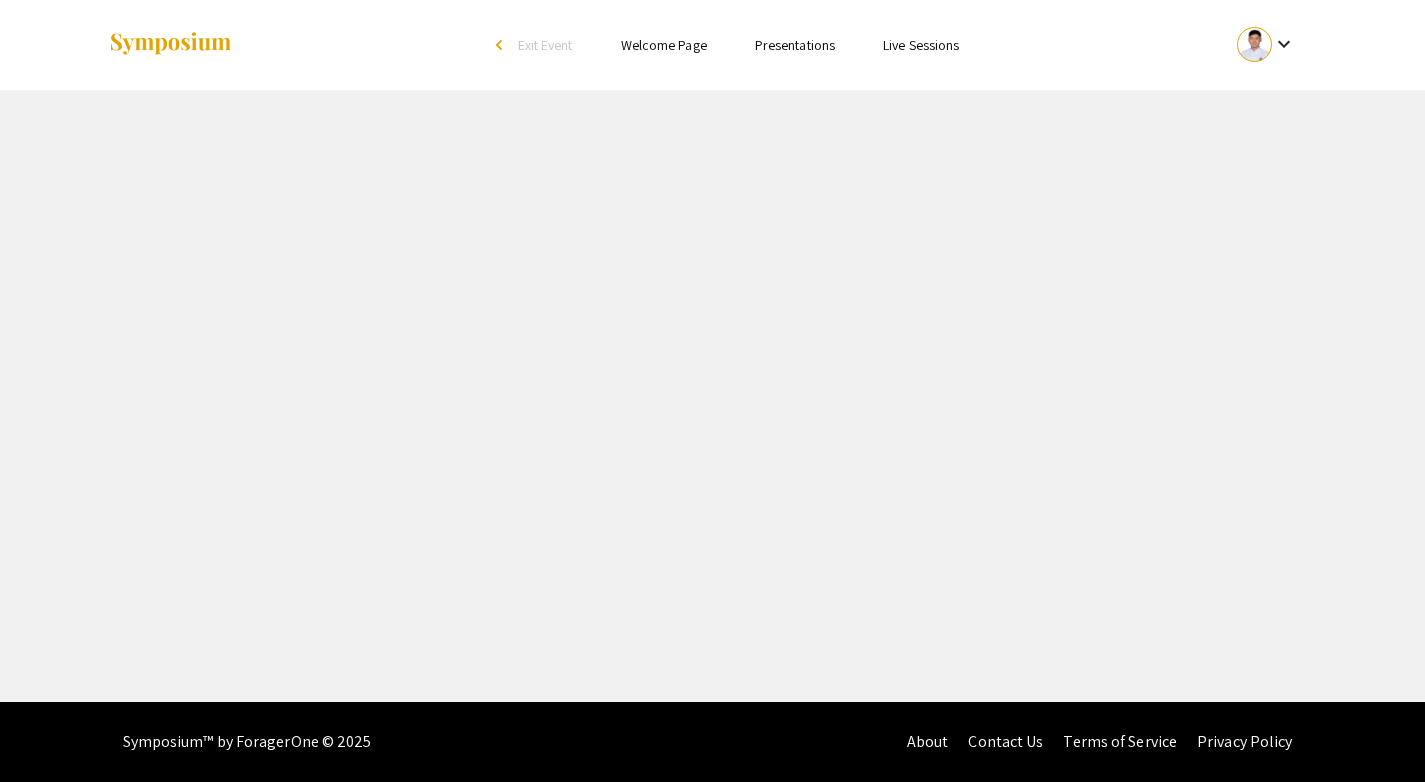 scroll, scrollTop: 0, scrollLeft: 0, axis: both 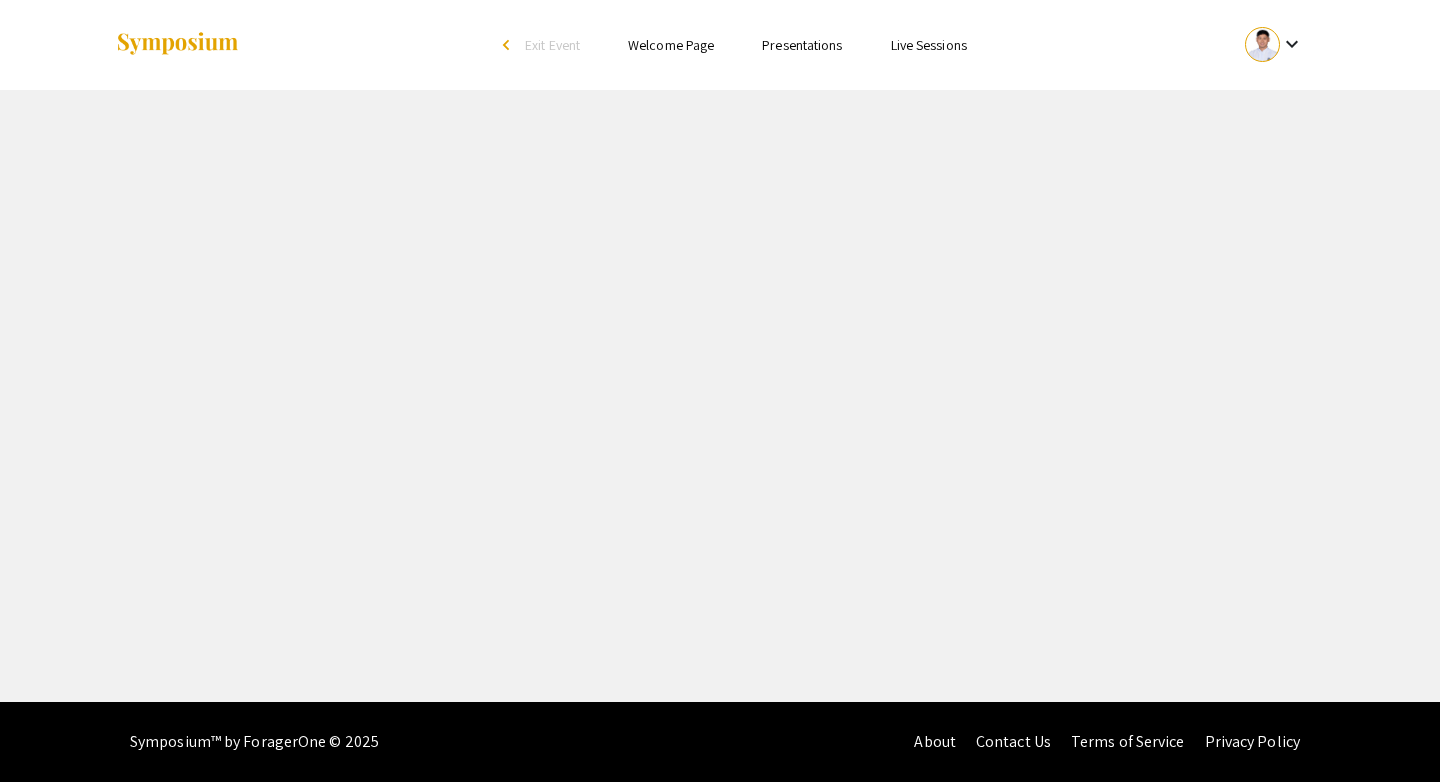 select on "custom" 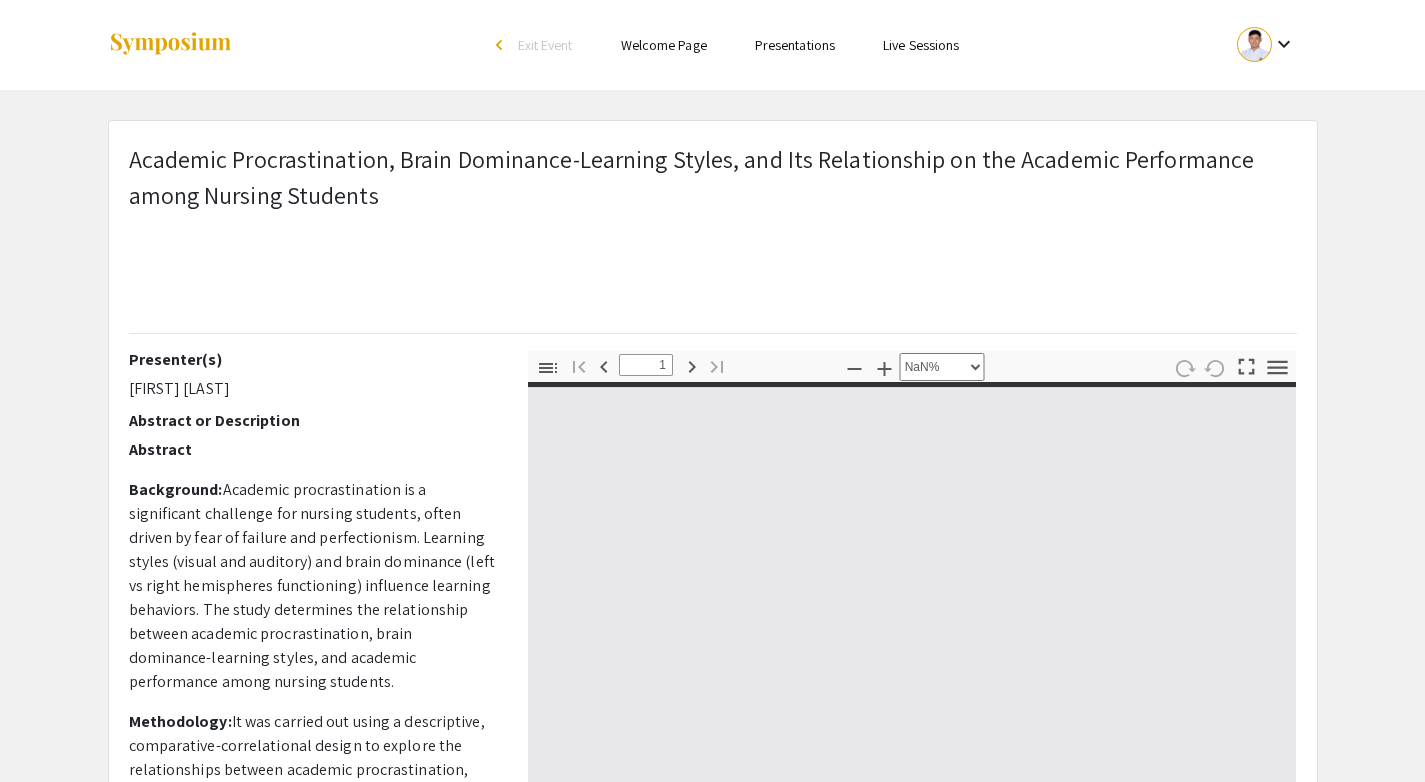 type on "0" 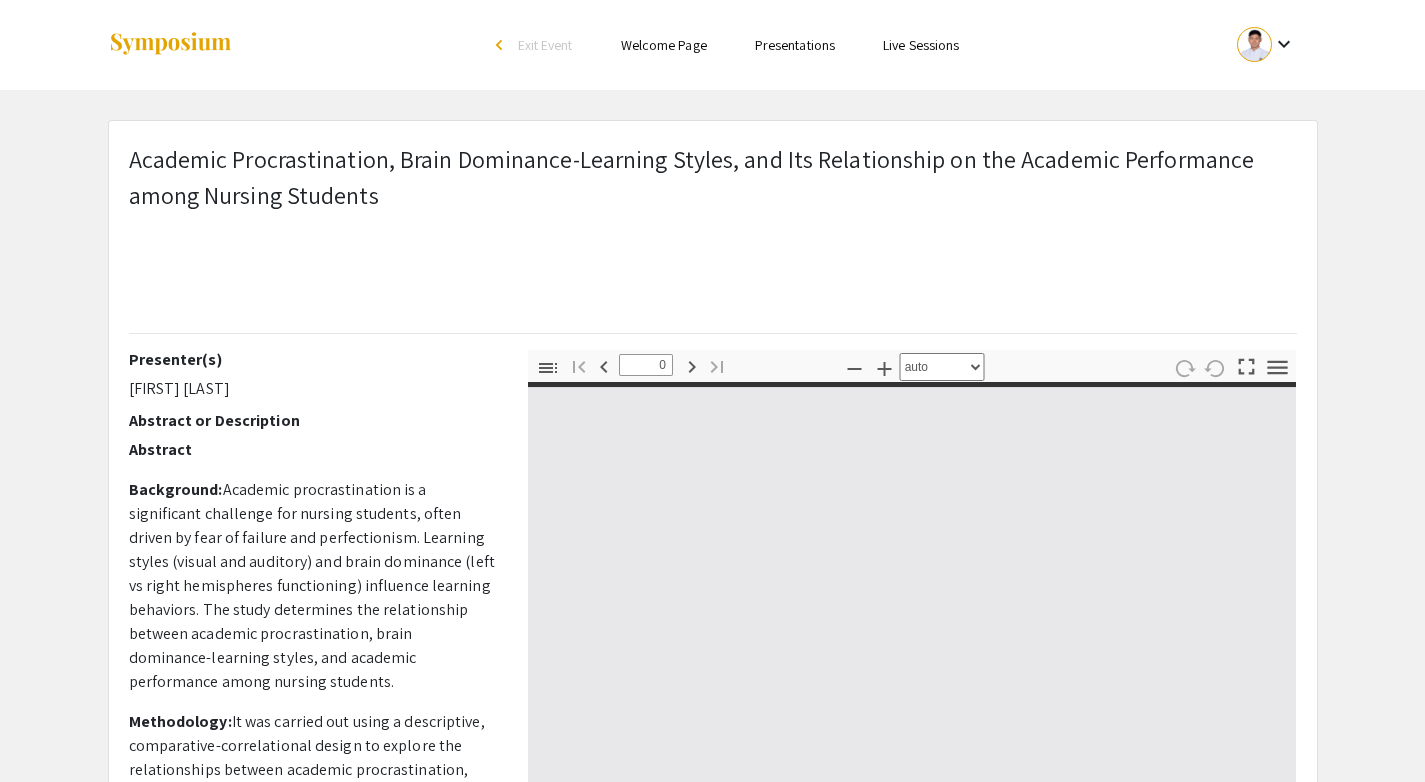 select on "custom" 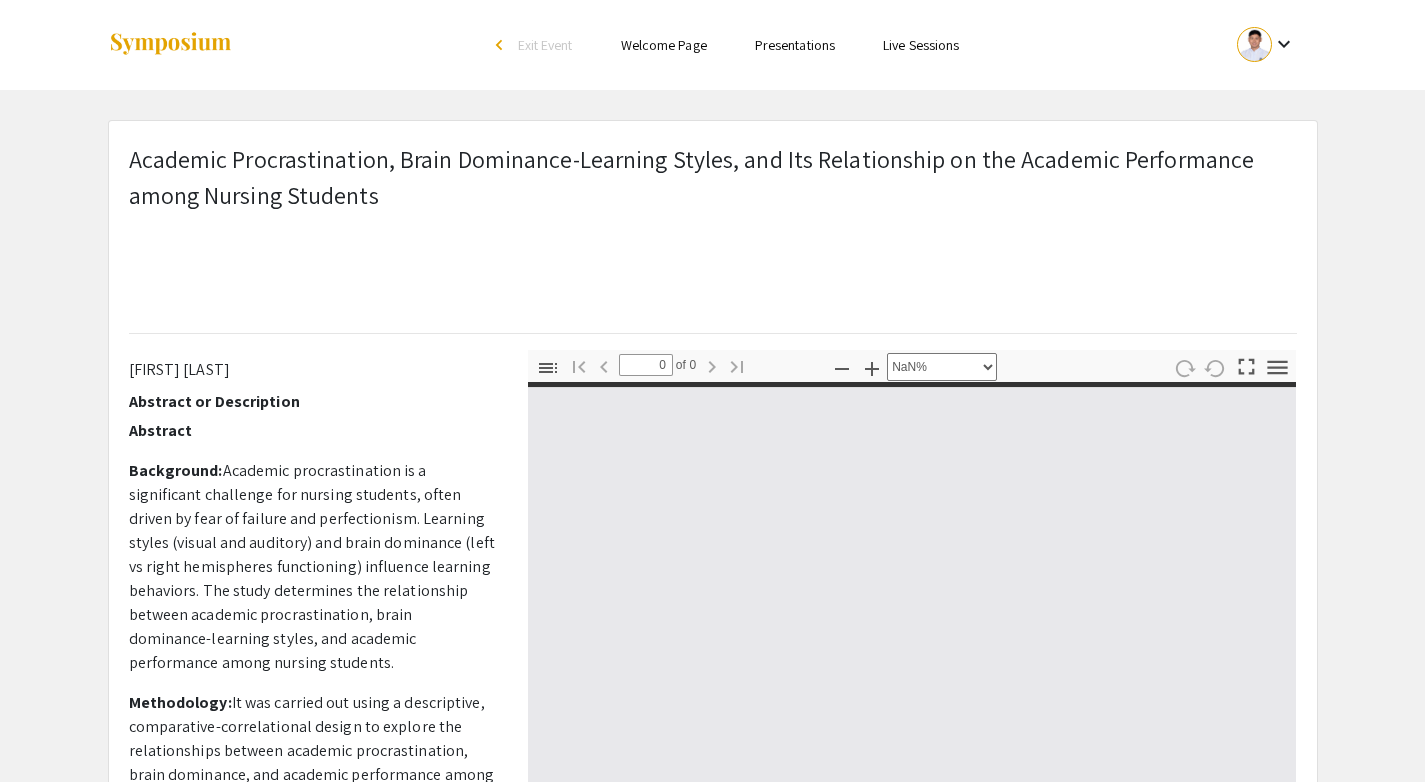 type on "1" 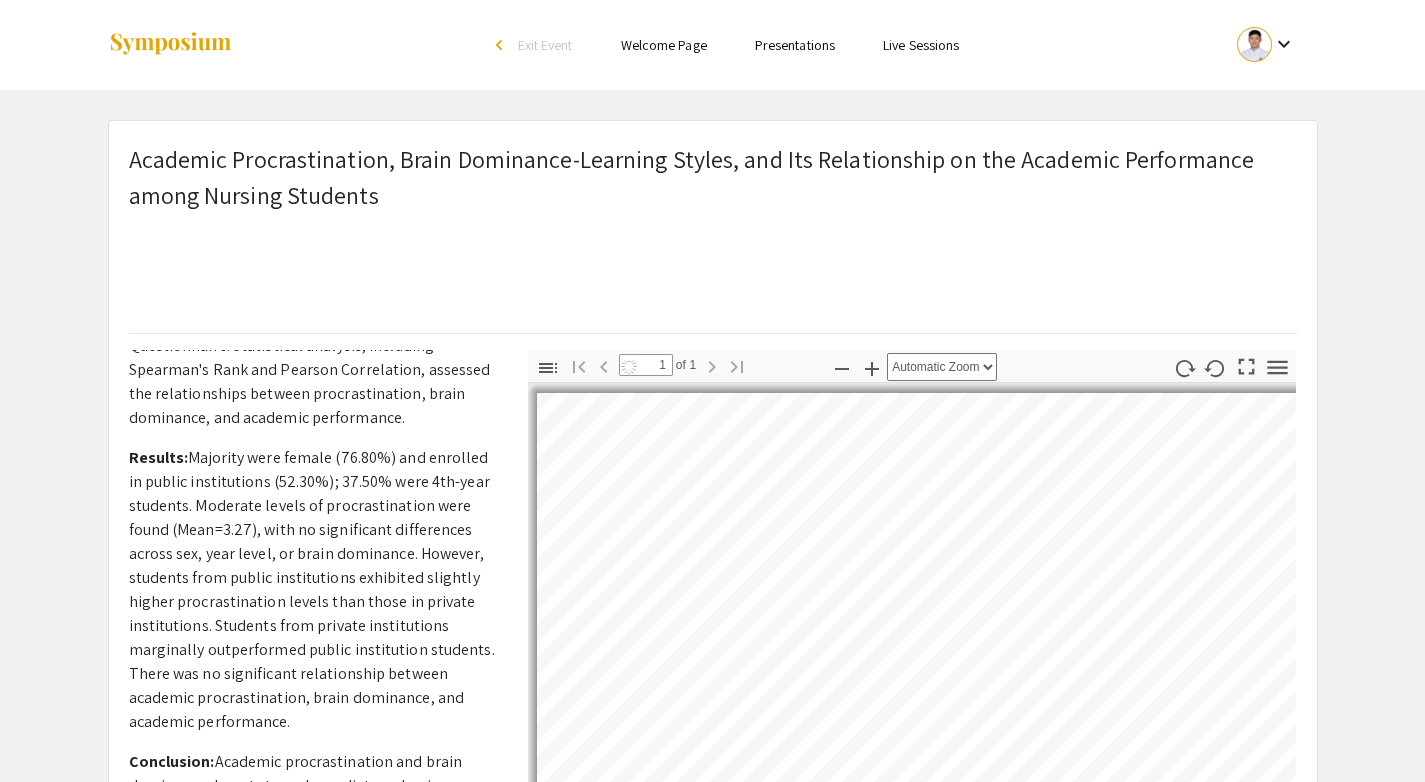 select on "auto" 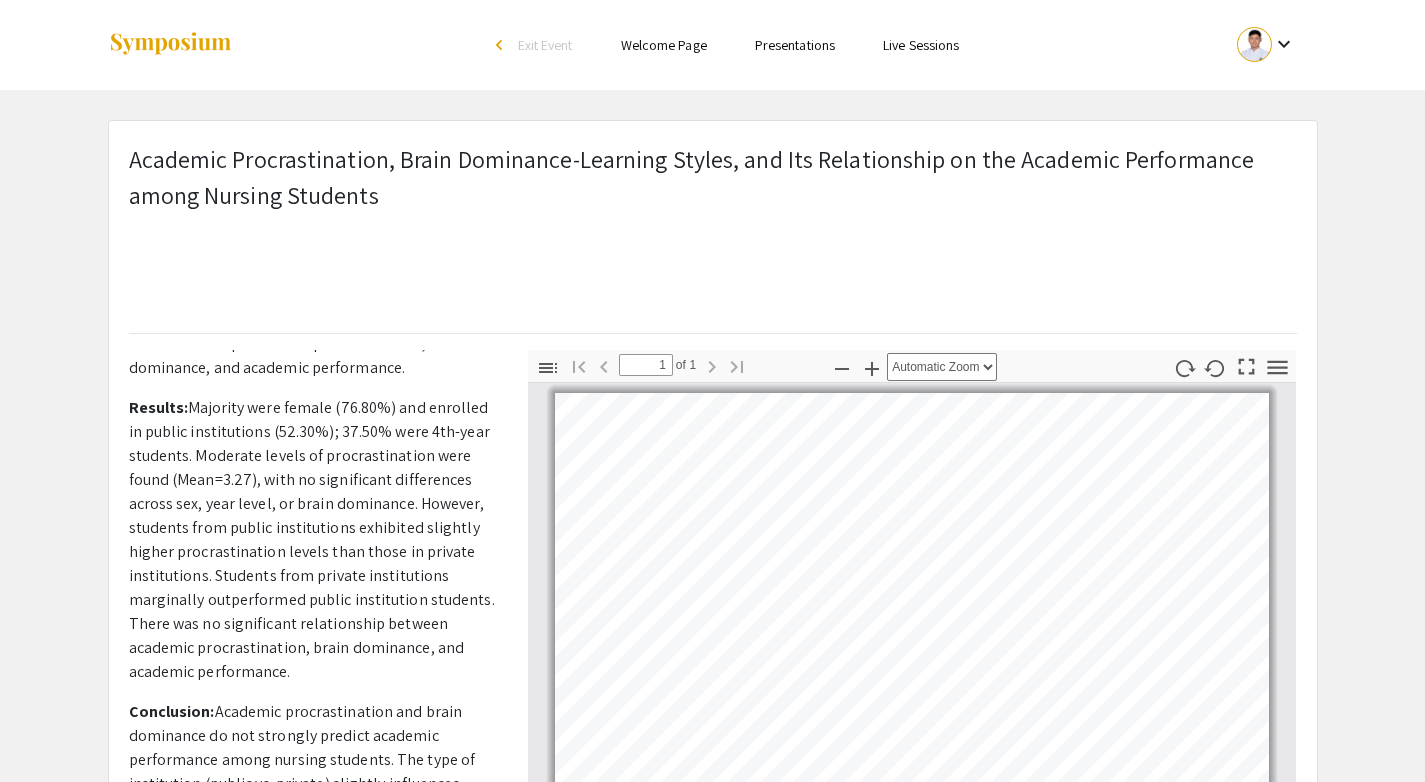 scroll, scrollTop: 836, scrollLeft: 0, axis: vertical 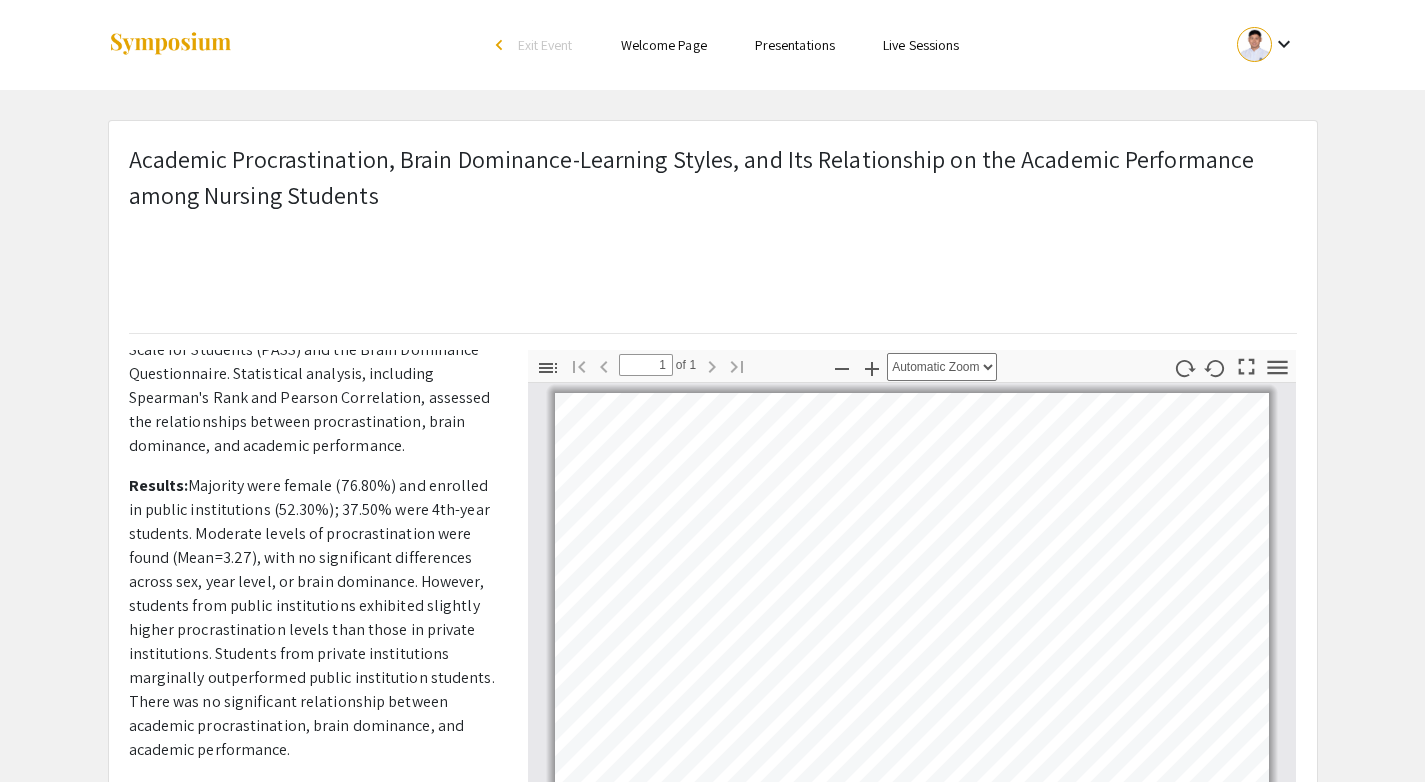 click on "Presentations" at bounding box center (795, 45) 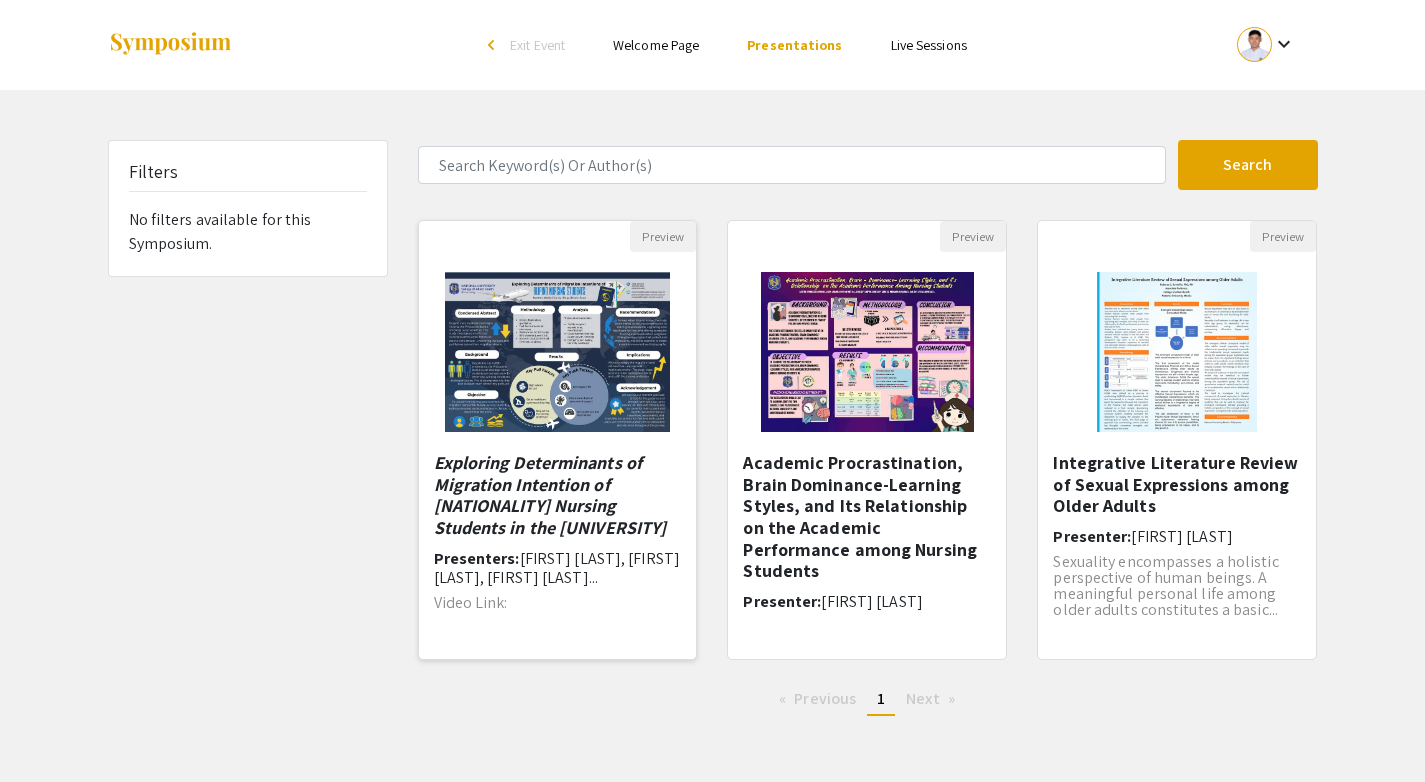 click on "Exploring Determinants of Migration Intention of [NATIONALITY] Nursing Students in the [UNIVERSITY]" at bounding box center (550, 495) 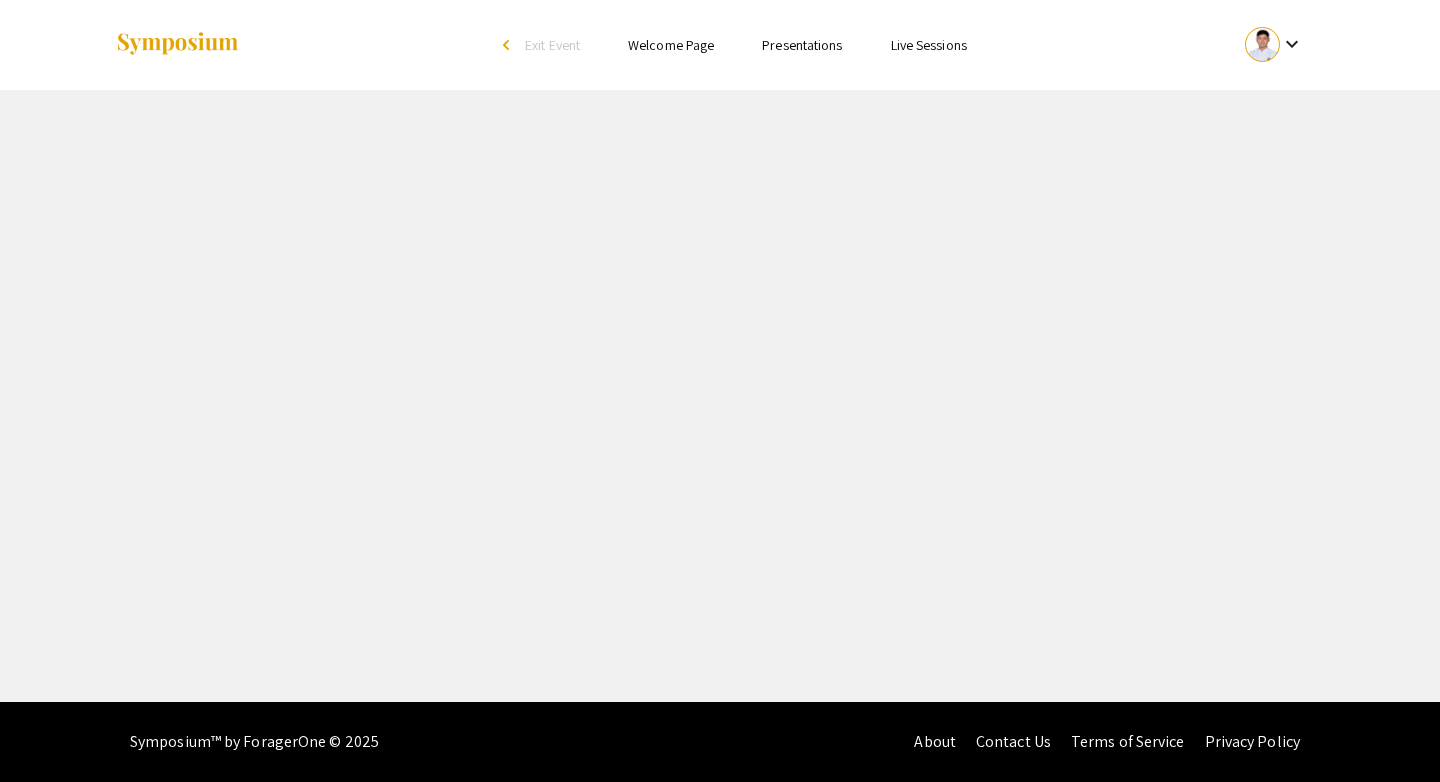 select on "custom" 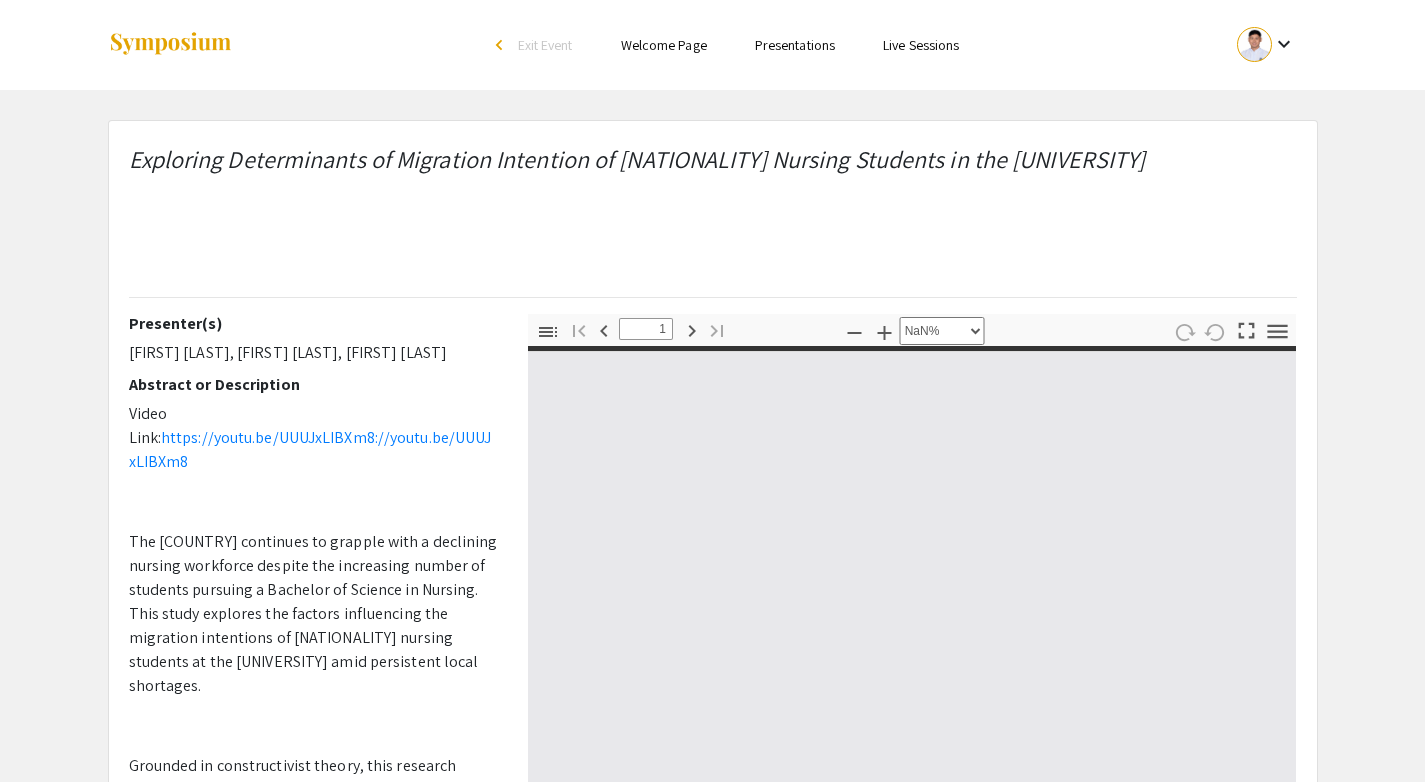 type on "0" 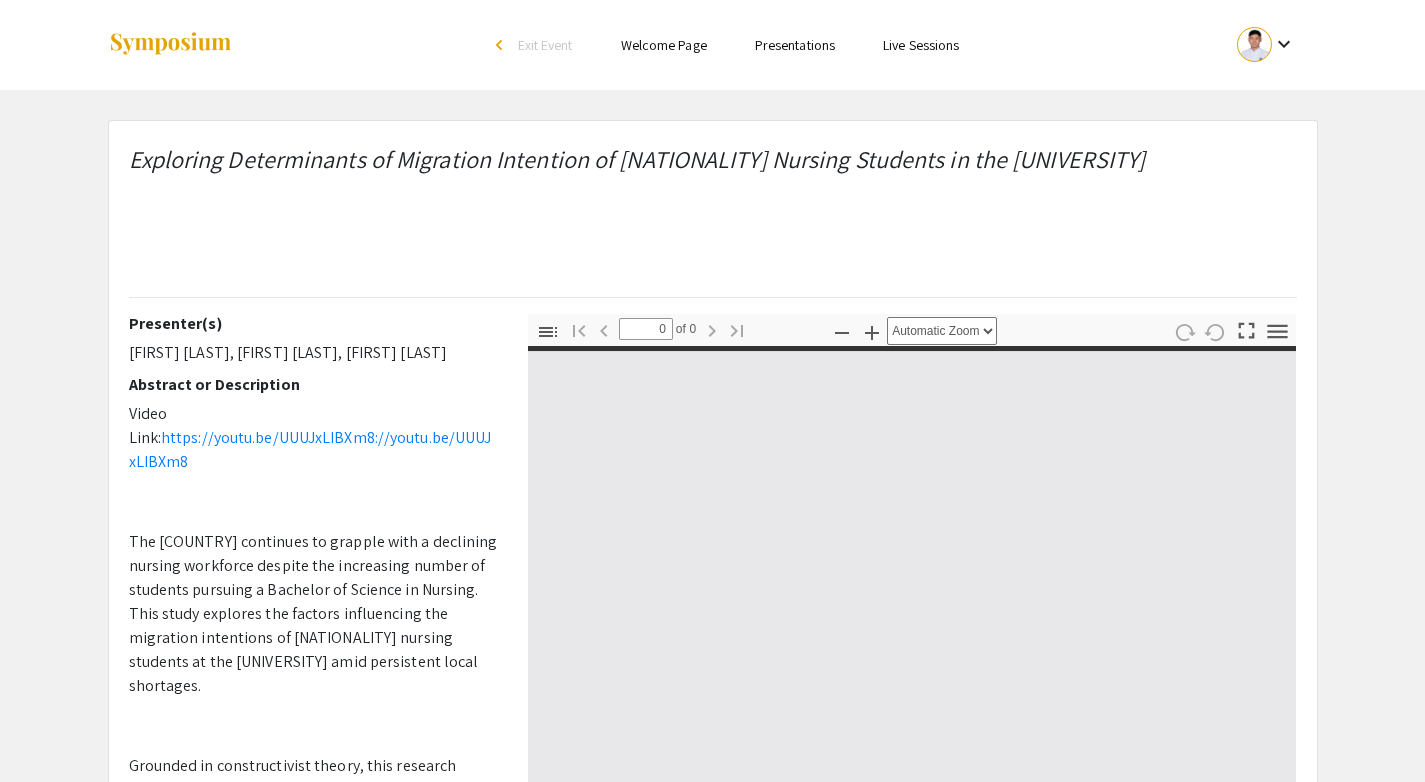 select on "custom" 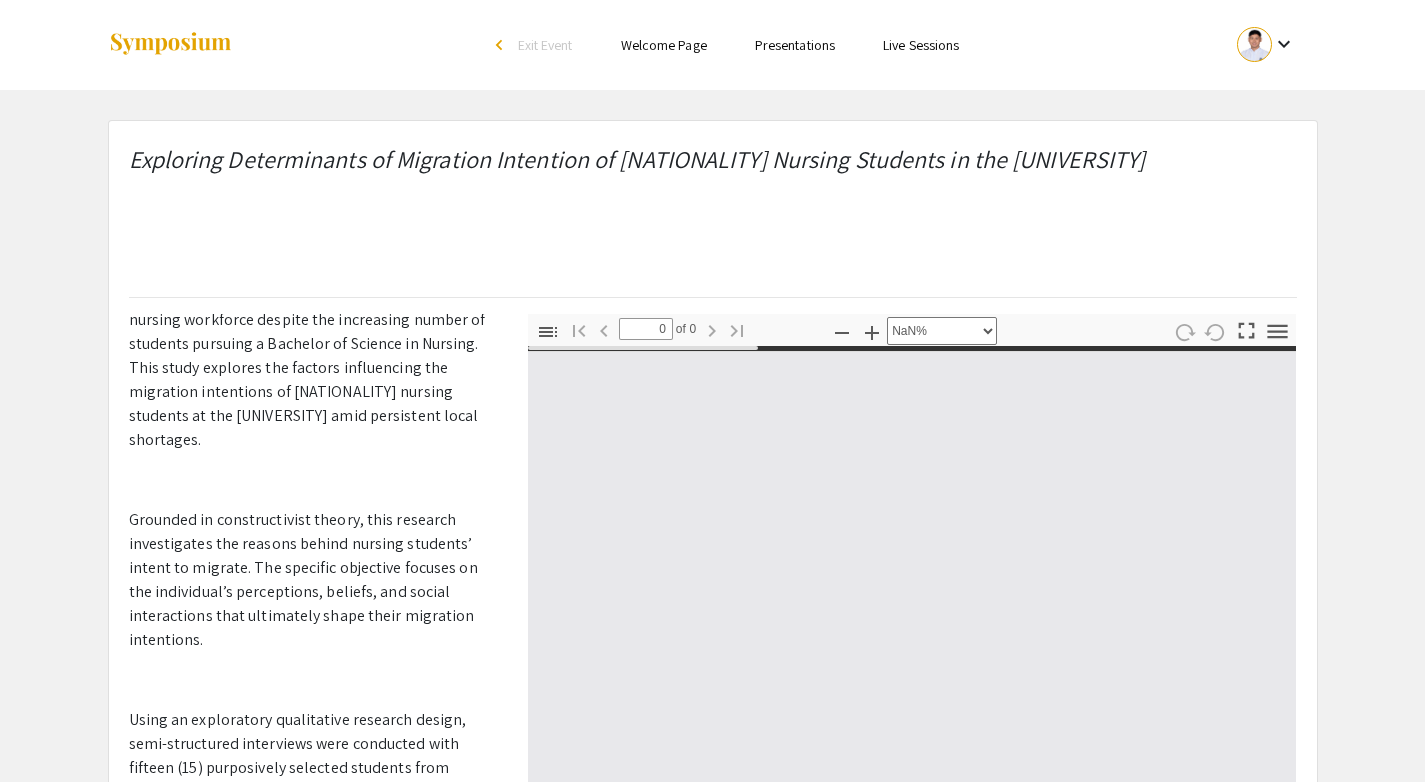 type on "1" 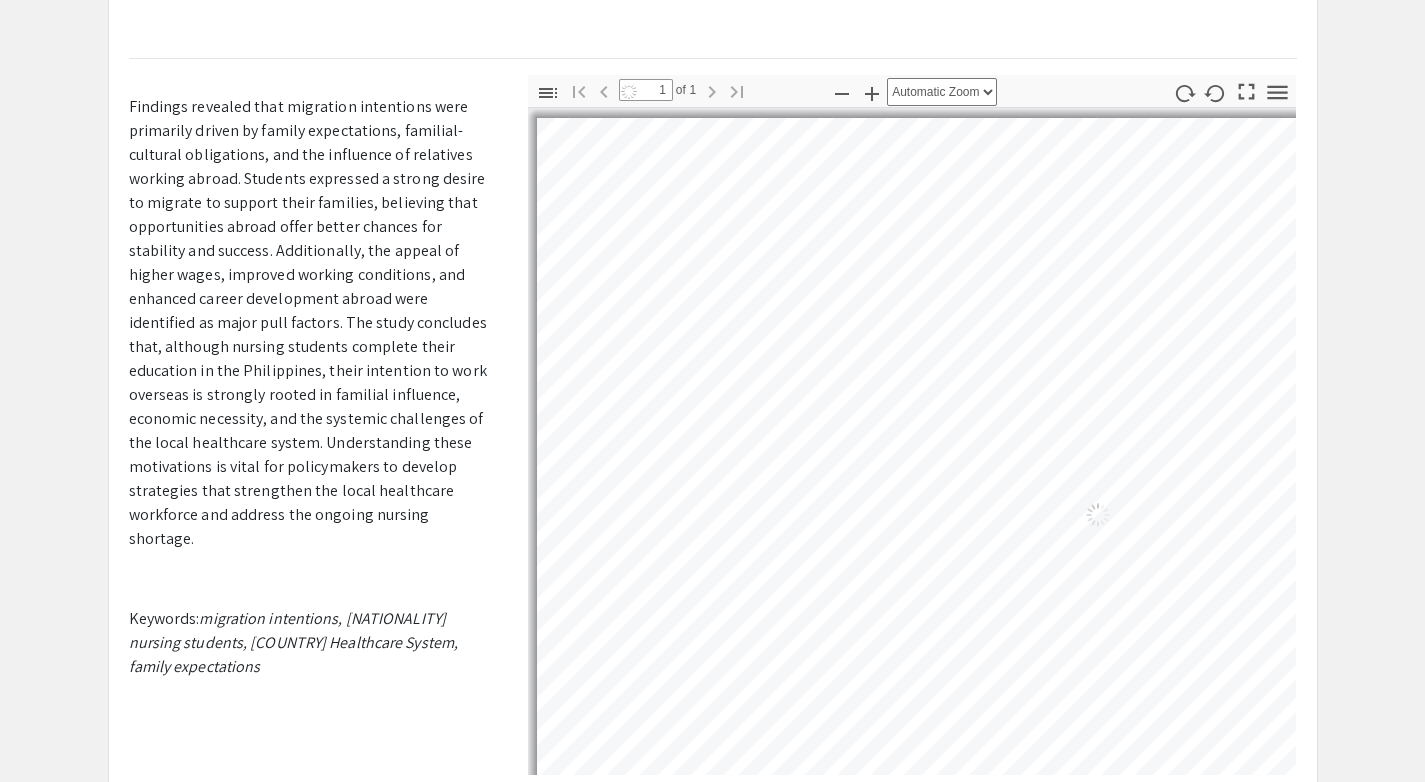select on "auto" 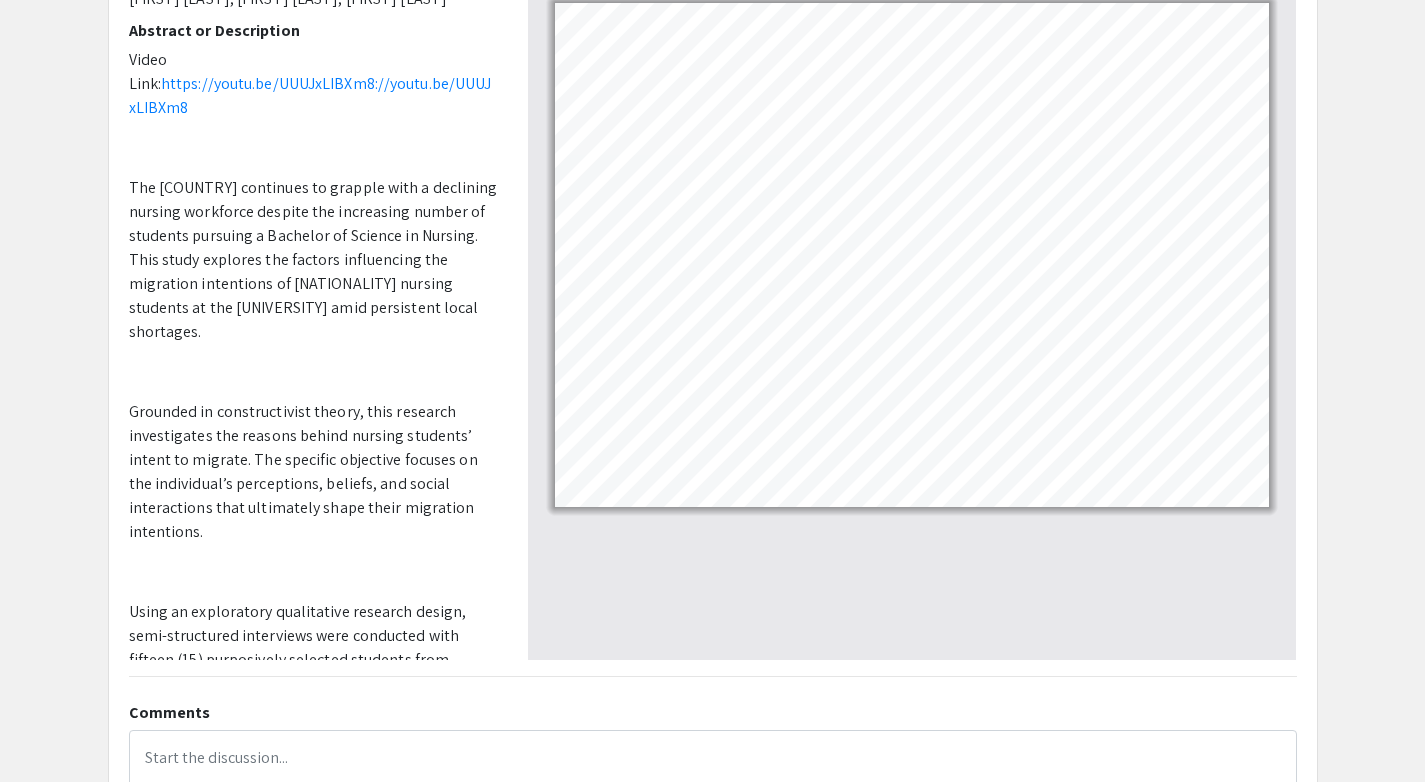 click 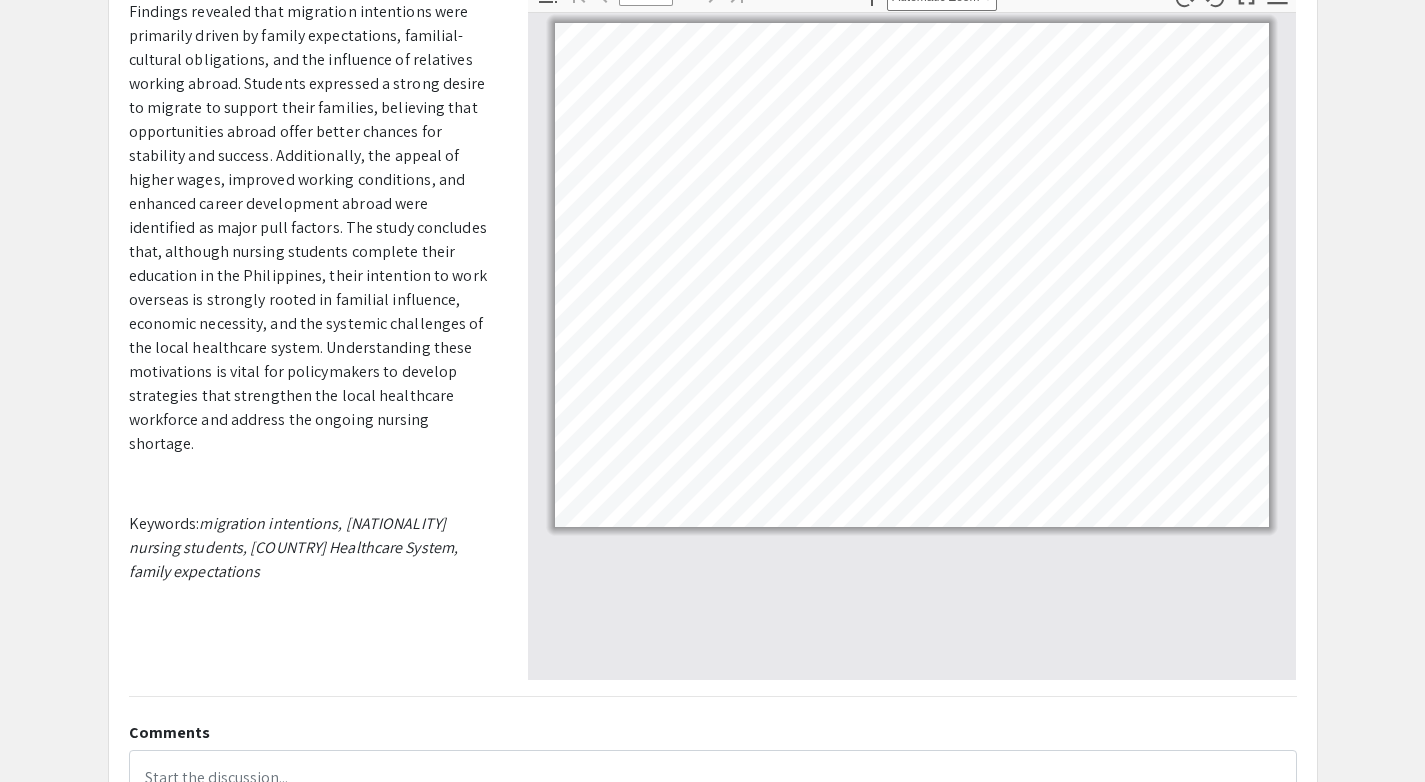 scroll, scrollTop: 397, scrollLeft: 0, axis: vertical 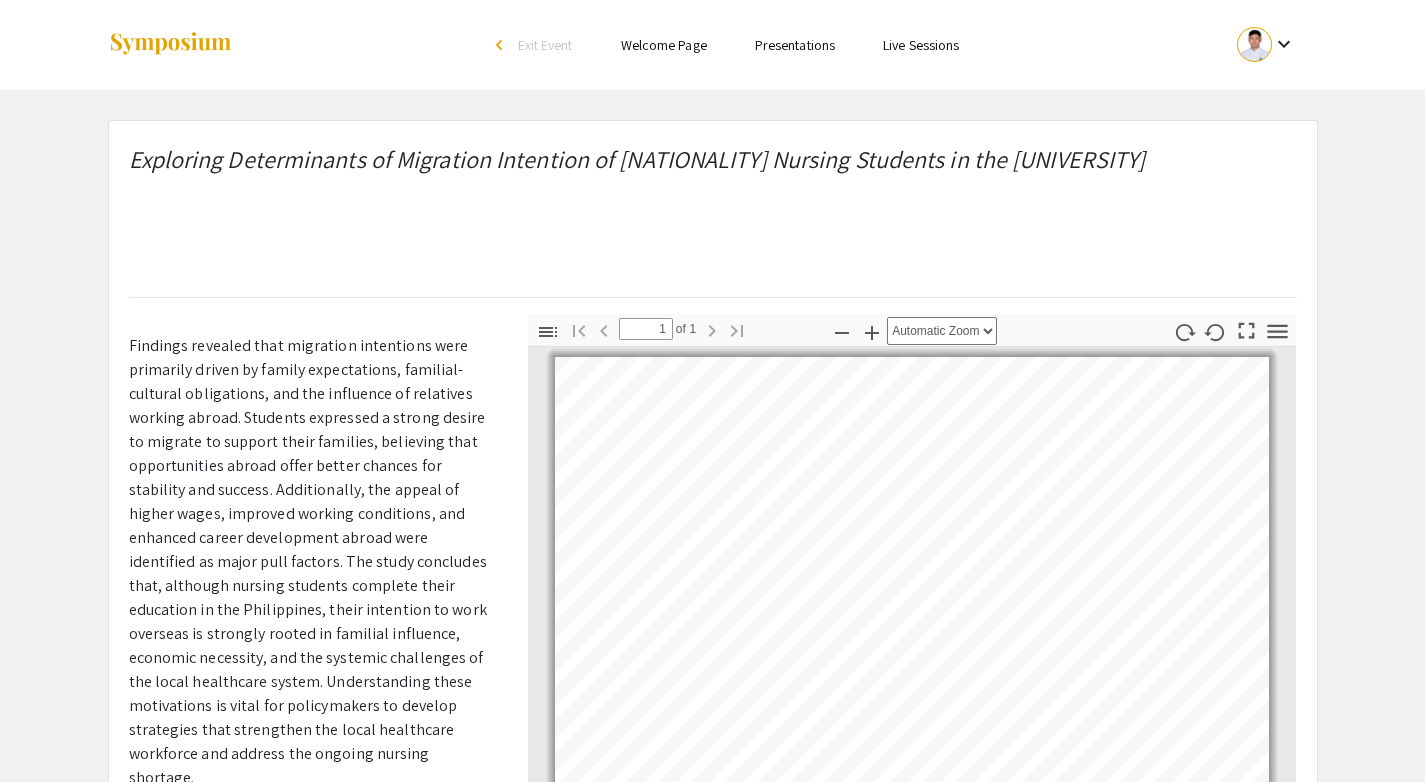 click on "Presentations" at bounding box center [795, 45] 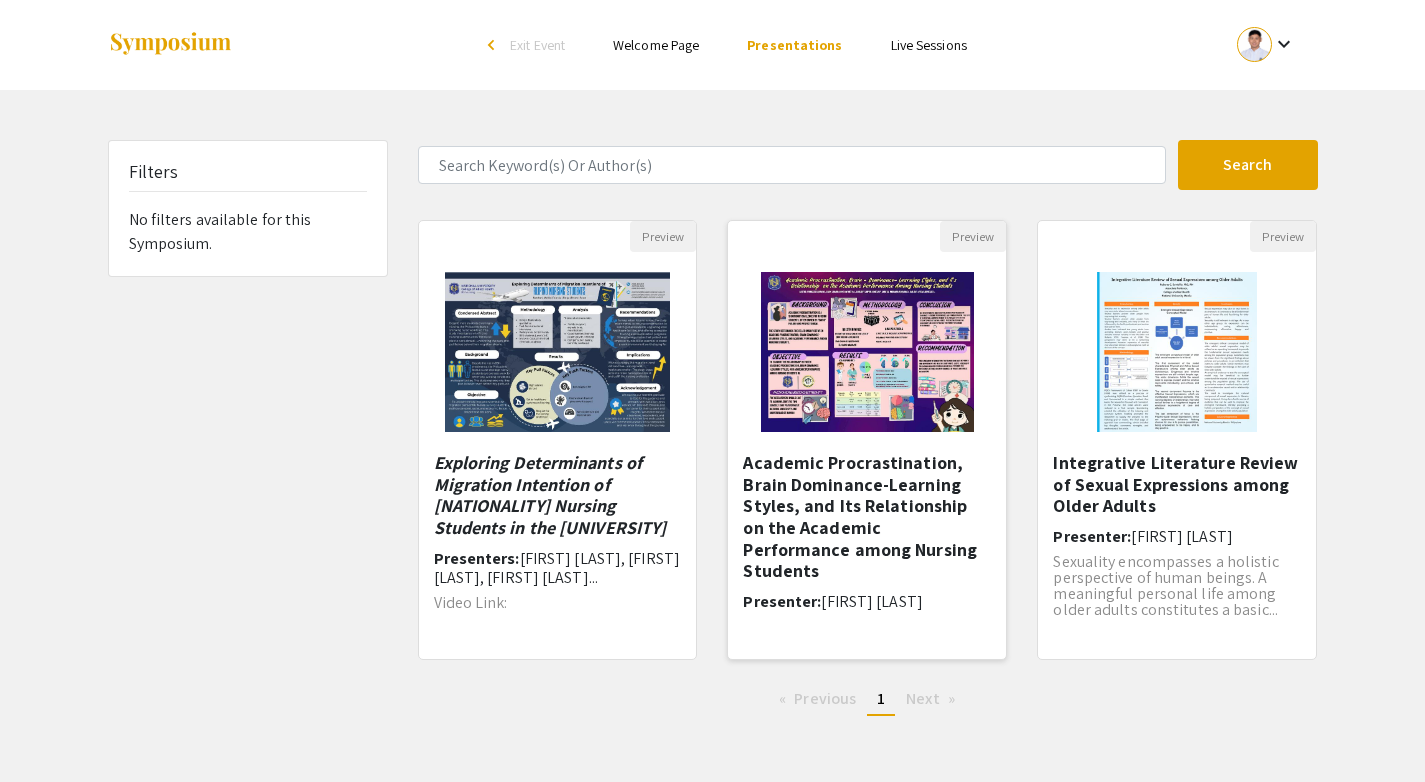 click 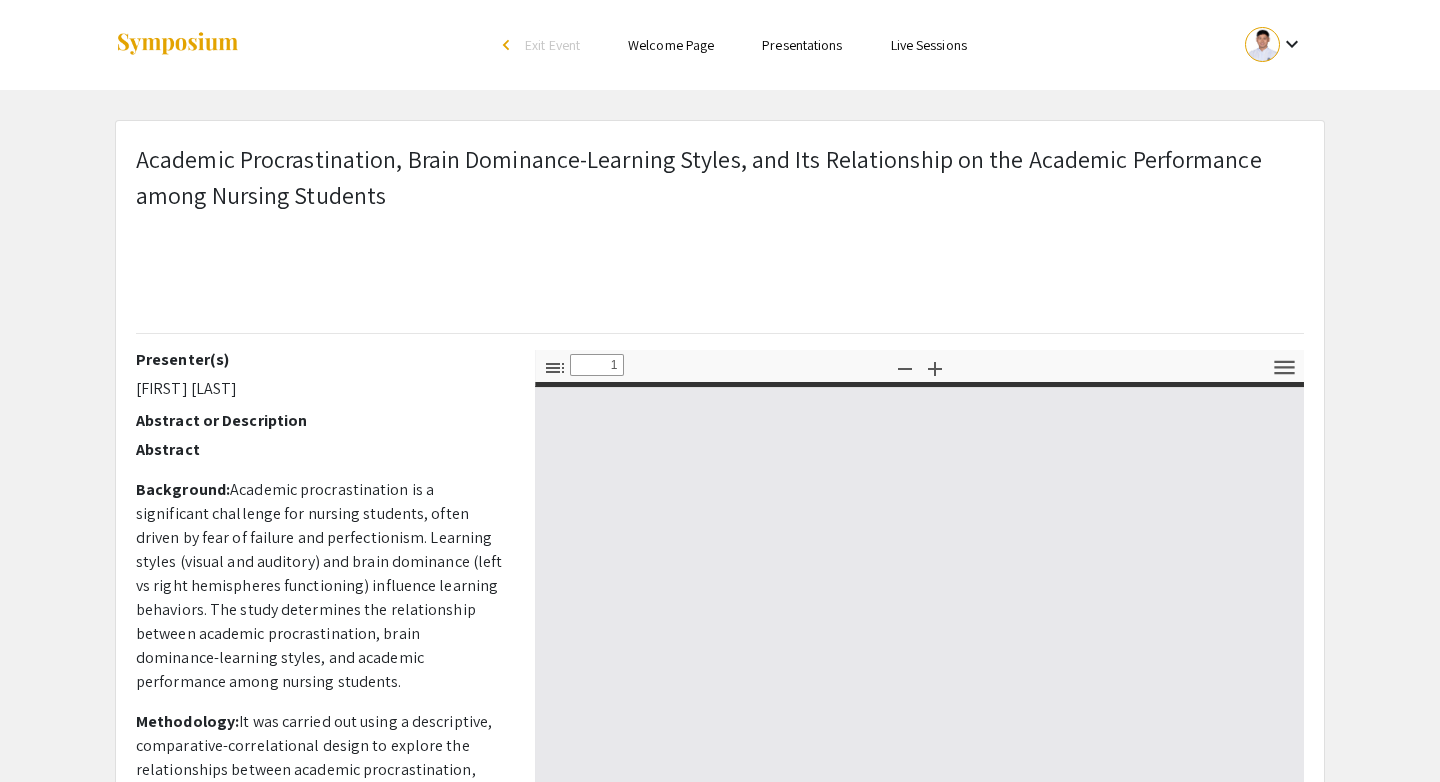 select on "custom" 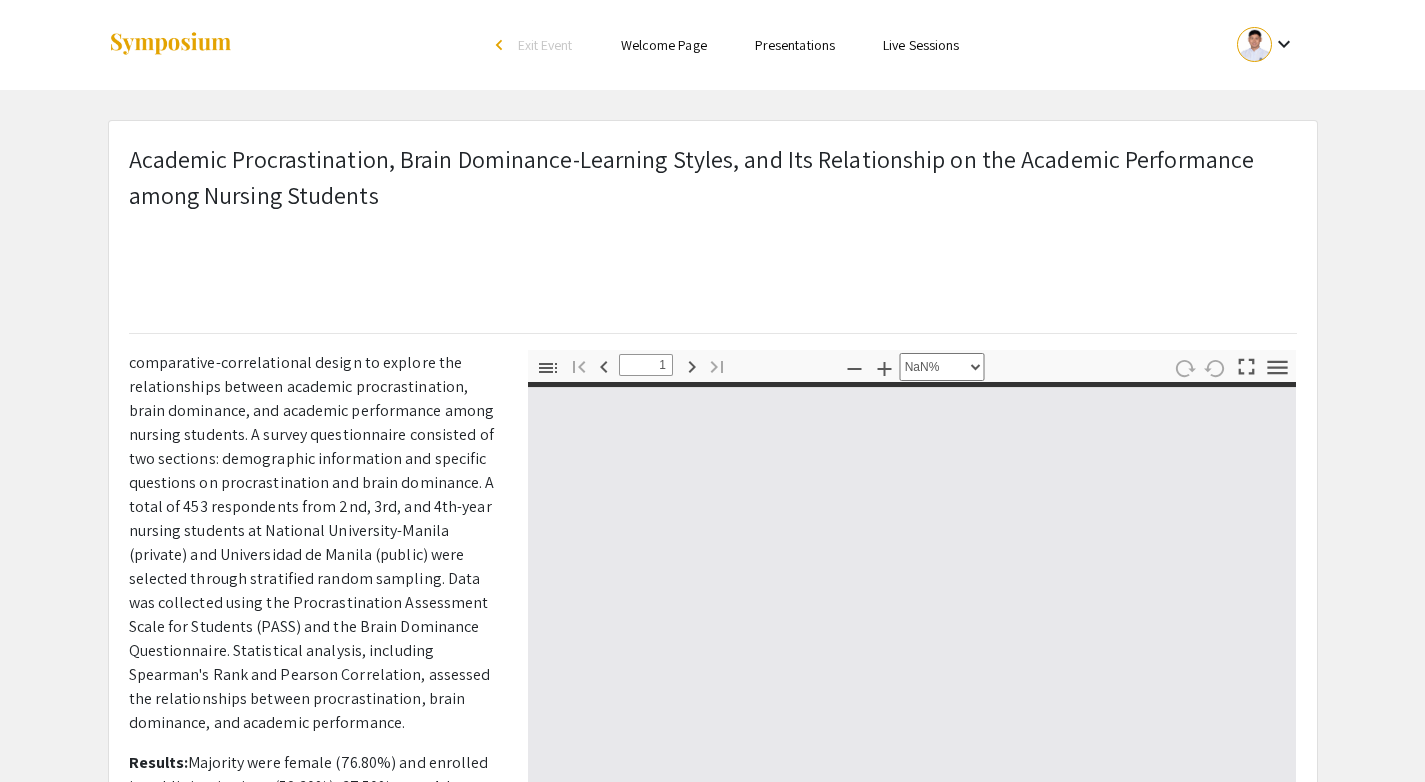 type on "0" 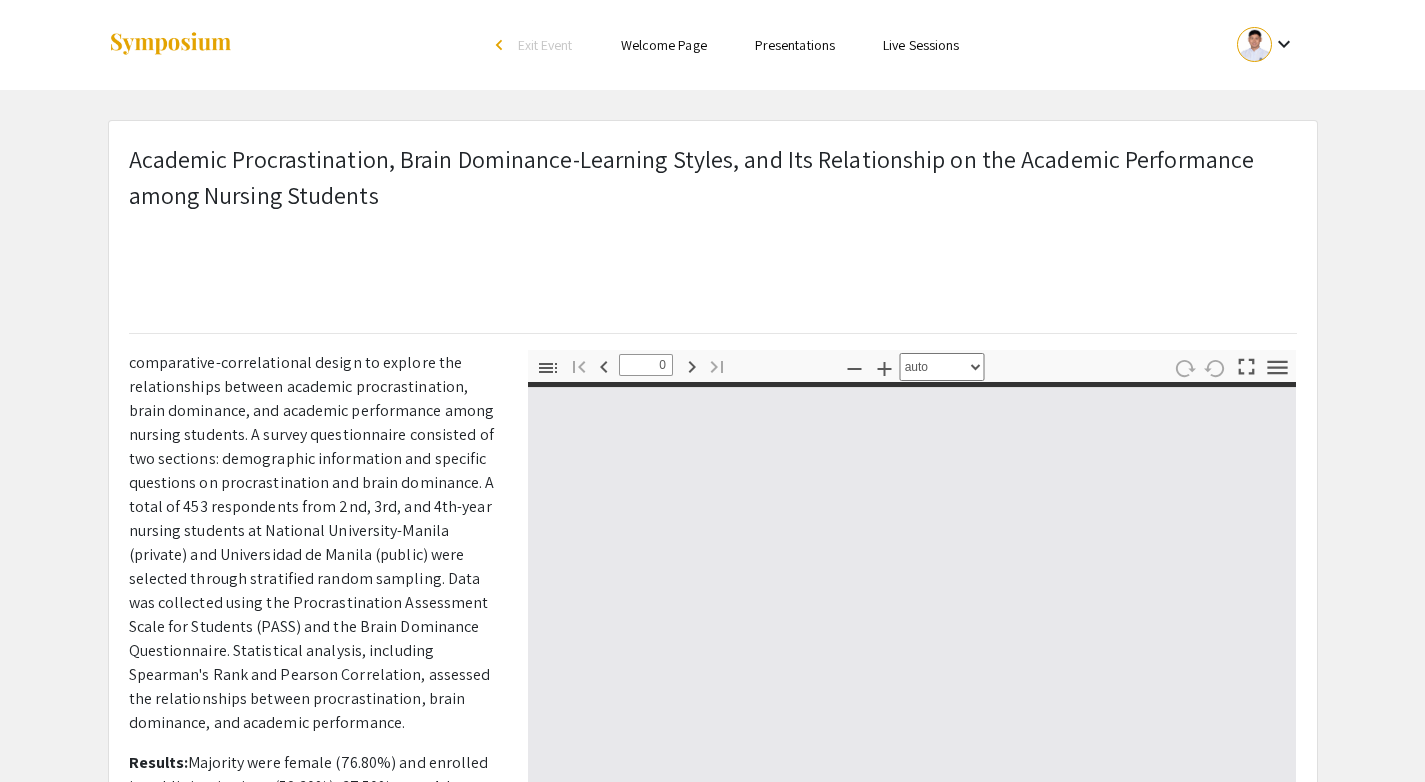 select on "custom" 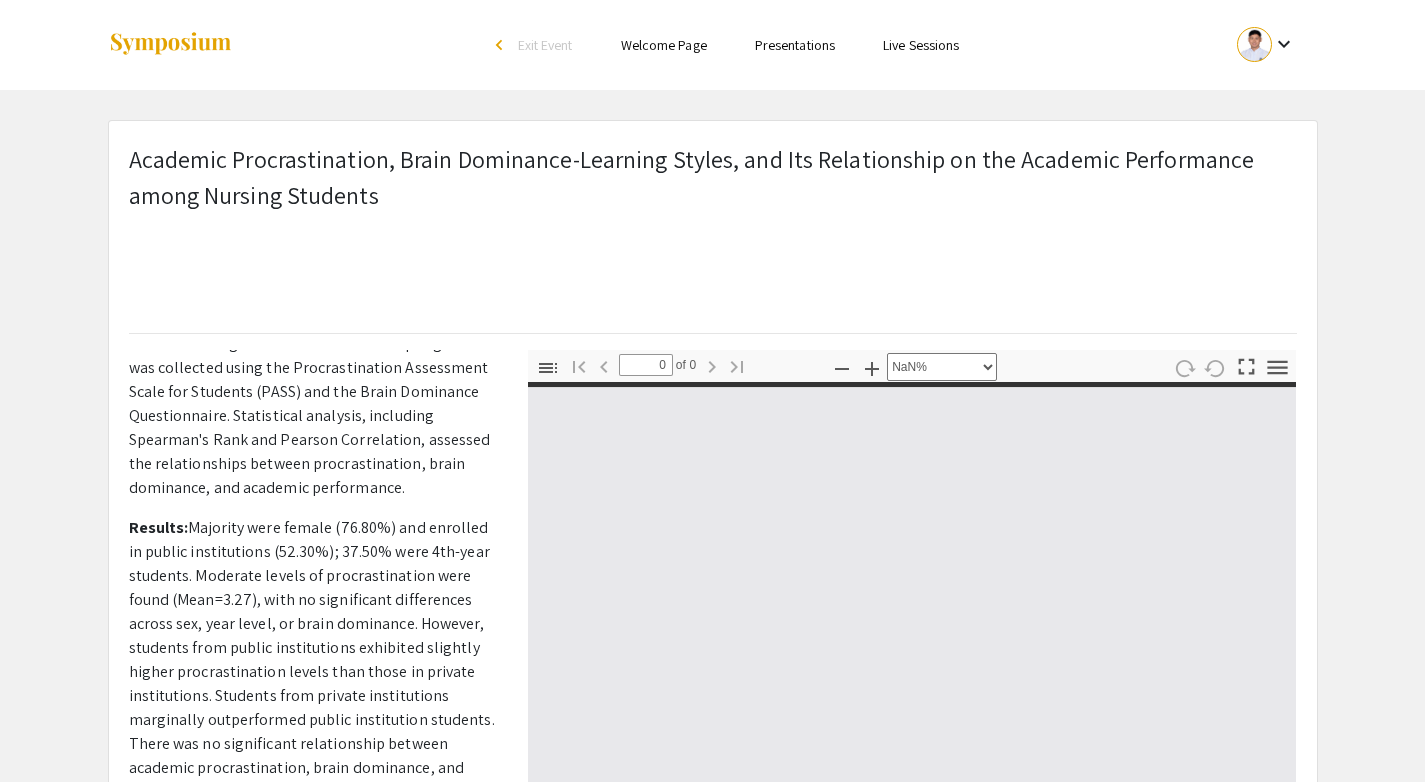 scroll, scrollTop: 836, scrollLeft: 0, axis: vertical 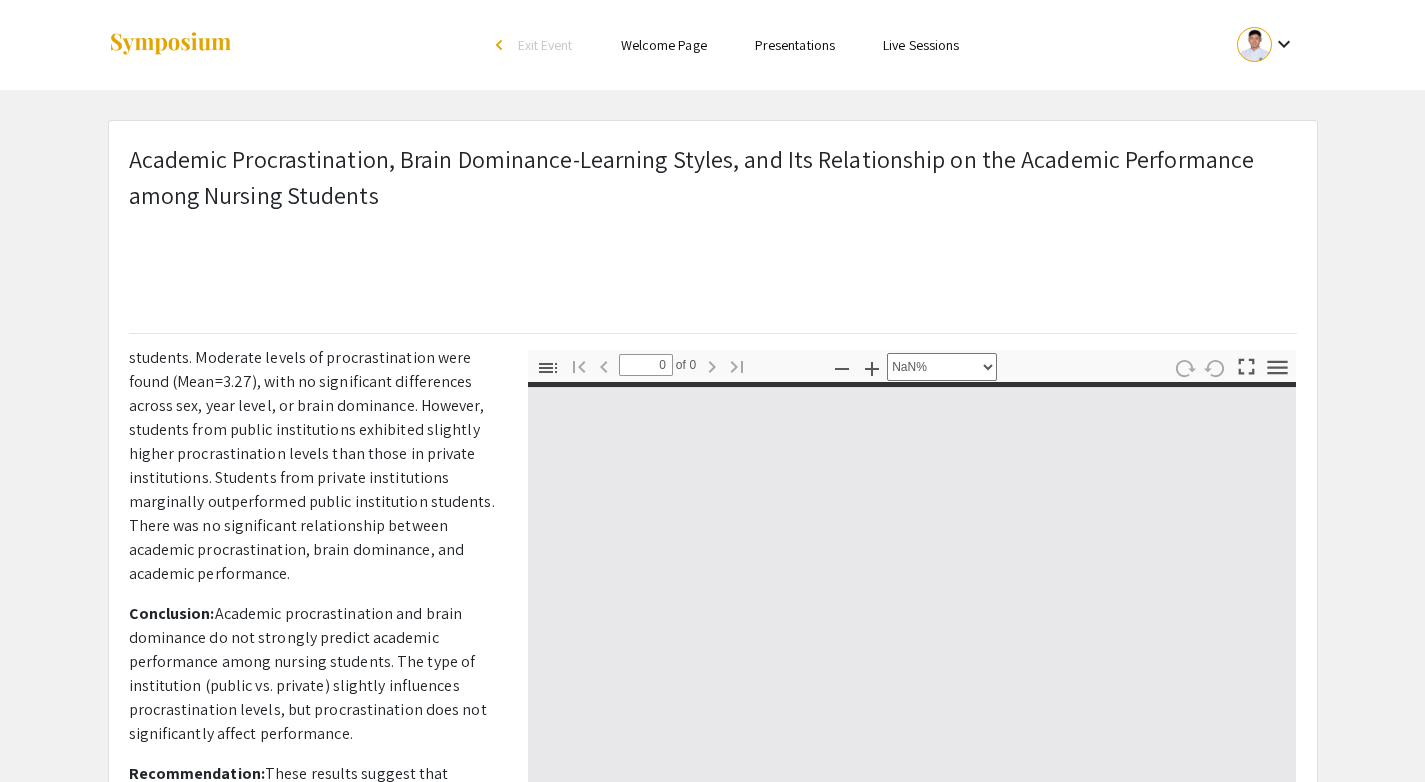 type on "1" 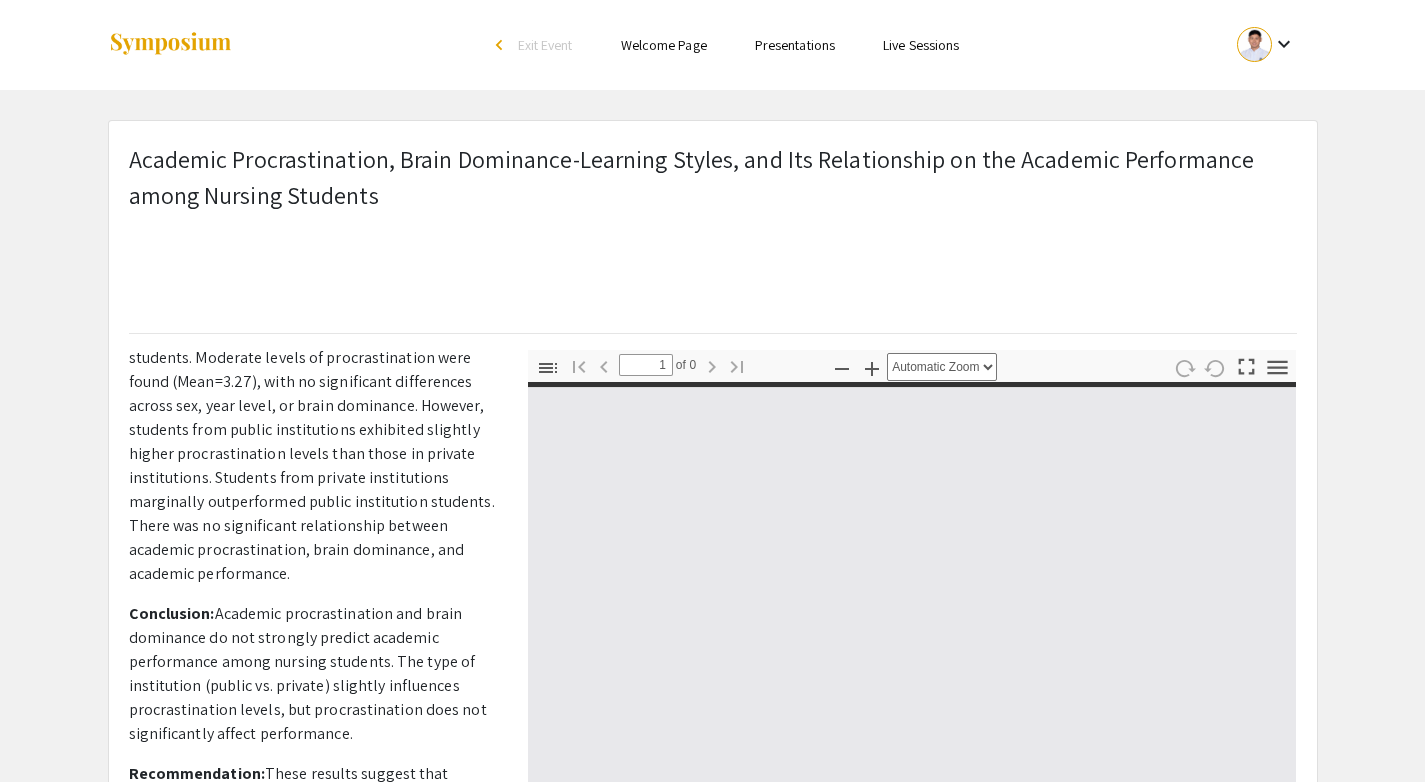 scroll, scrollTop: 599, scrollLeft: 0, axis: vertical 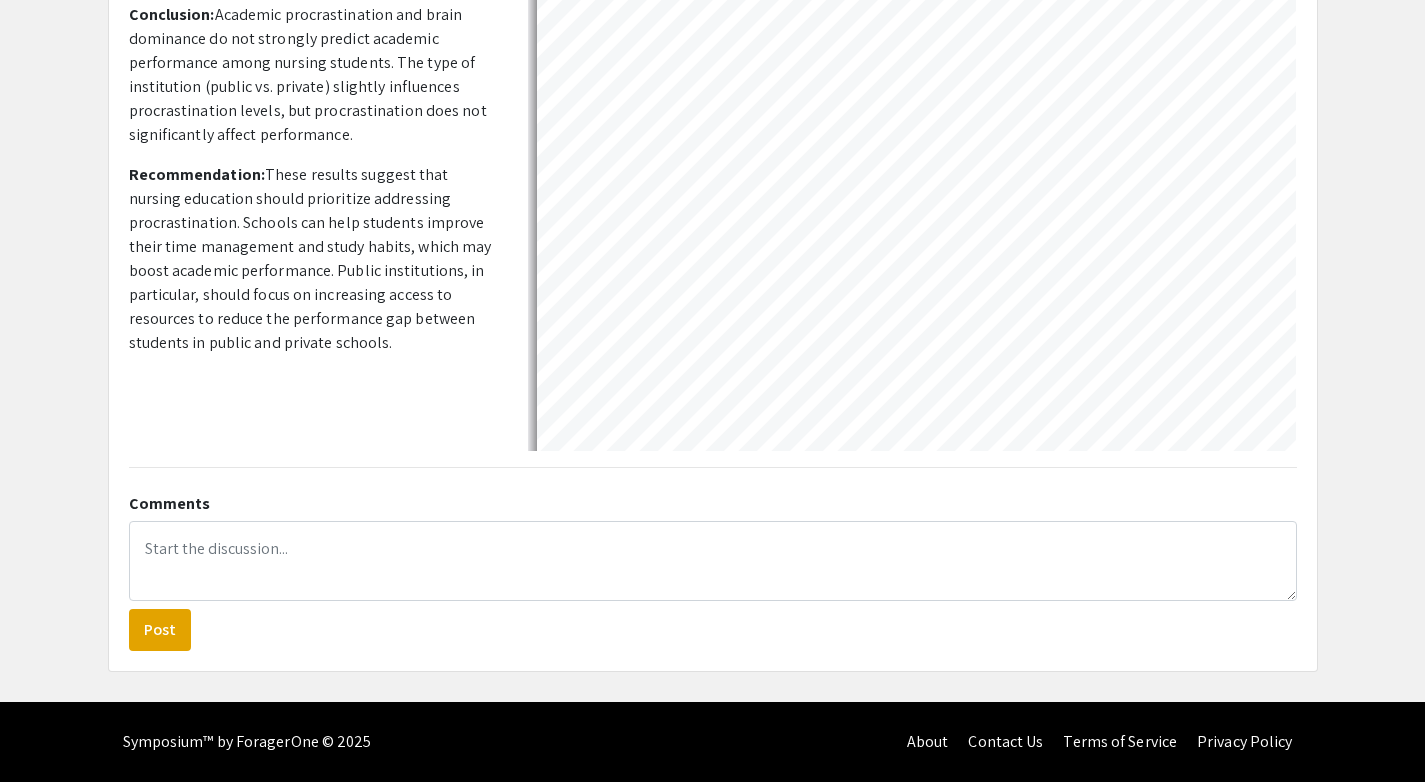 select on "auto" 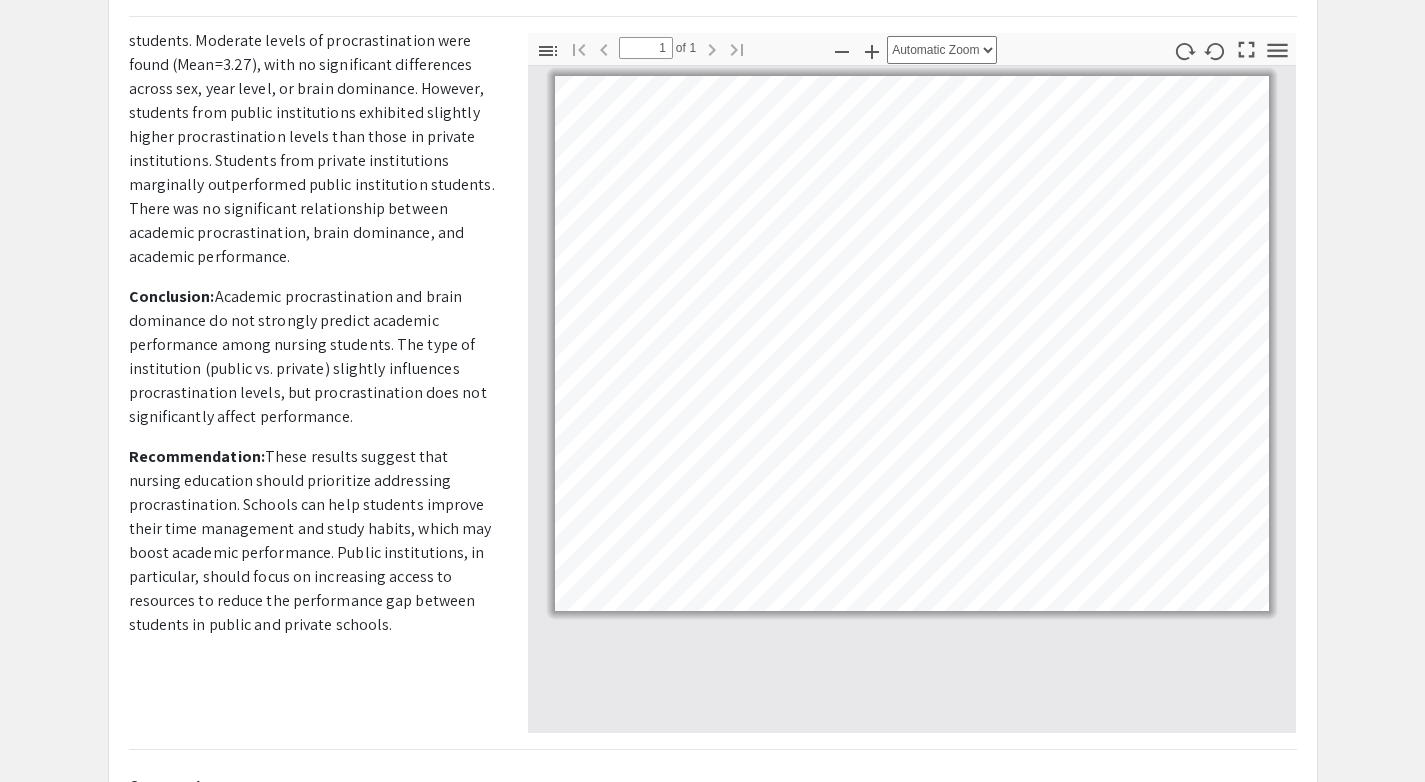 scroll, scrollTop: 342, scrollLeft: 0, axis: vertical 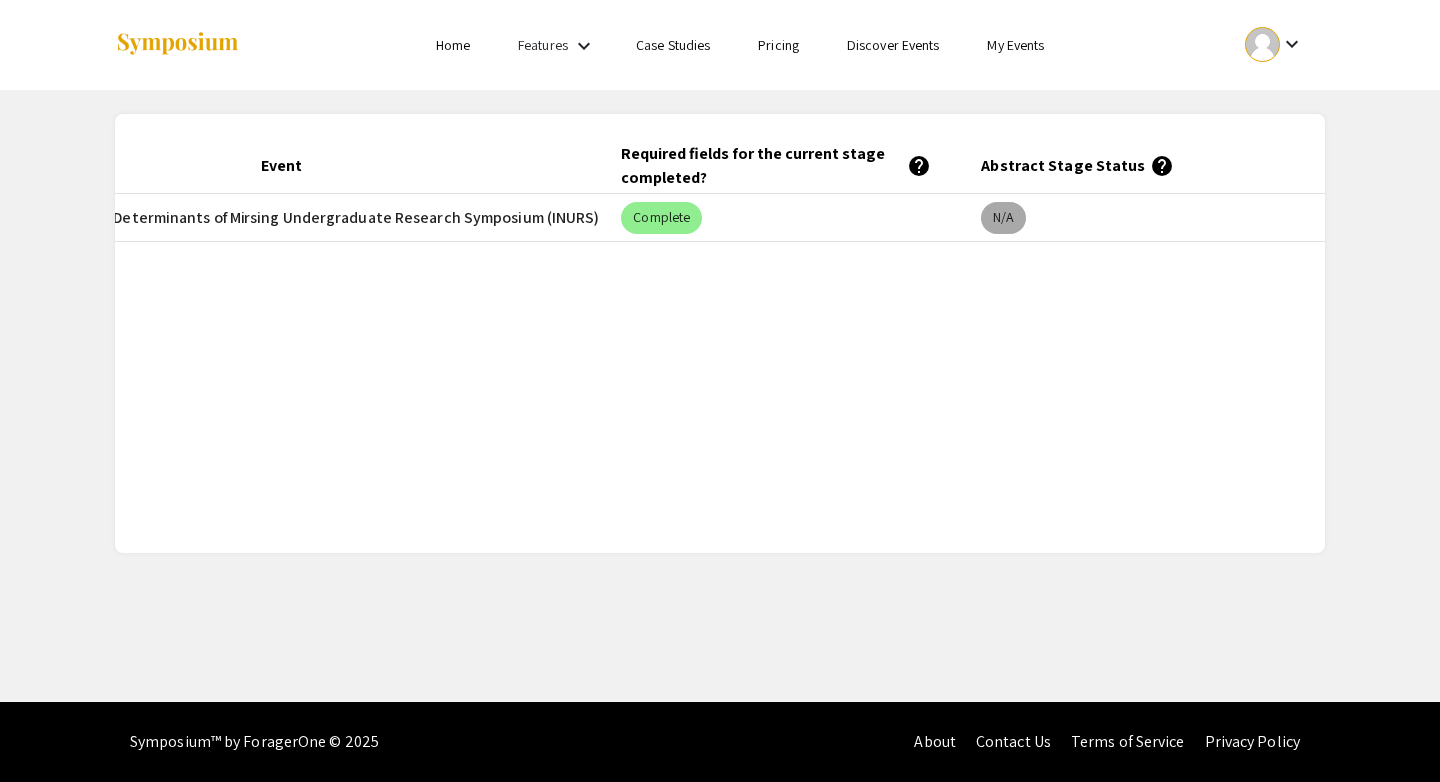click on "N/A" at bounding box center (1003, 218) 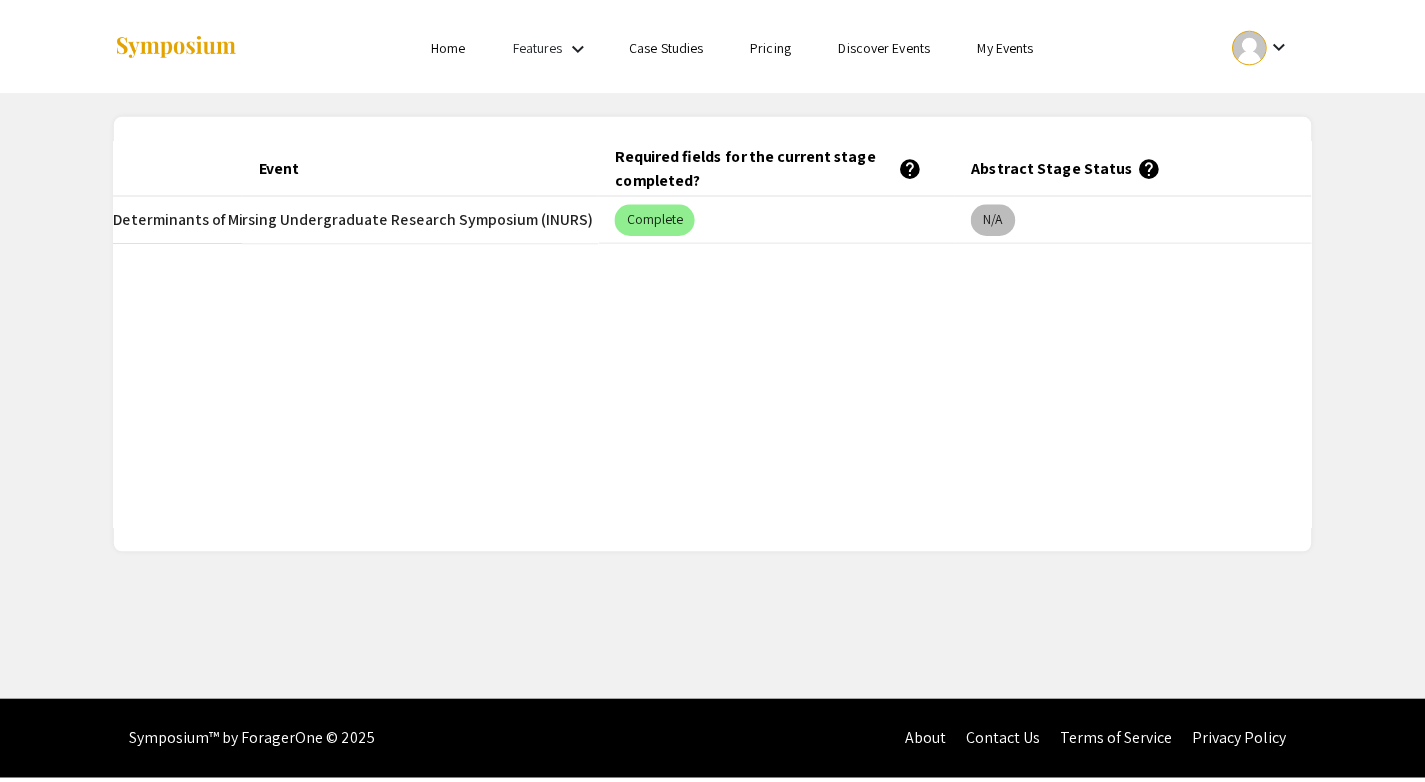 scroll, scrollTop: 0, scrollLeft: 0, axis: both 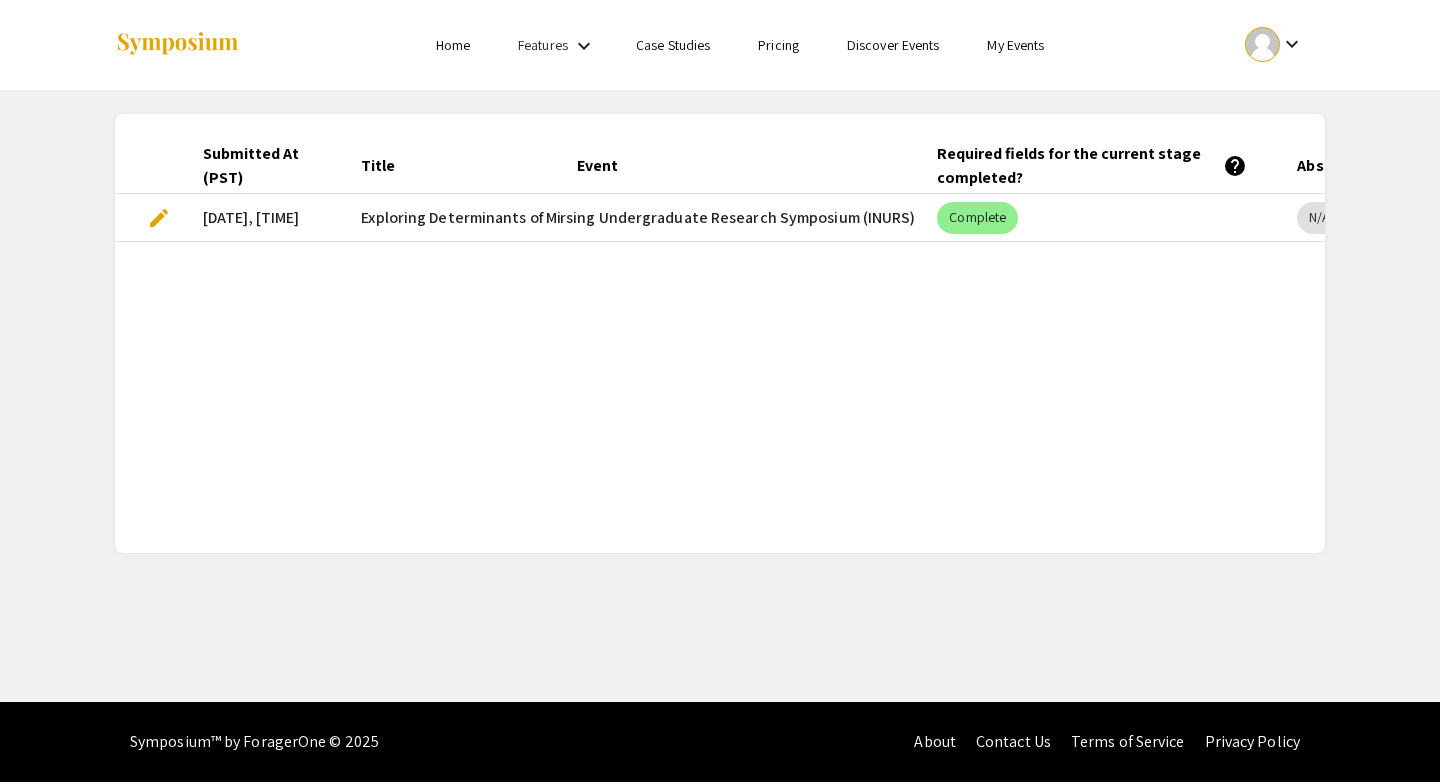 click on "edit" at bounding box center (159, 218) 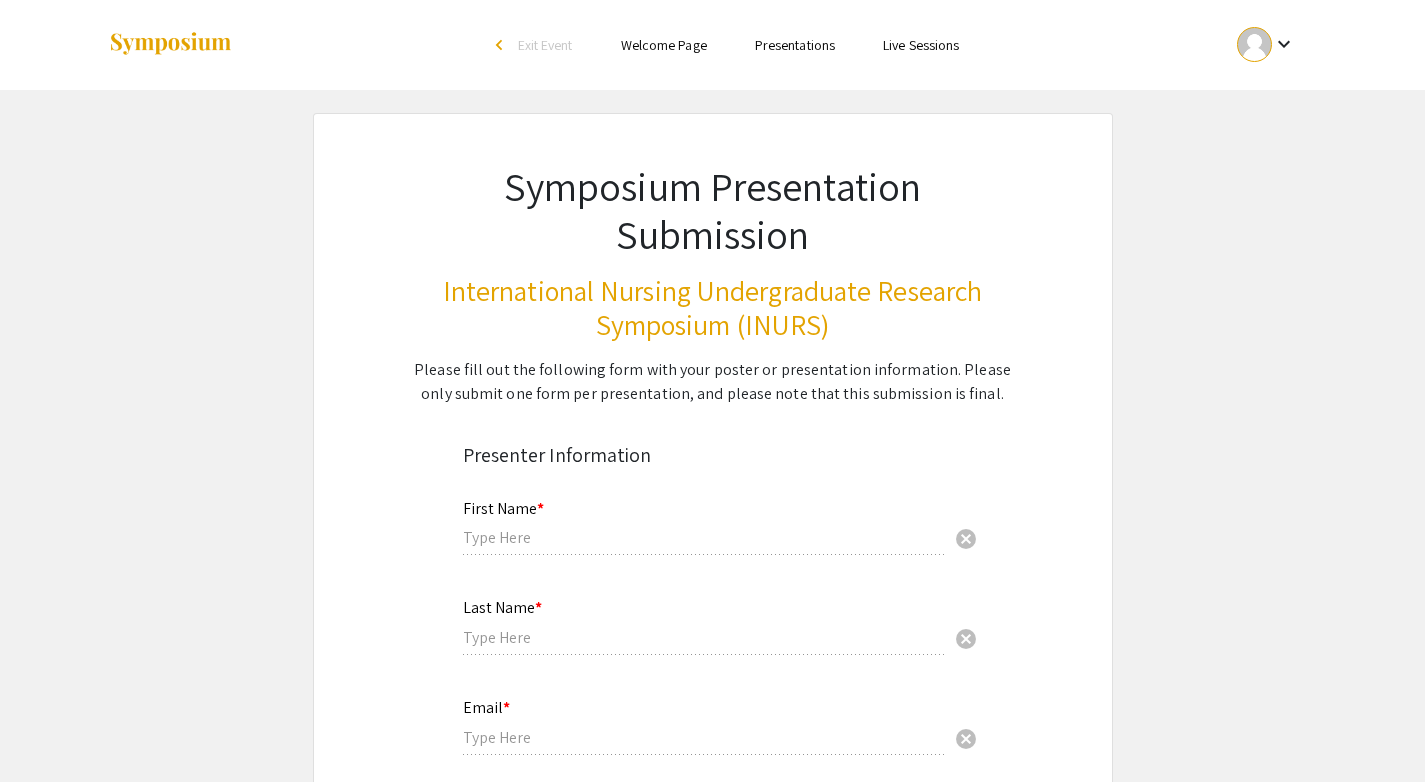 type on "[FIRST] [LAST]" 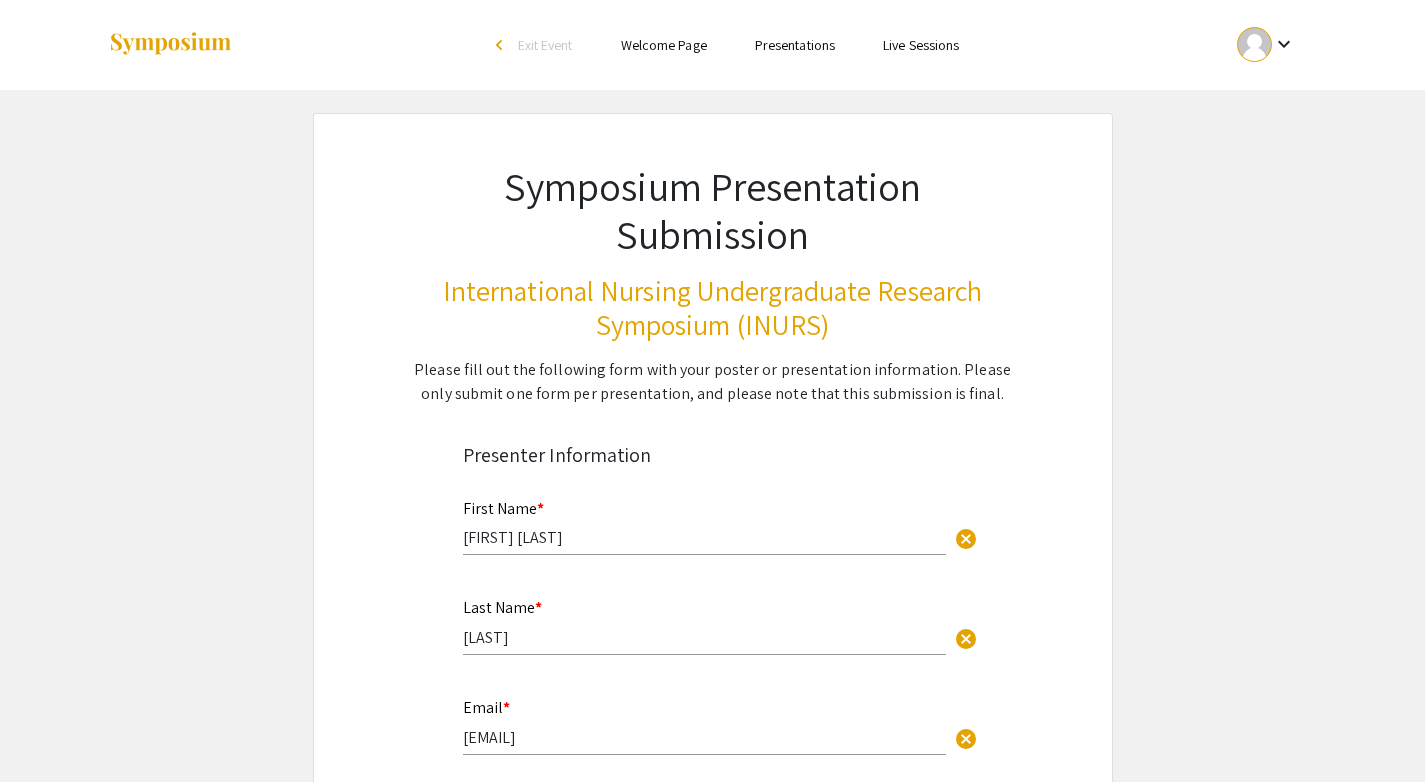 select on "custom" 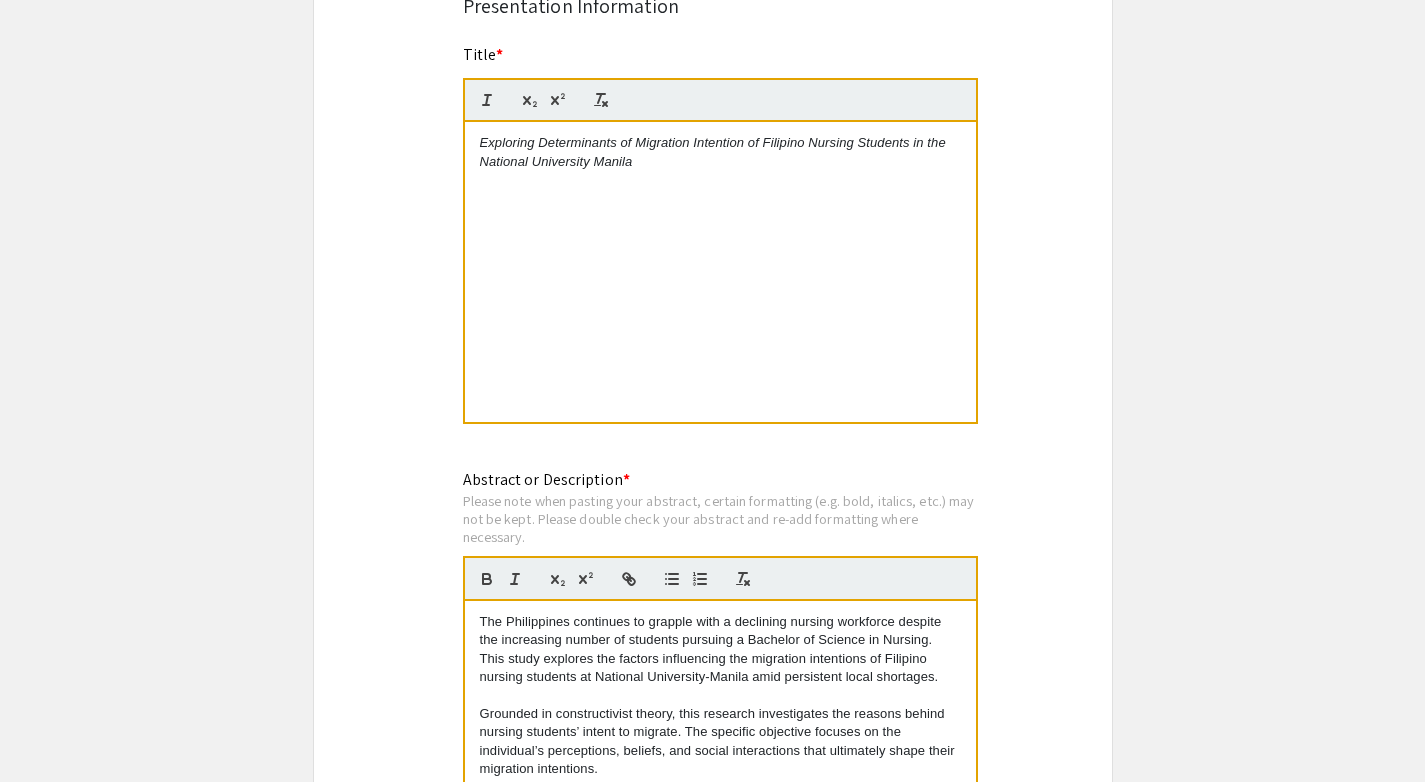 type on "0" 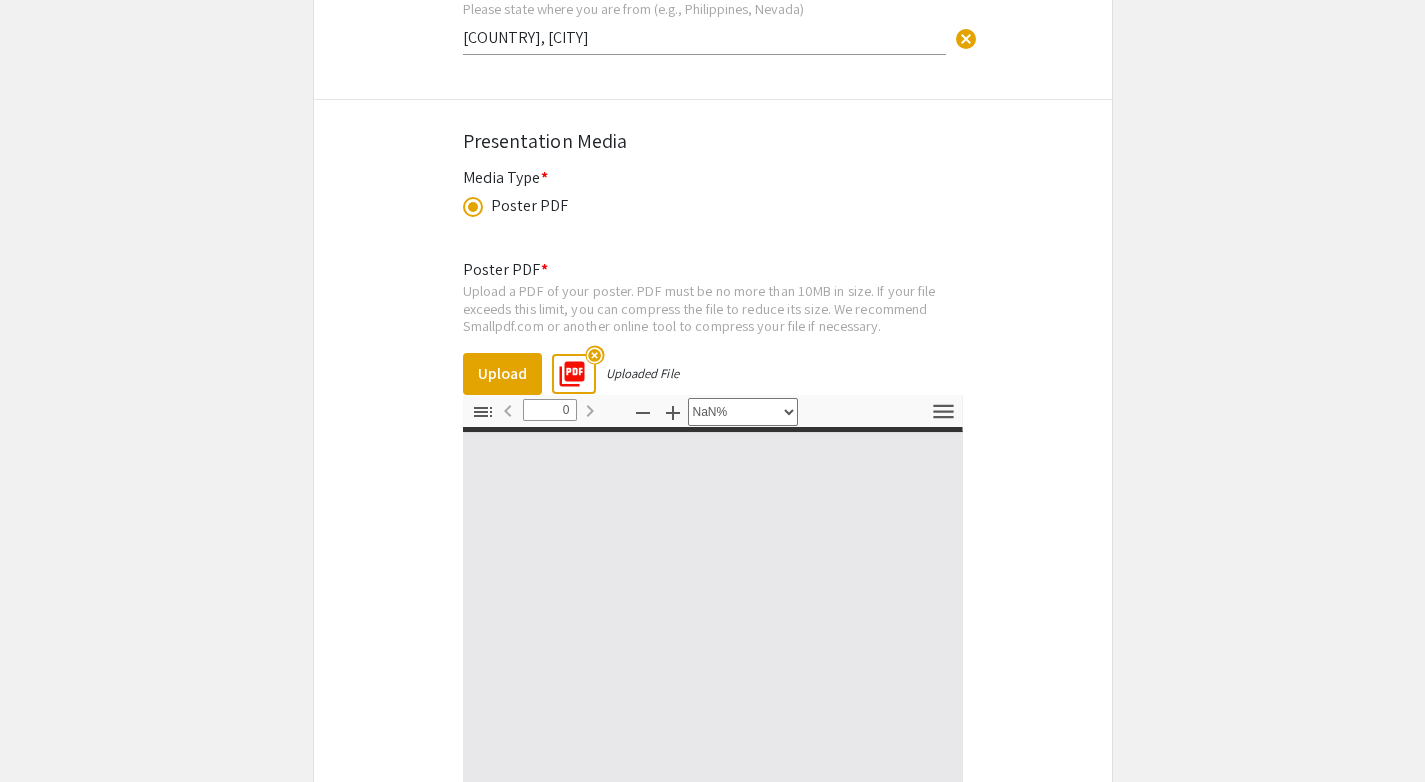 type on "1" 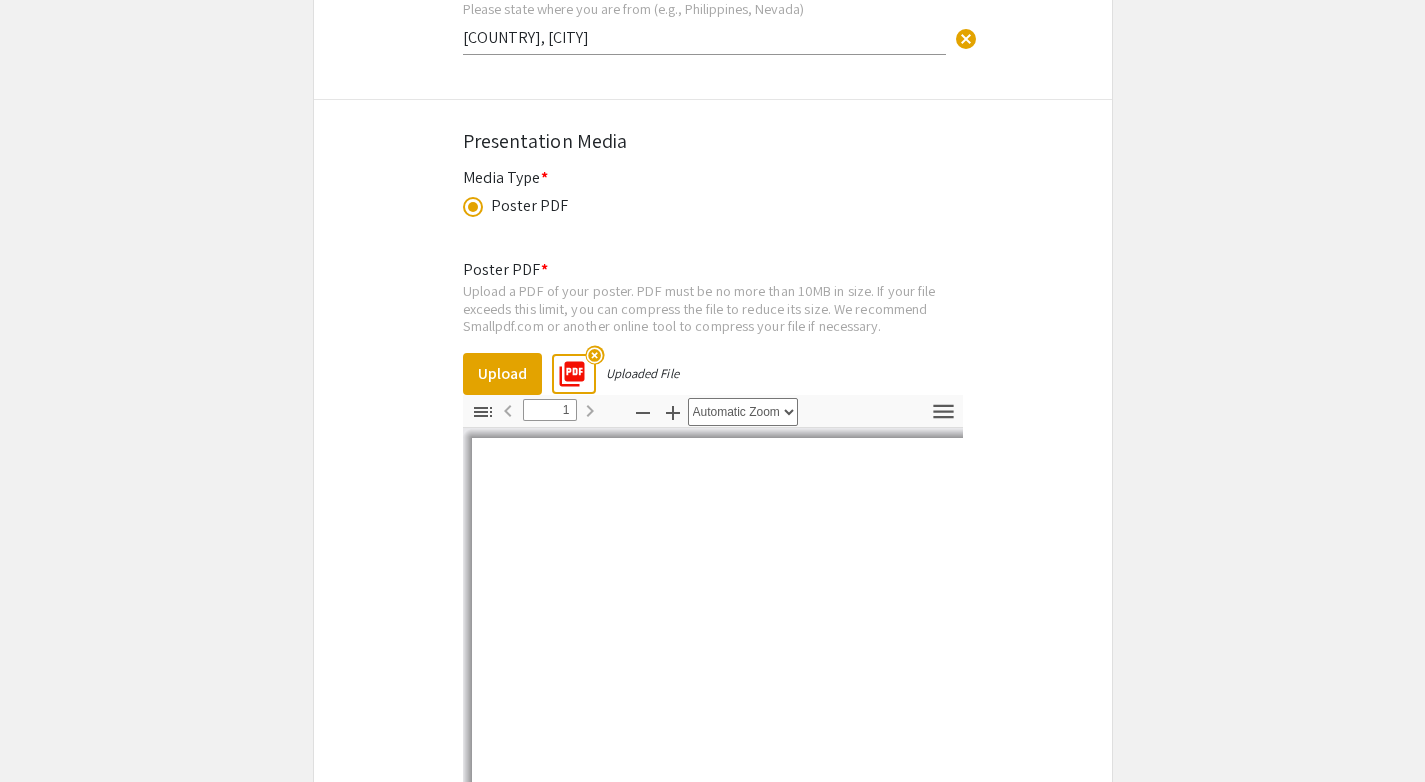 scroll, scrollTop: 2895, scrollLeft: 0, axis: vertical 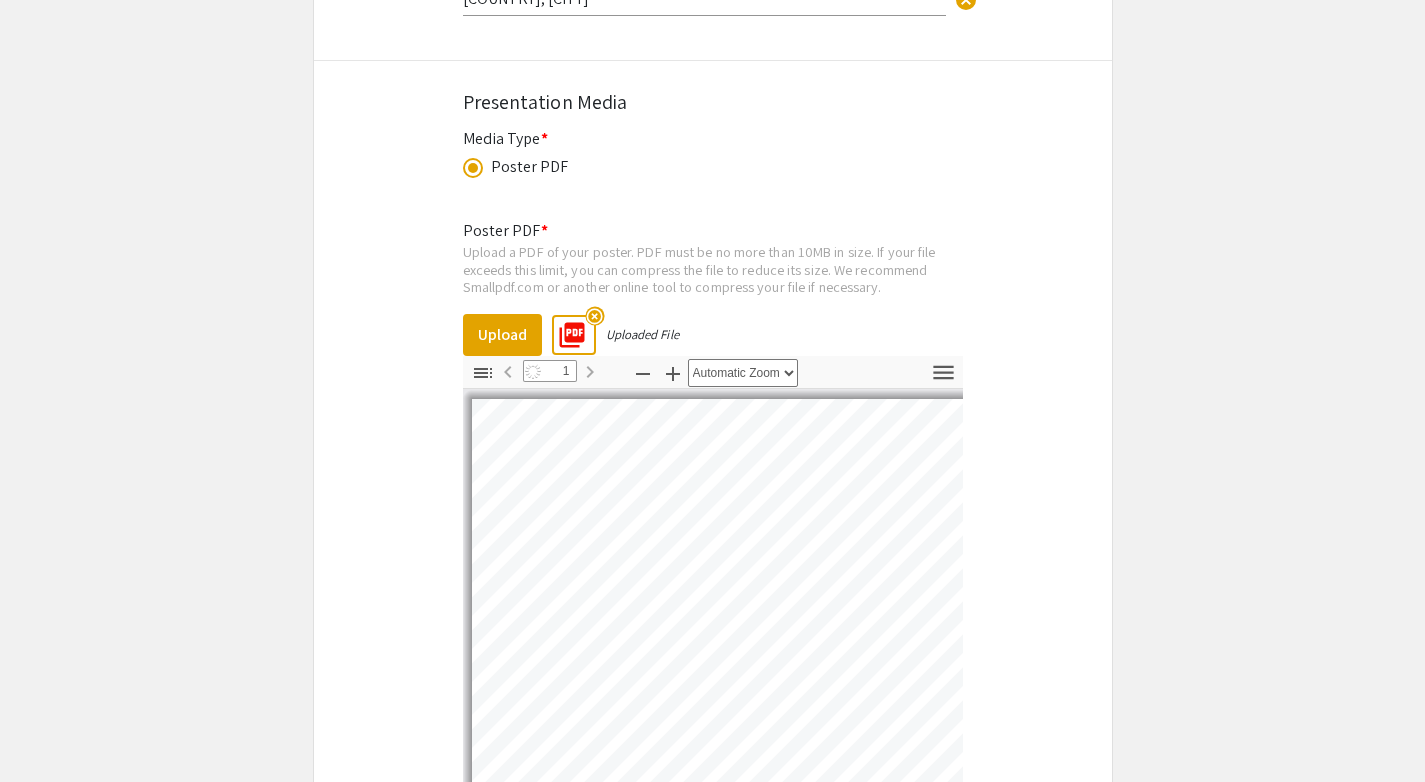 select on "auto" 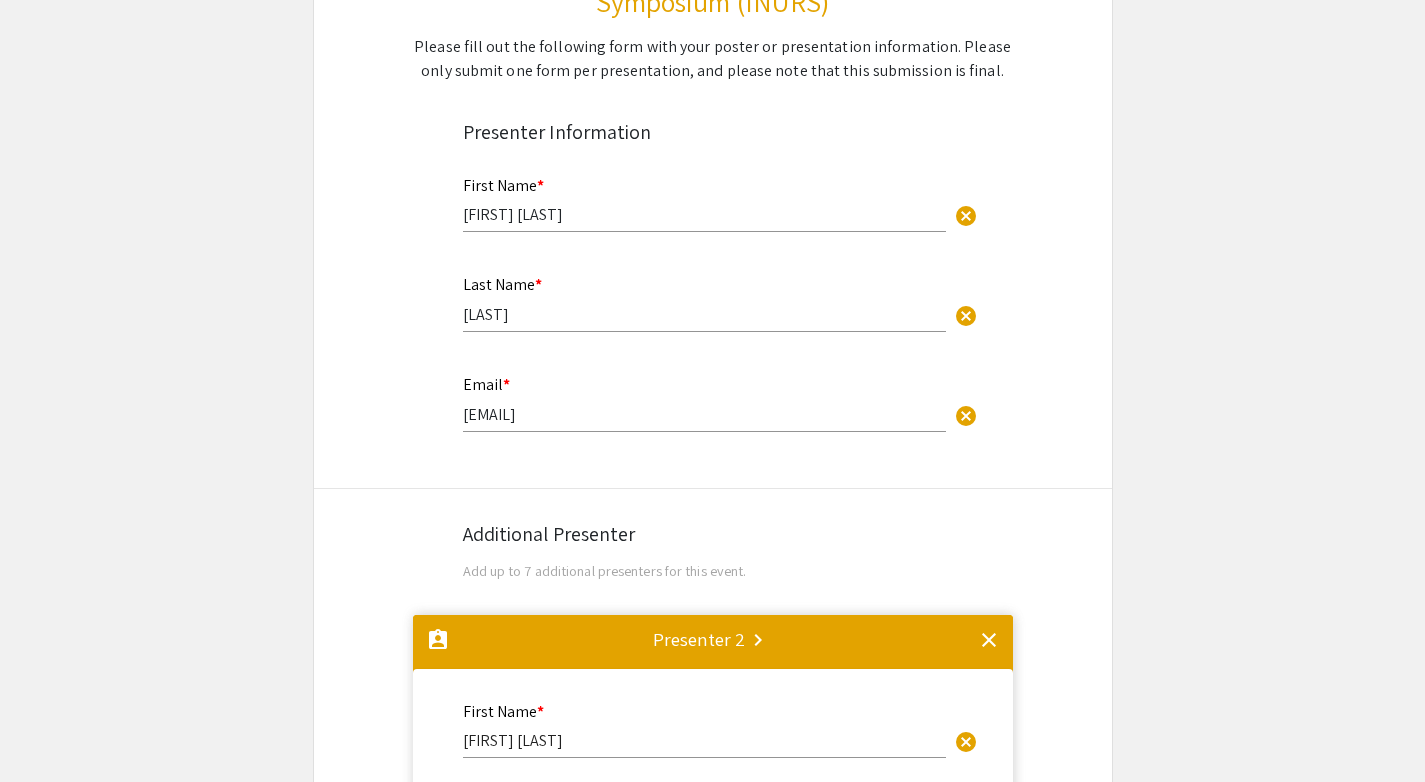 scroll, scrollTop: 0, scrollLeft: 0, axis: both 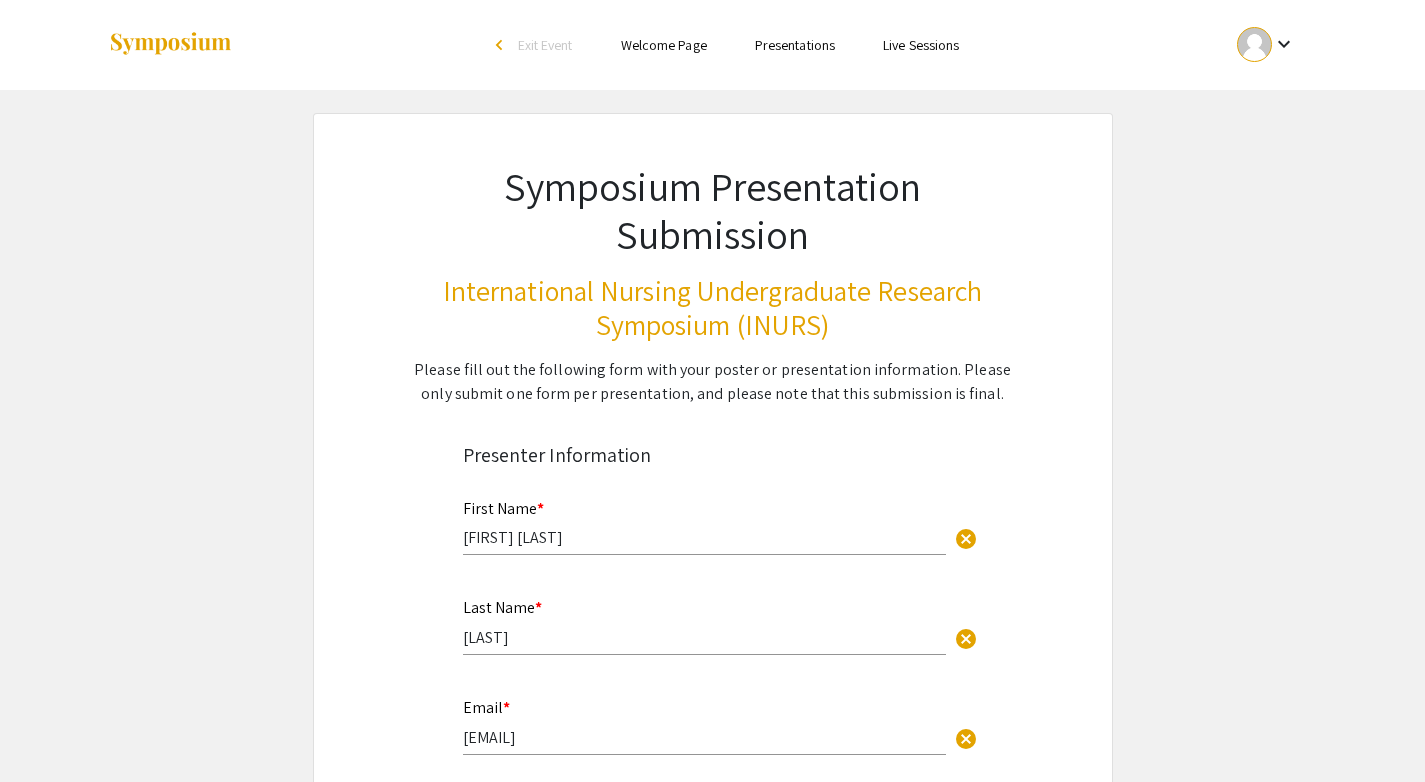 click on "Presentations" at bounding box center (795, 45) 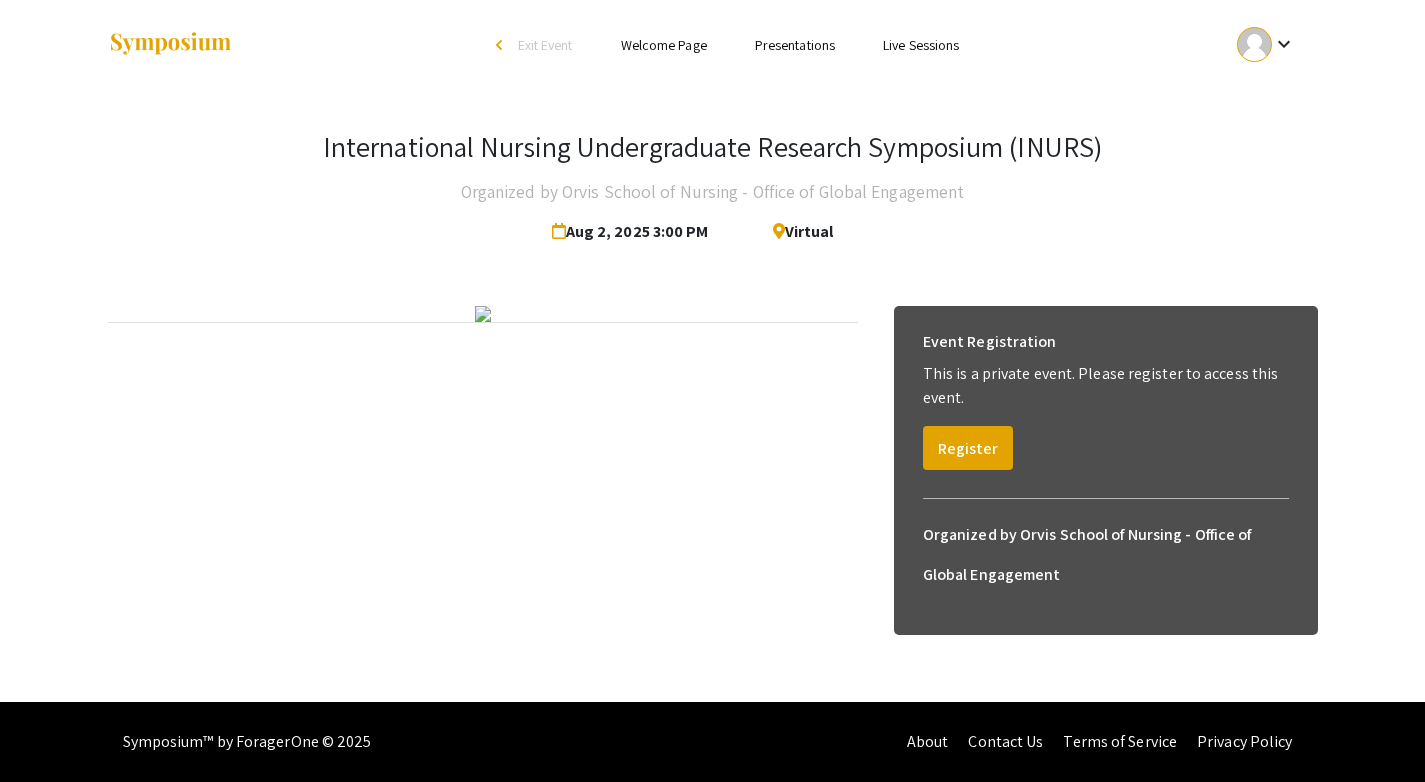 scroll, scrollTop: 75, scrollLeft: 0, axis: vertical 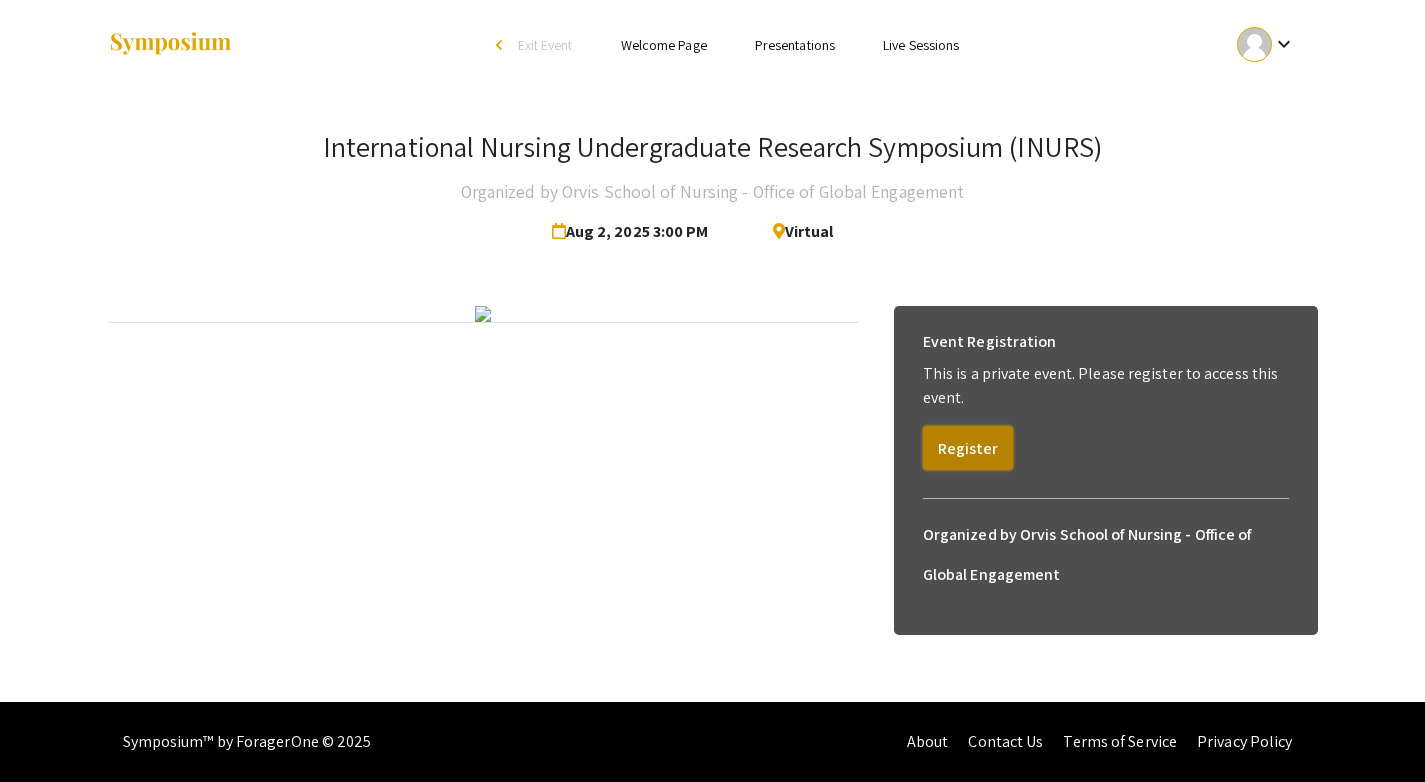 click on "Register" 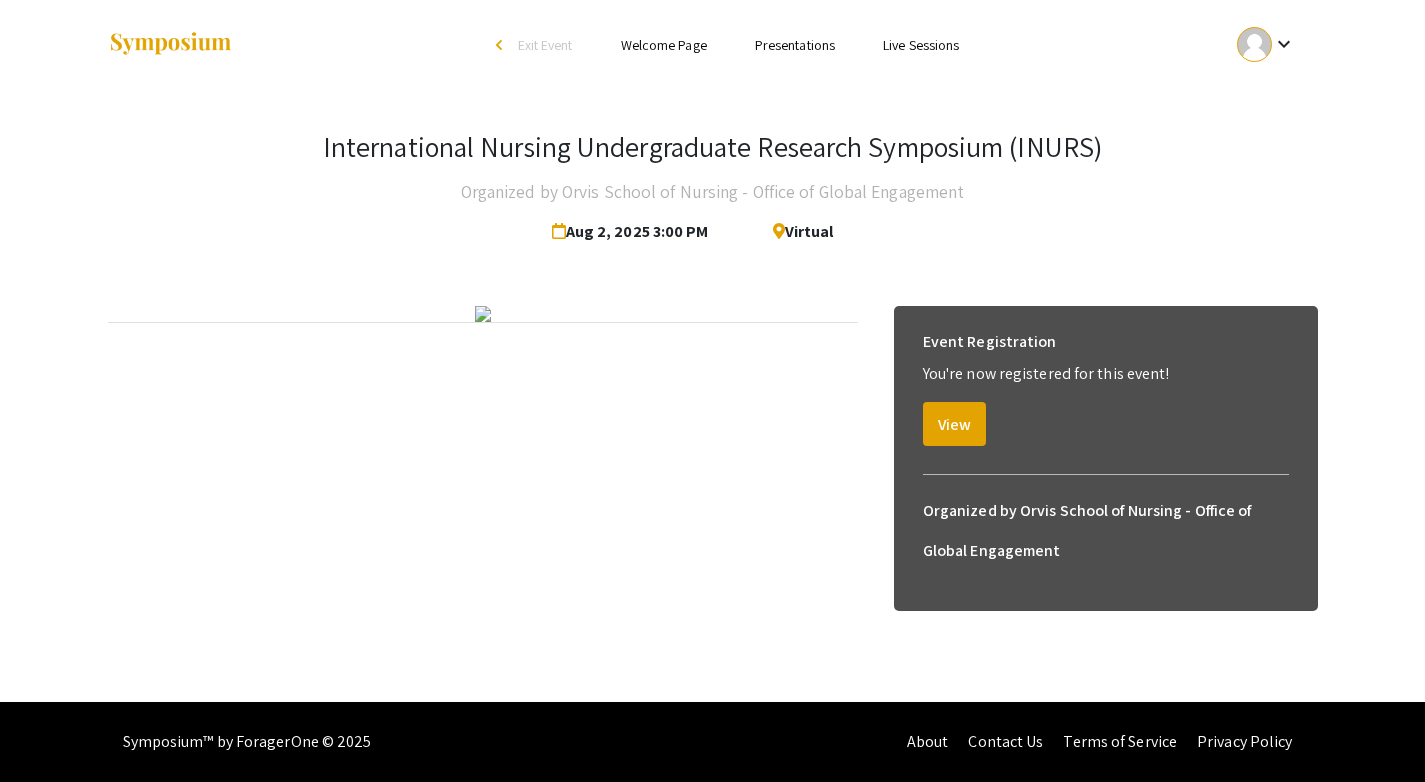 scroll, scrollTop: 0, scrollLeft: 0, axis: both 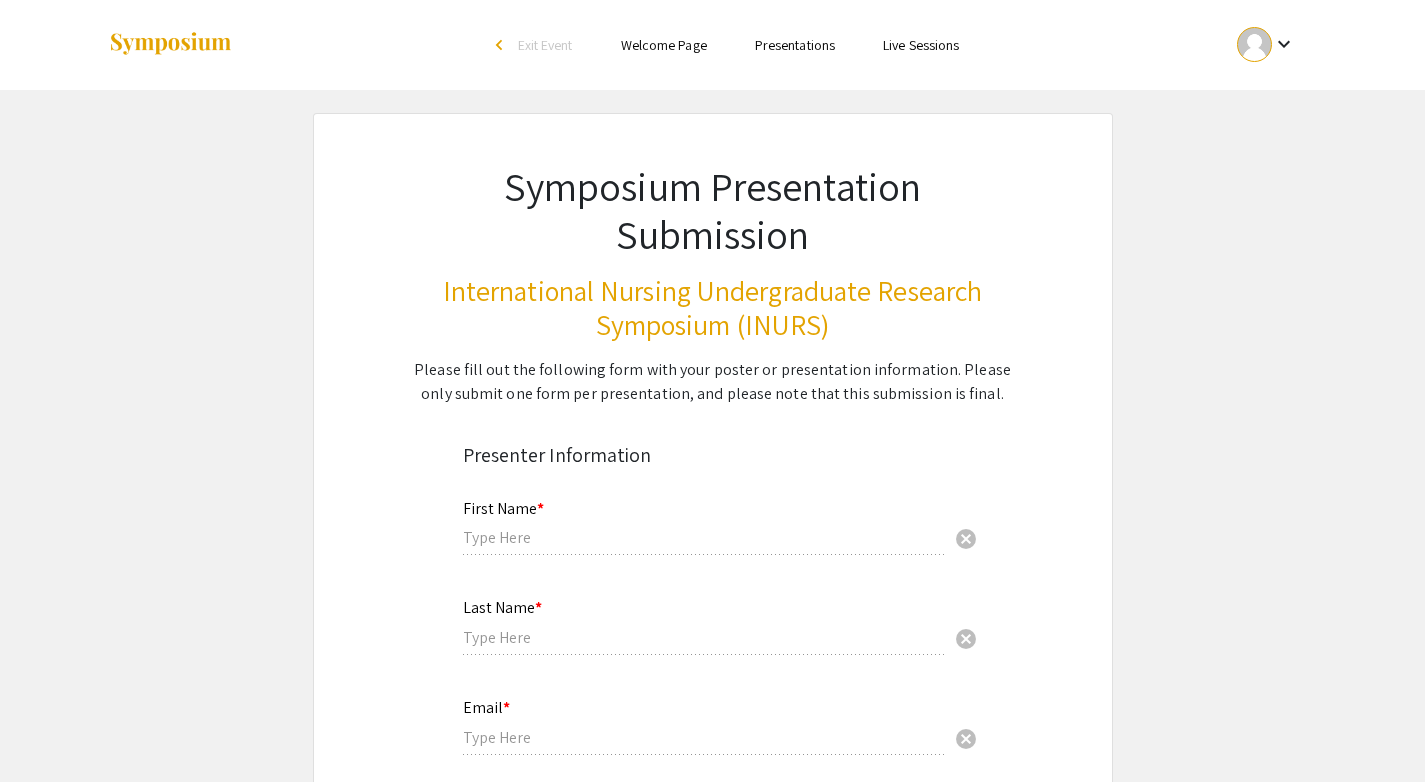 type on "[FIRST] [LAST]" 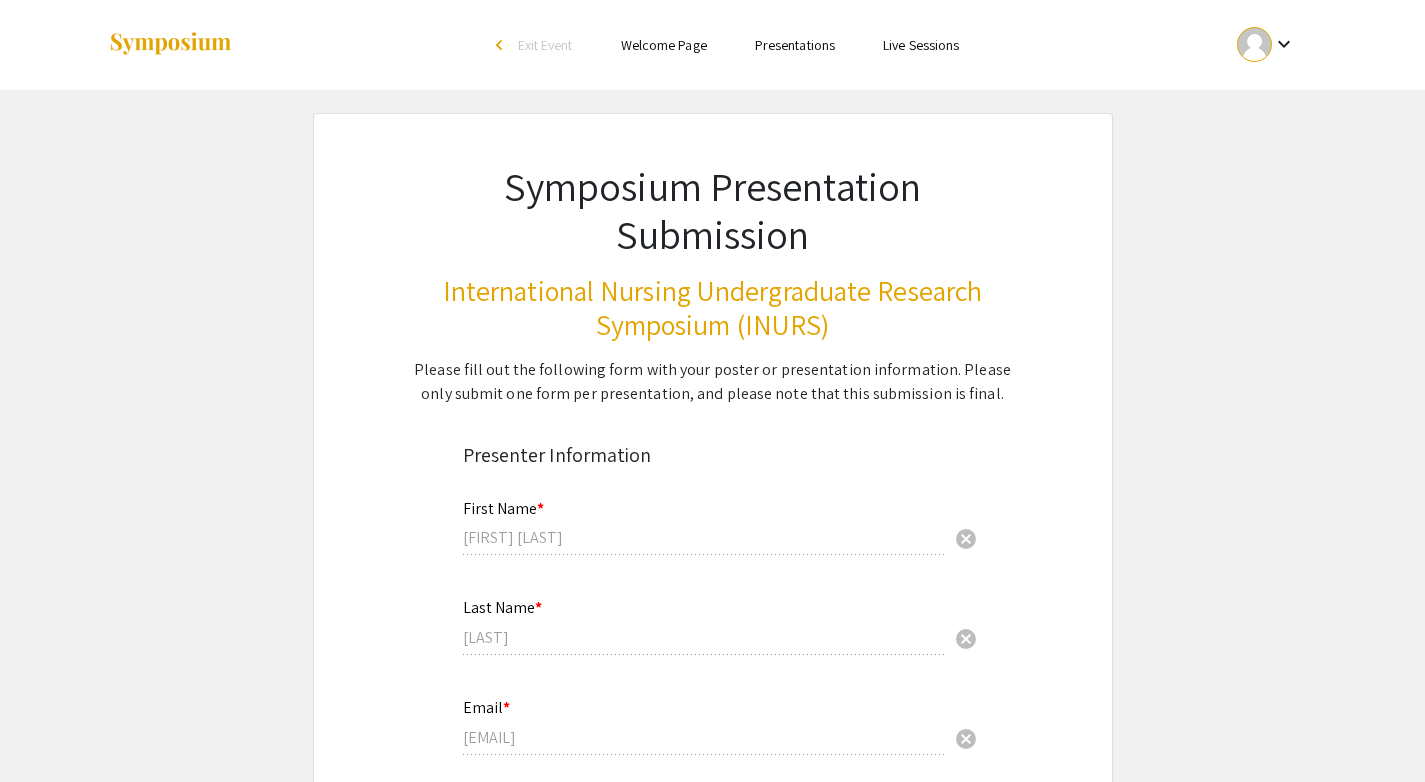 select on "custom" 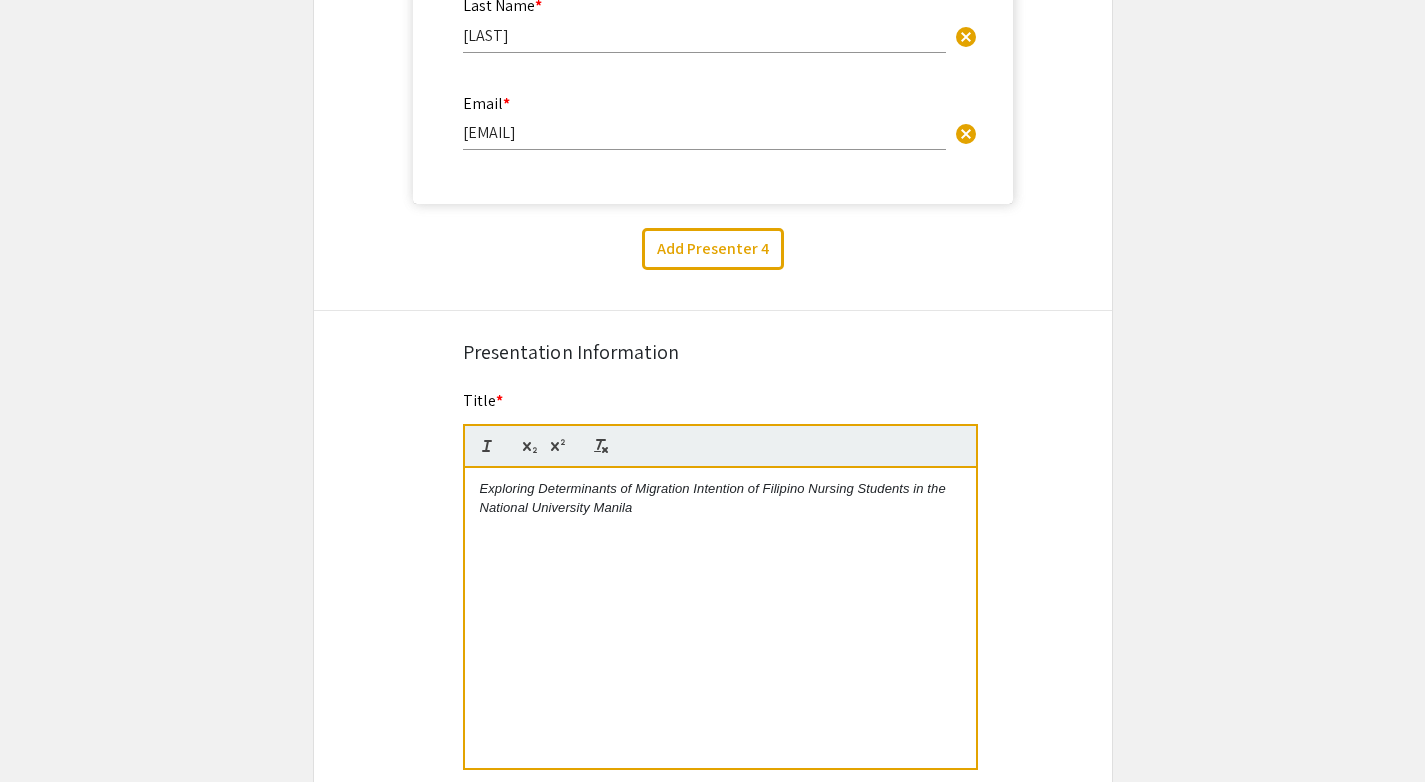 type on "0" 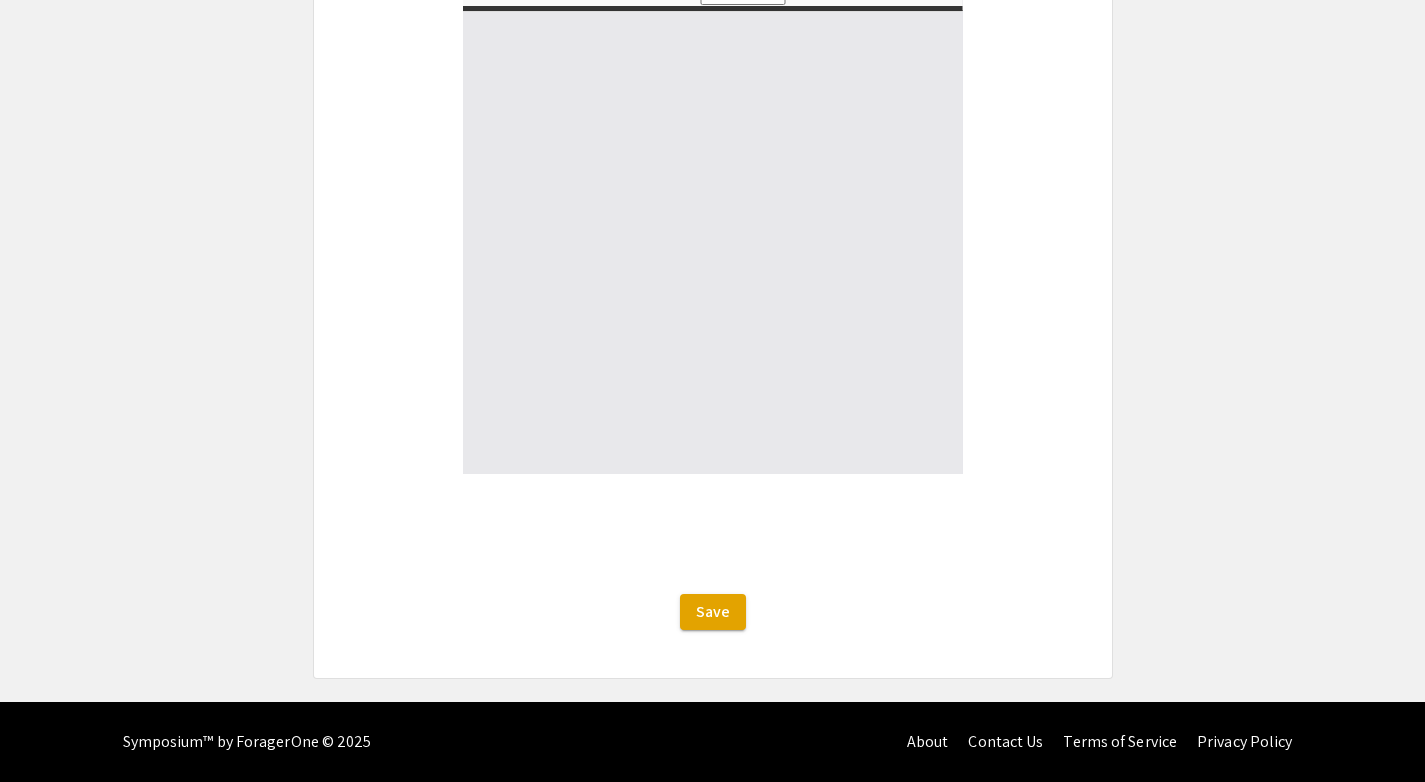 select on "auto" 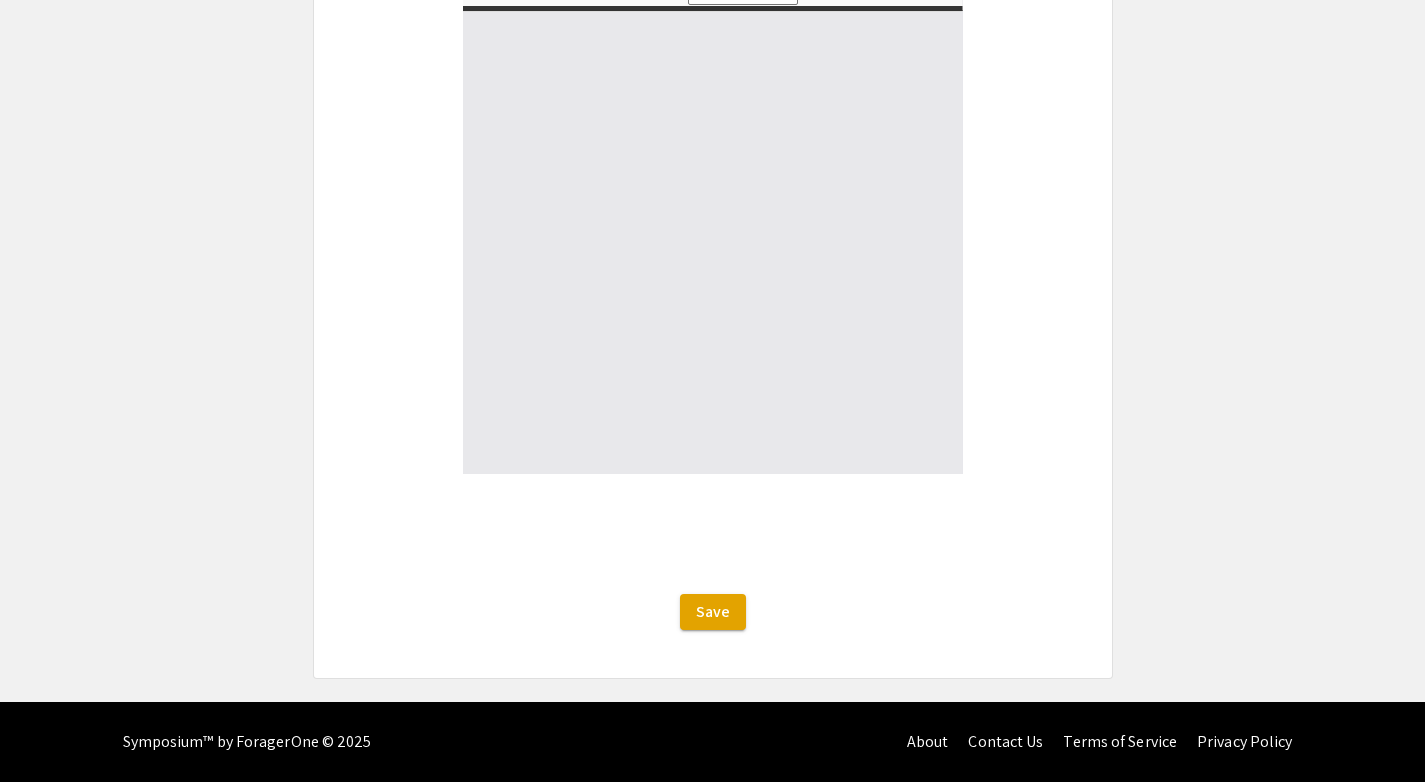 type on "1" 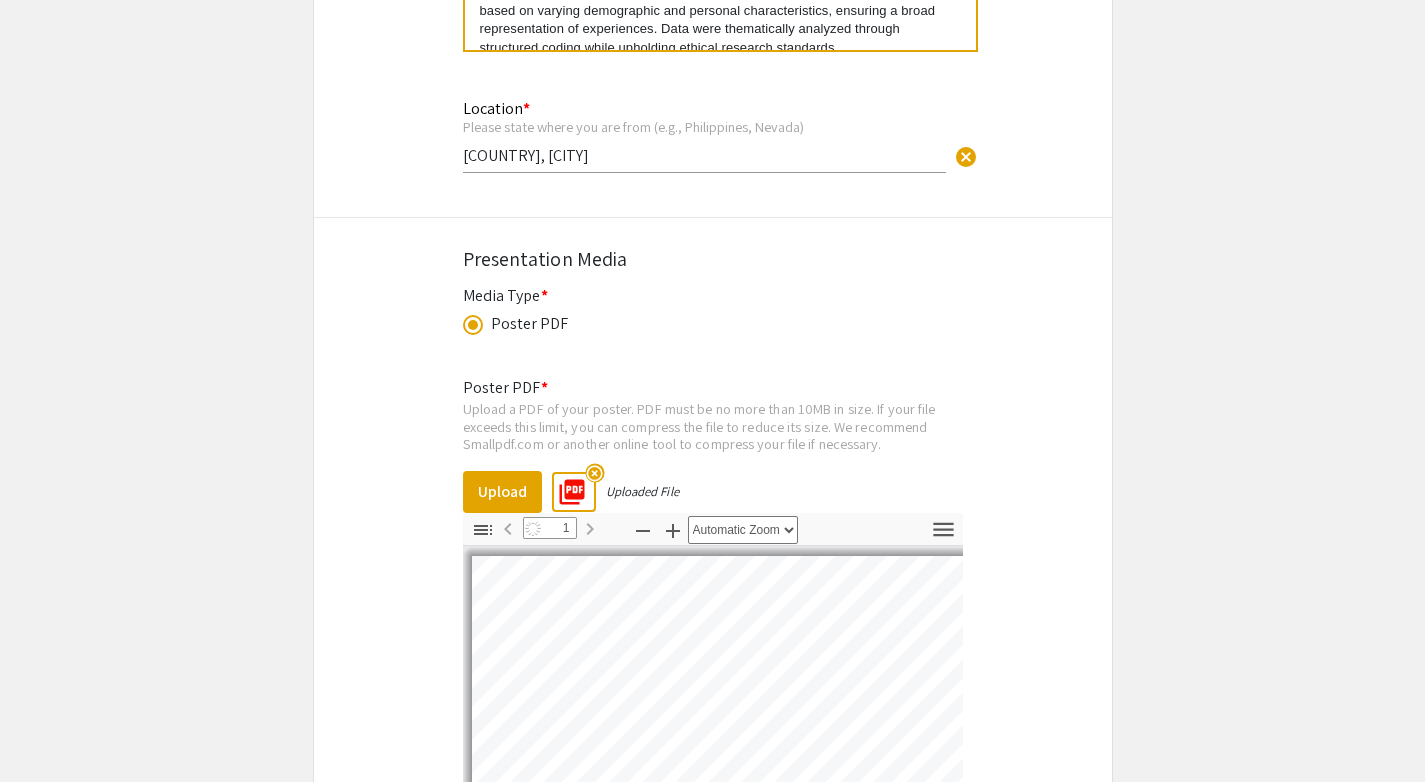 select on "auto" 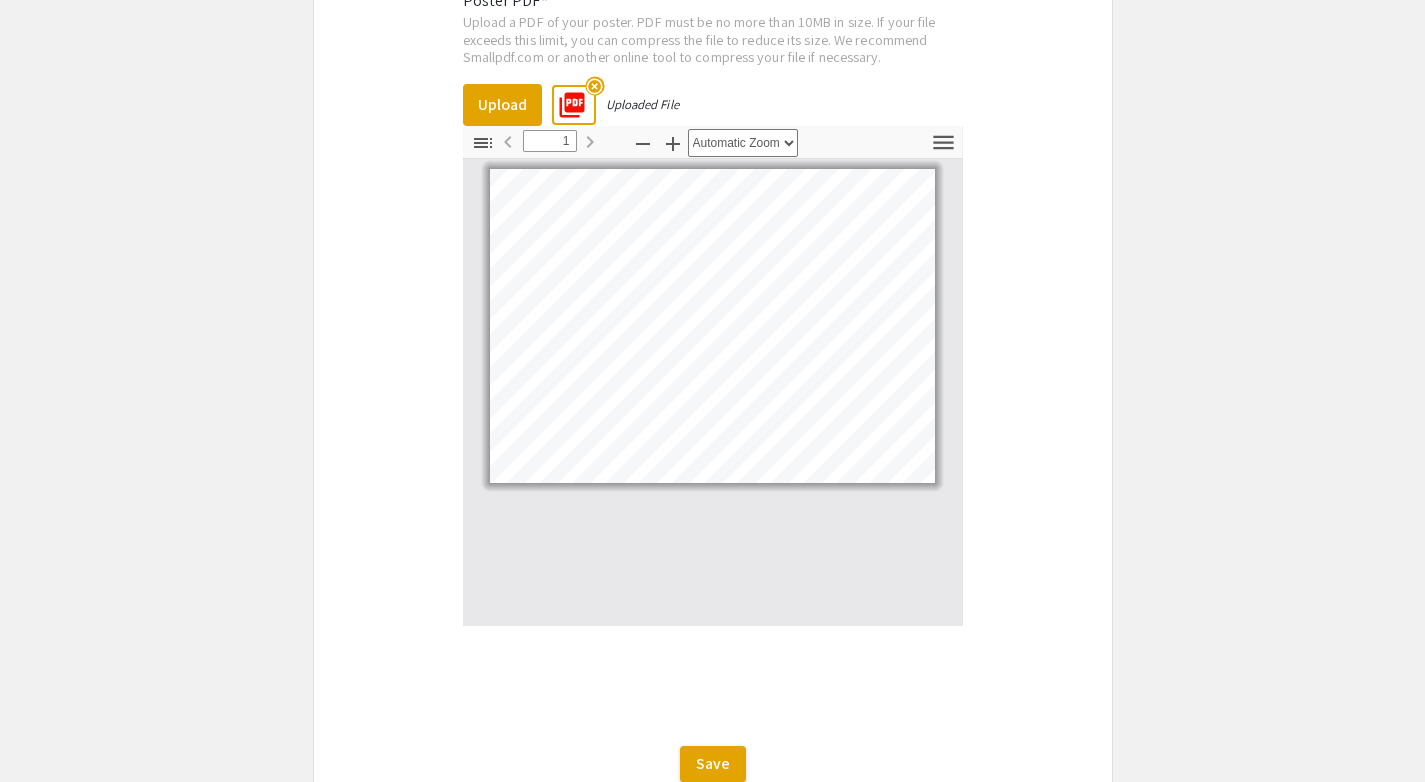 scroll, scrollTop: 3067, scrollLeft: 0, axis: vertical 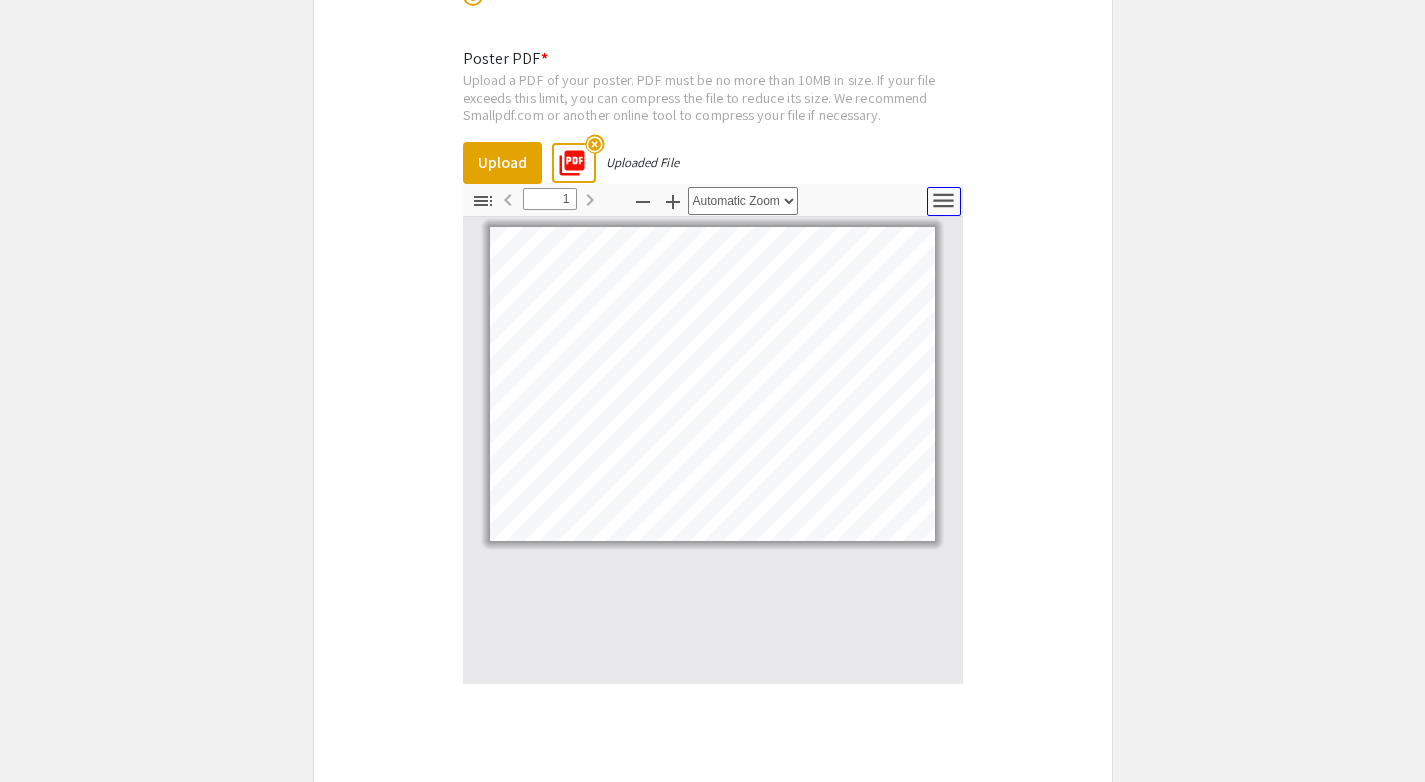 click 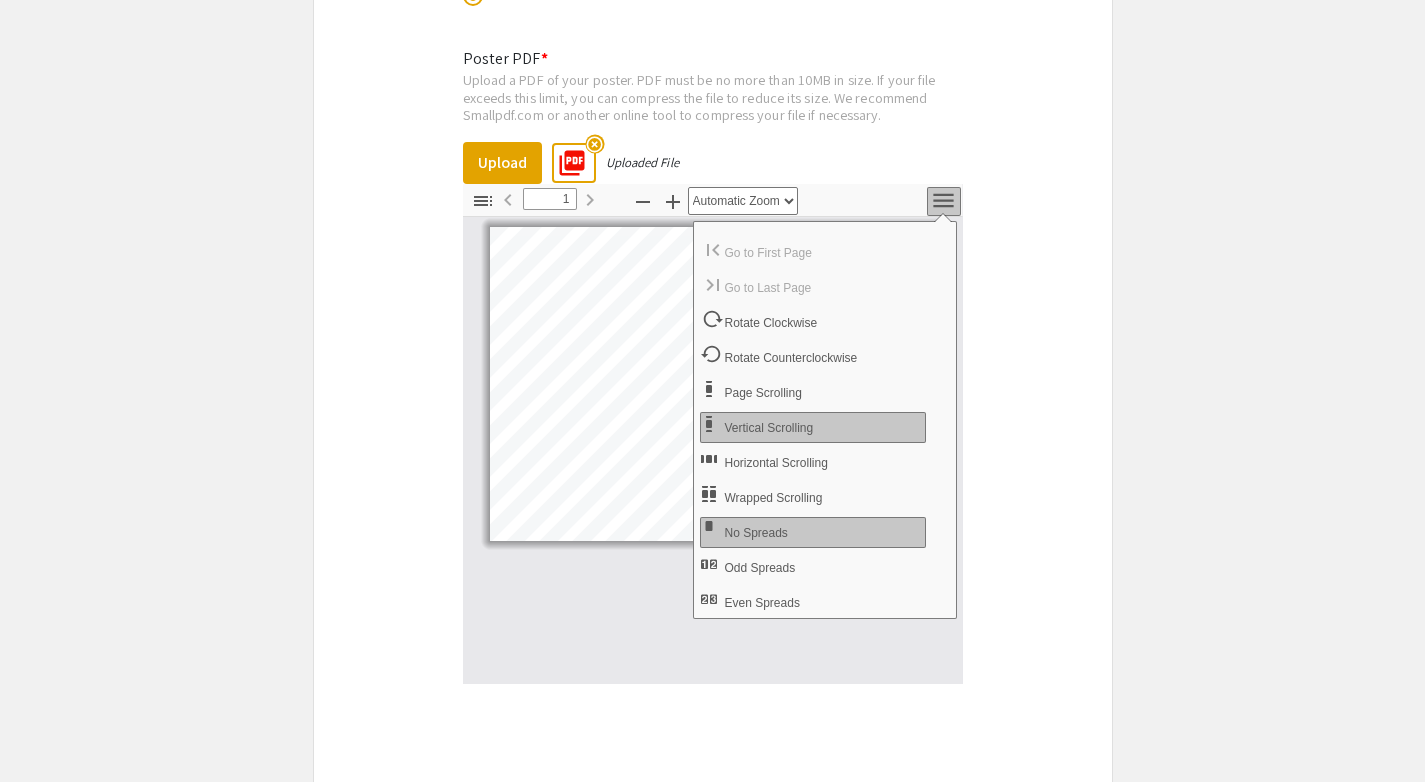 scroll, scrollTop: 19, scrollLeft: 0, axis: vertical 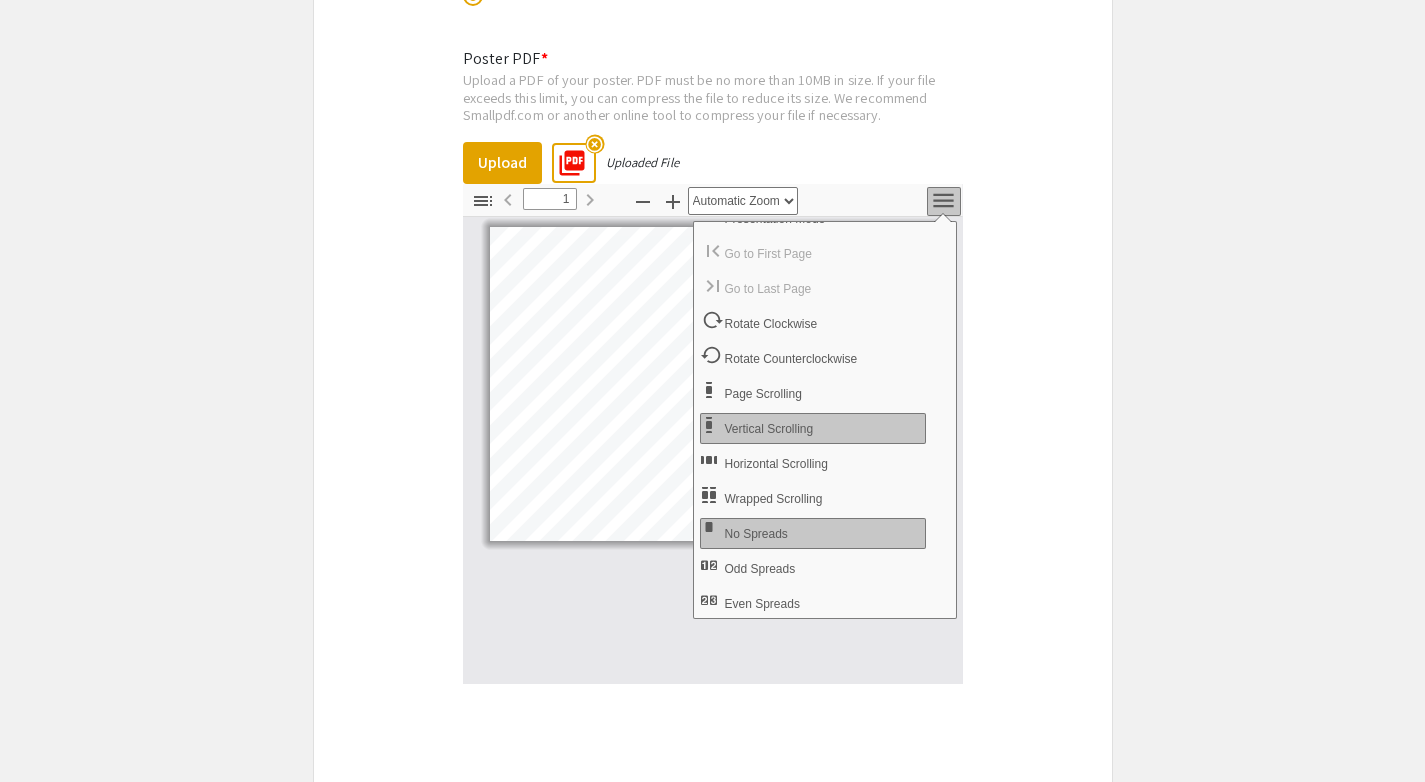click 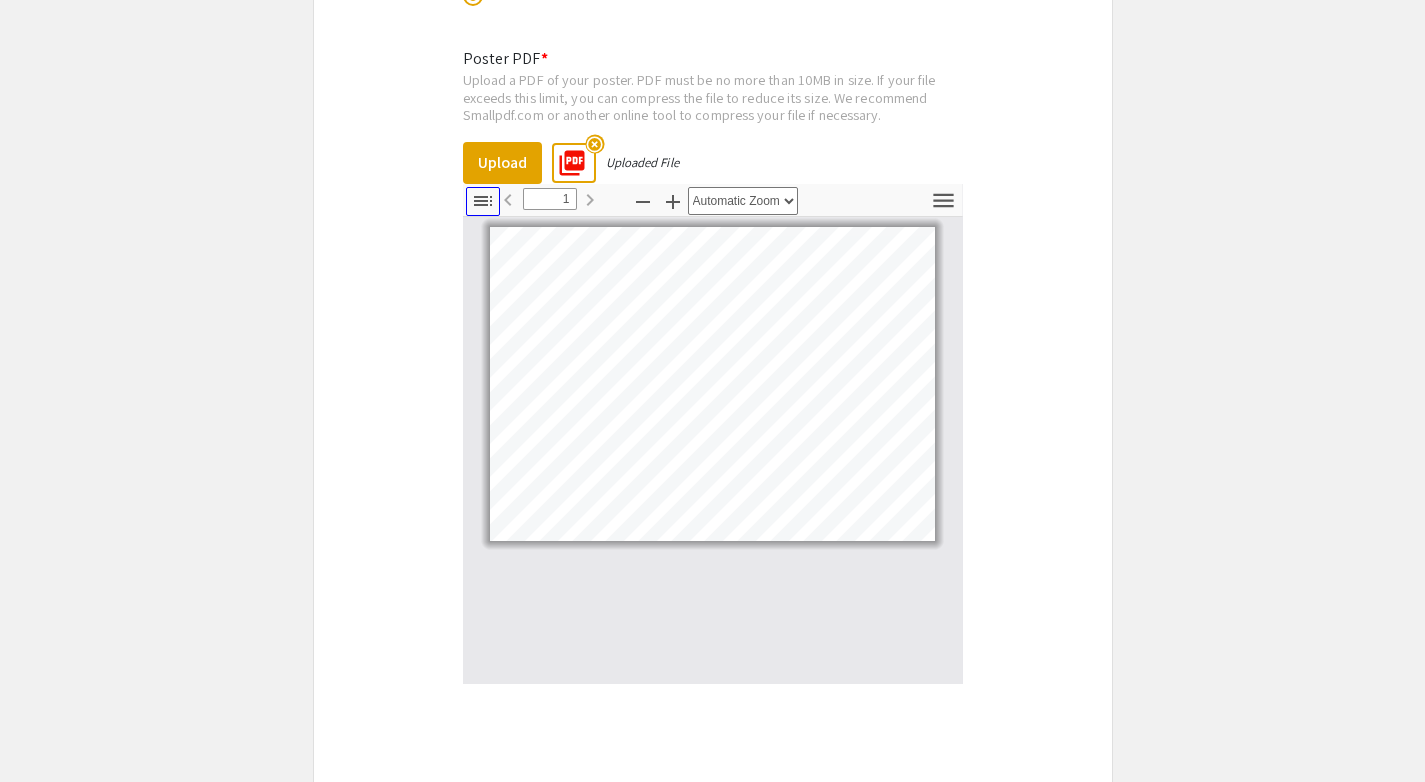 click 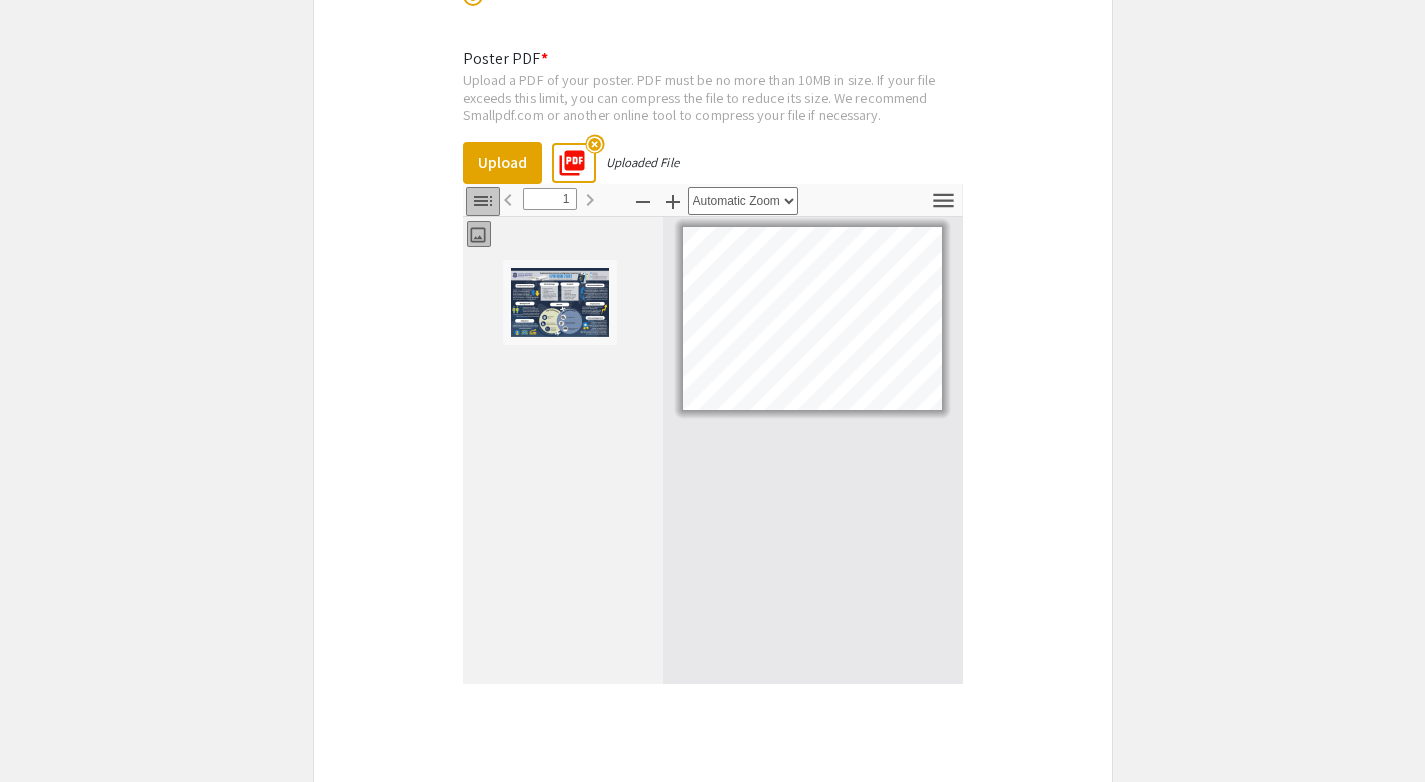 click 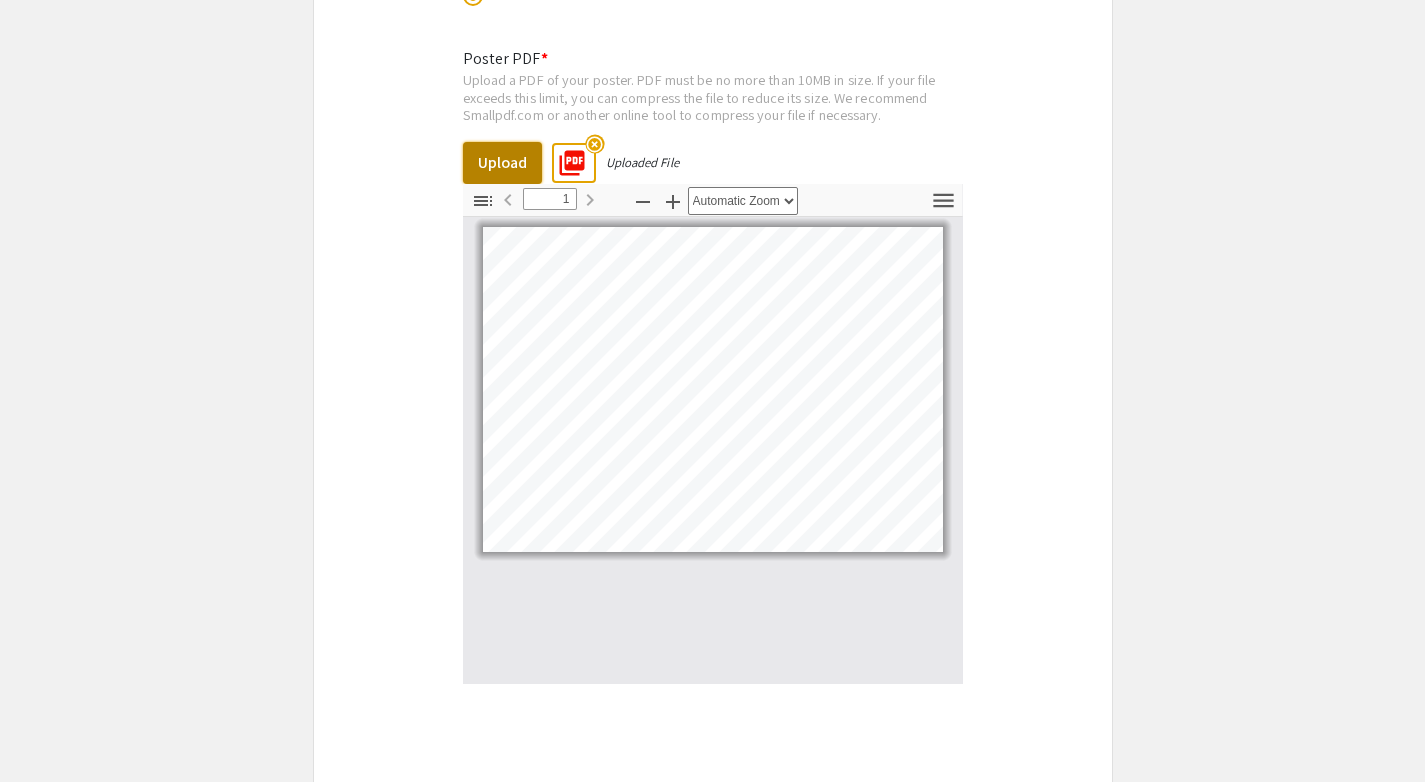 click on "Upload" at bounding box center [502, 163] 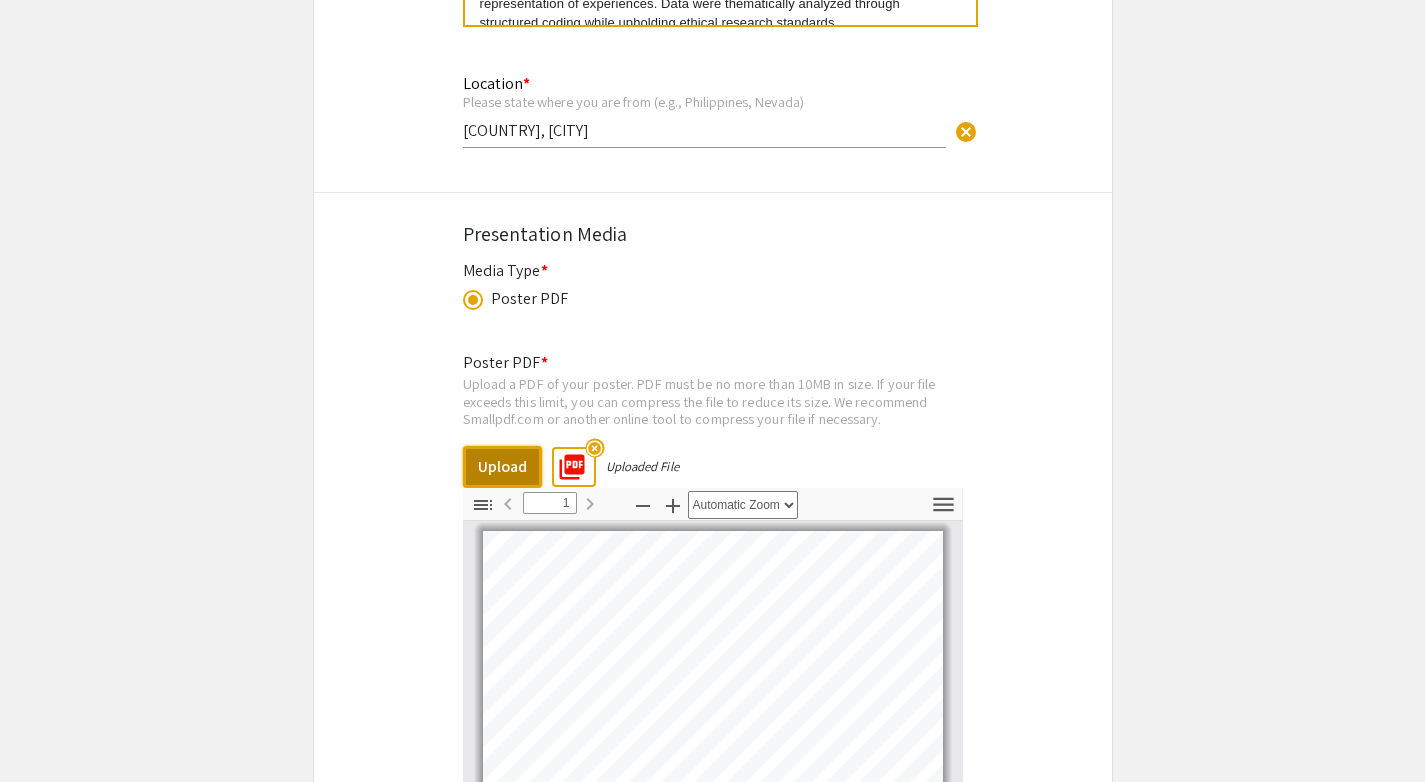 scroll, scrollTop: 2761, scrollLeft: 0, axis: vertical 